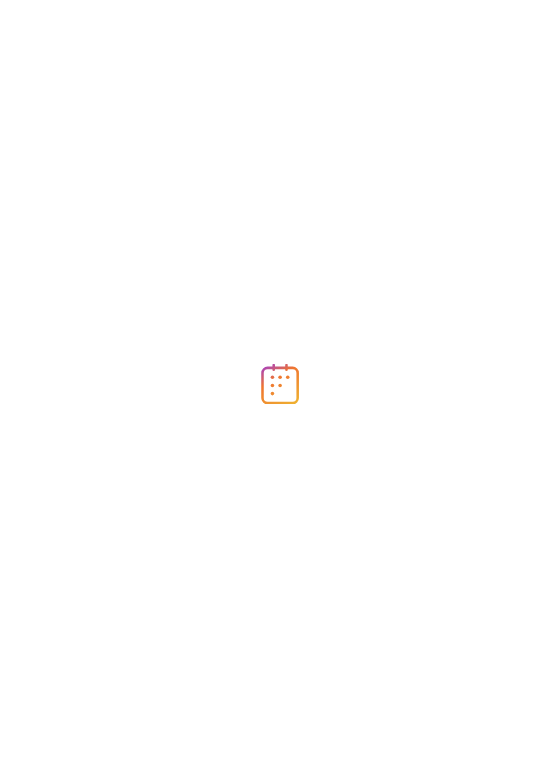 scroll, scrollTop: 0, scrollLeft: 0, axis: both 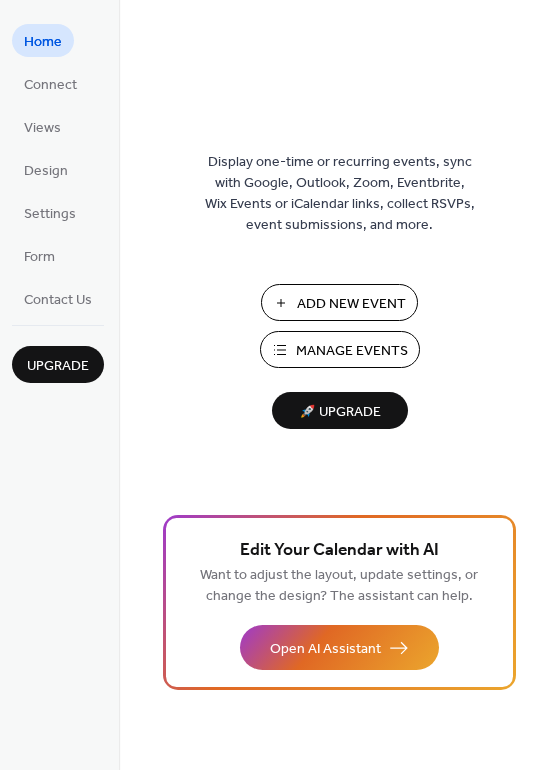 click on "Manage Events" at bounding box center [352, 351] 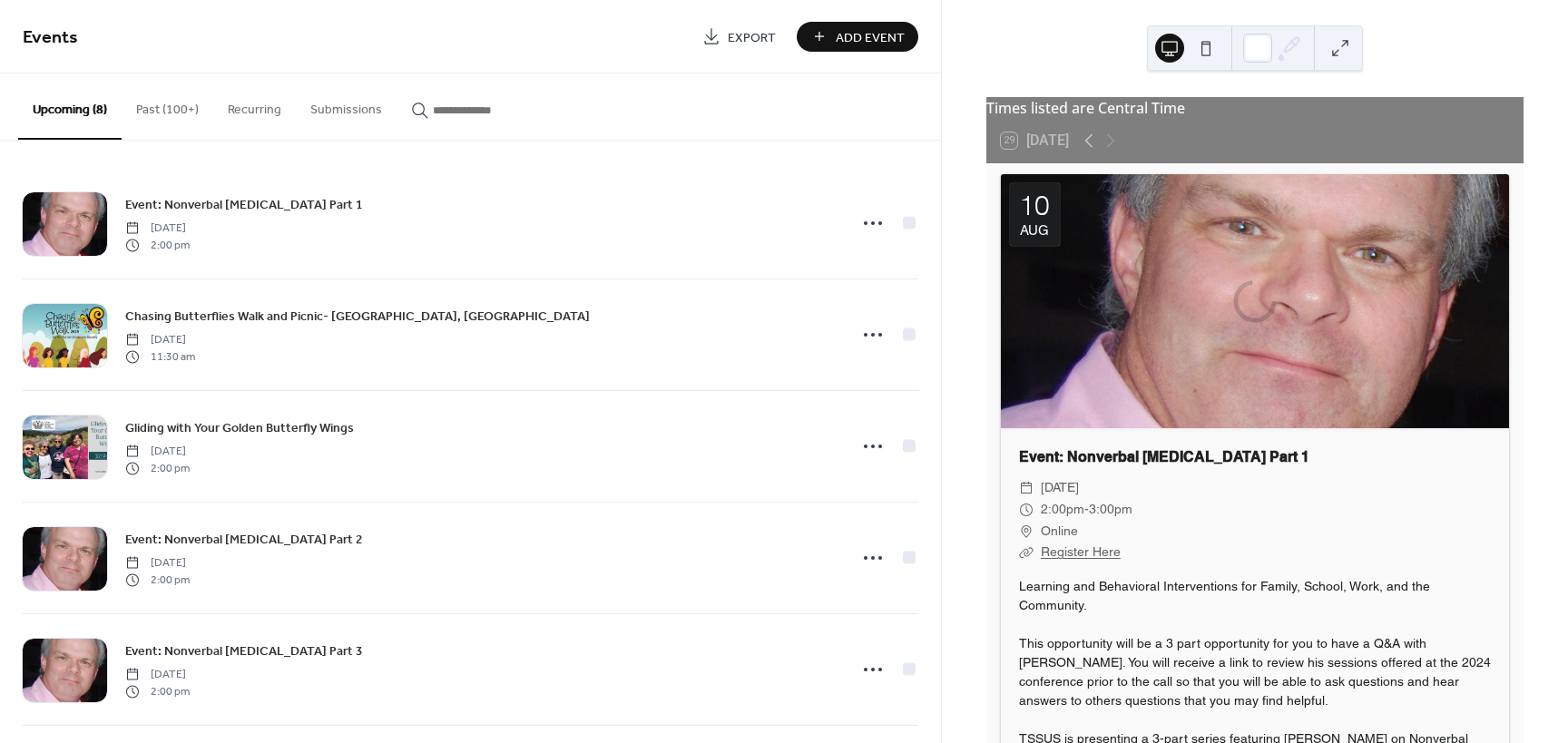 scroll, scrollTop: 0, scrollLeft: 0, axis: both 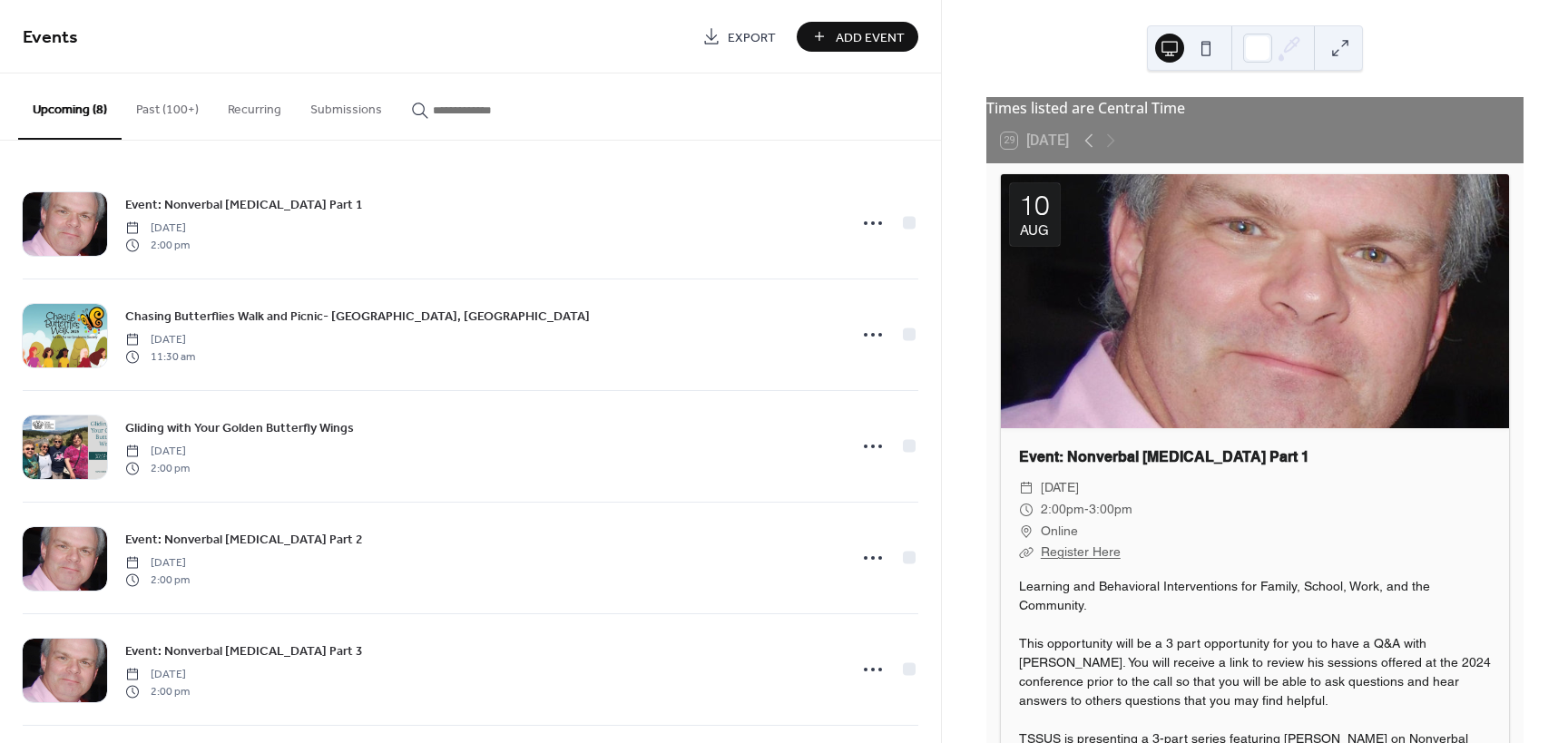 click on "Past (100+)" at bounding box center [167, 105] 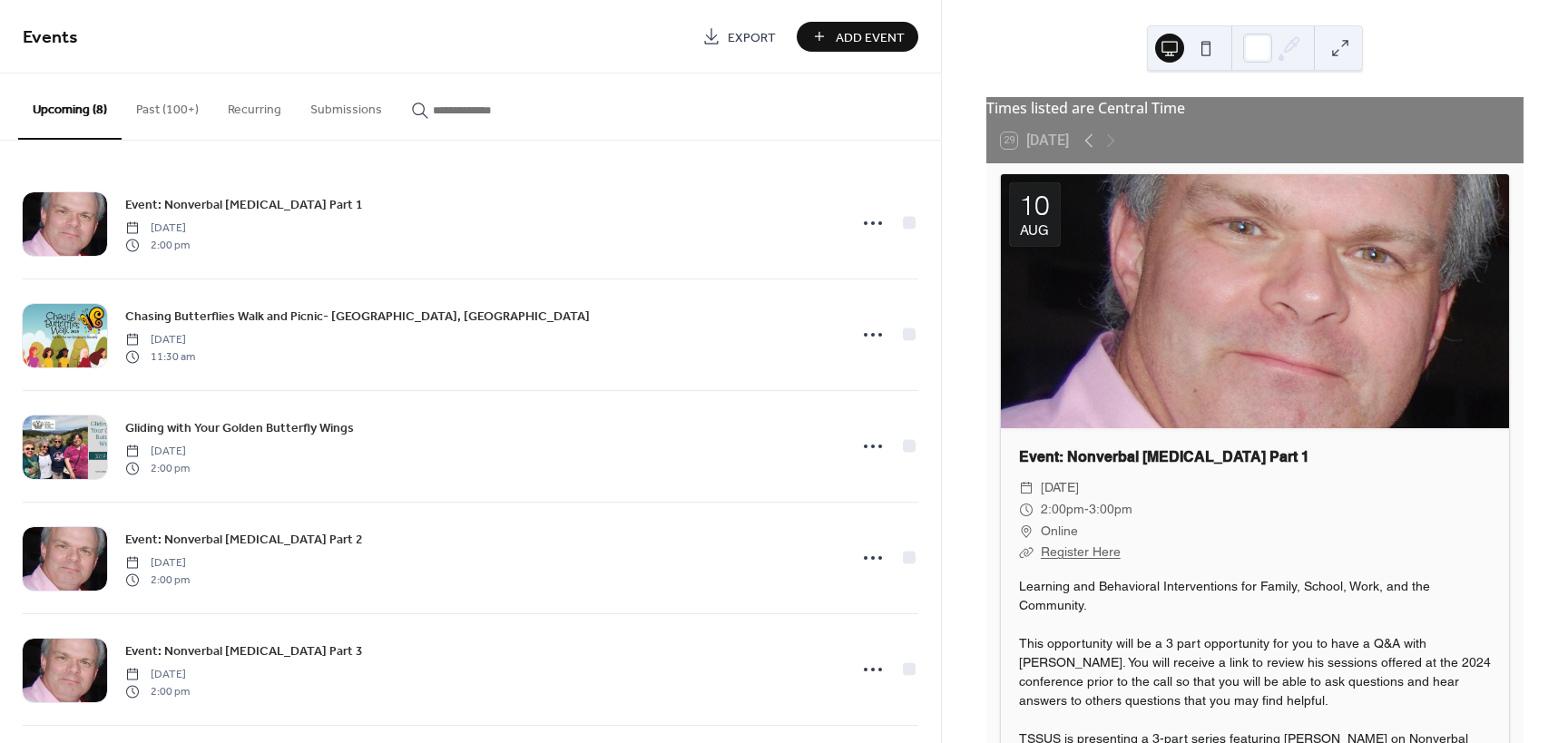 click on "Past (100+)" at bounding box center [167, 105] 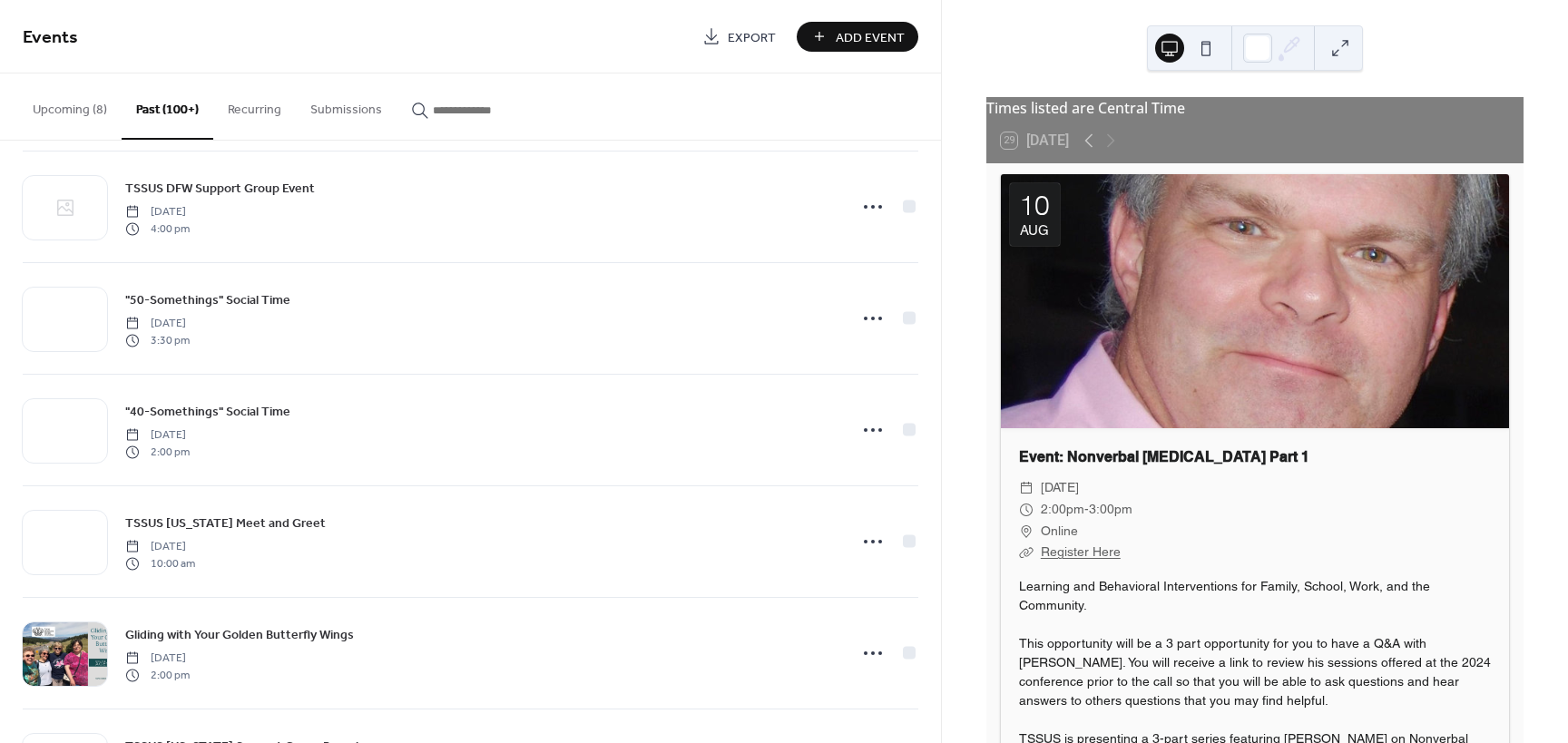 scroll, scrollTop: 816, scrollLeft: 0, axis: vertical 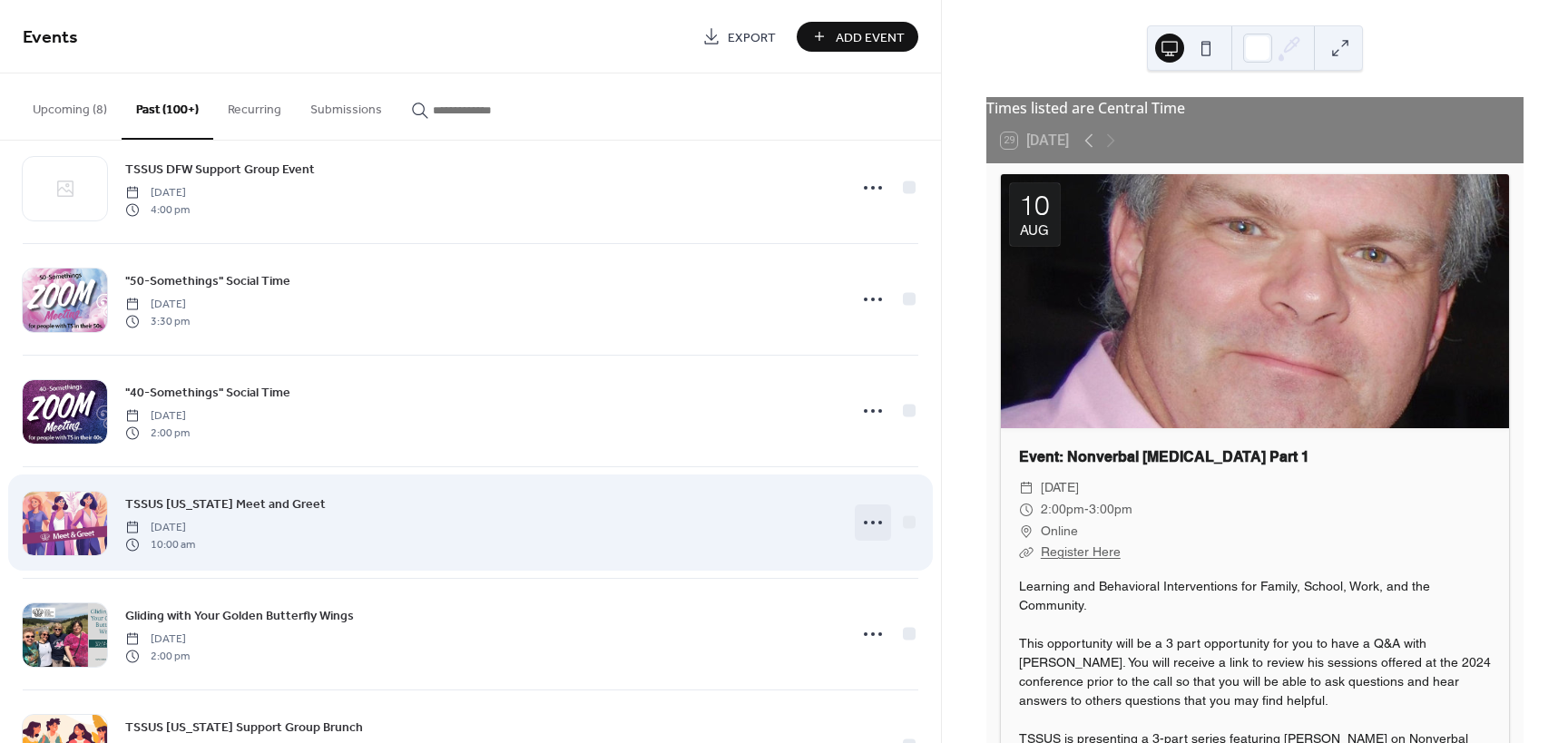 click 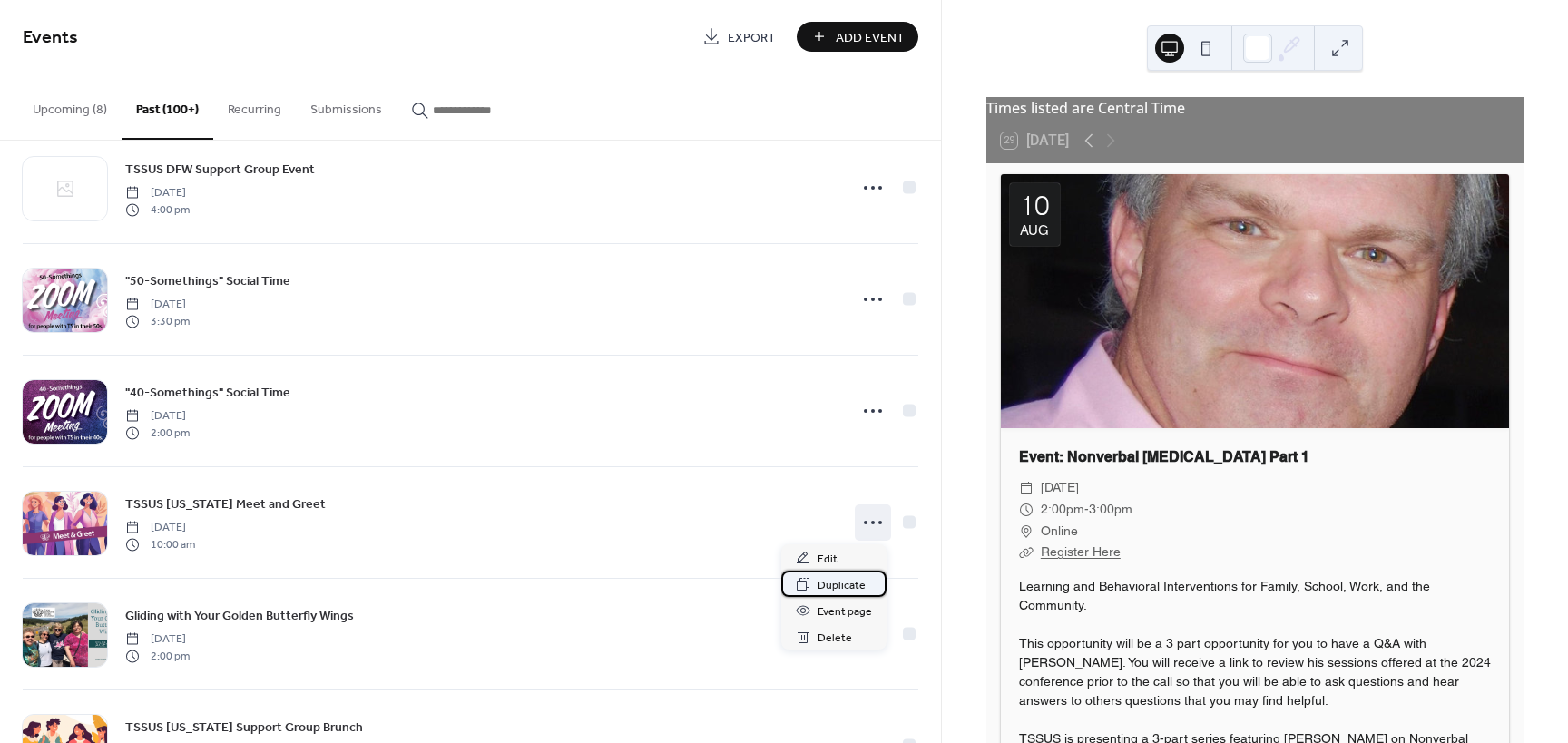 click on "Duplicate" at bounding box center [841, 585] 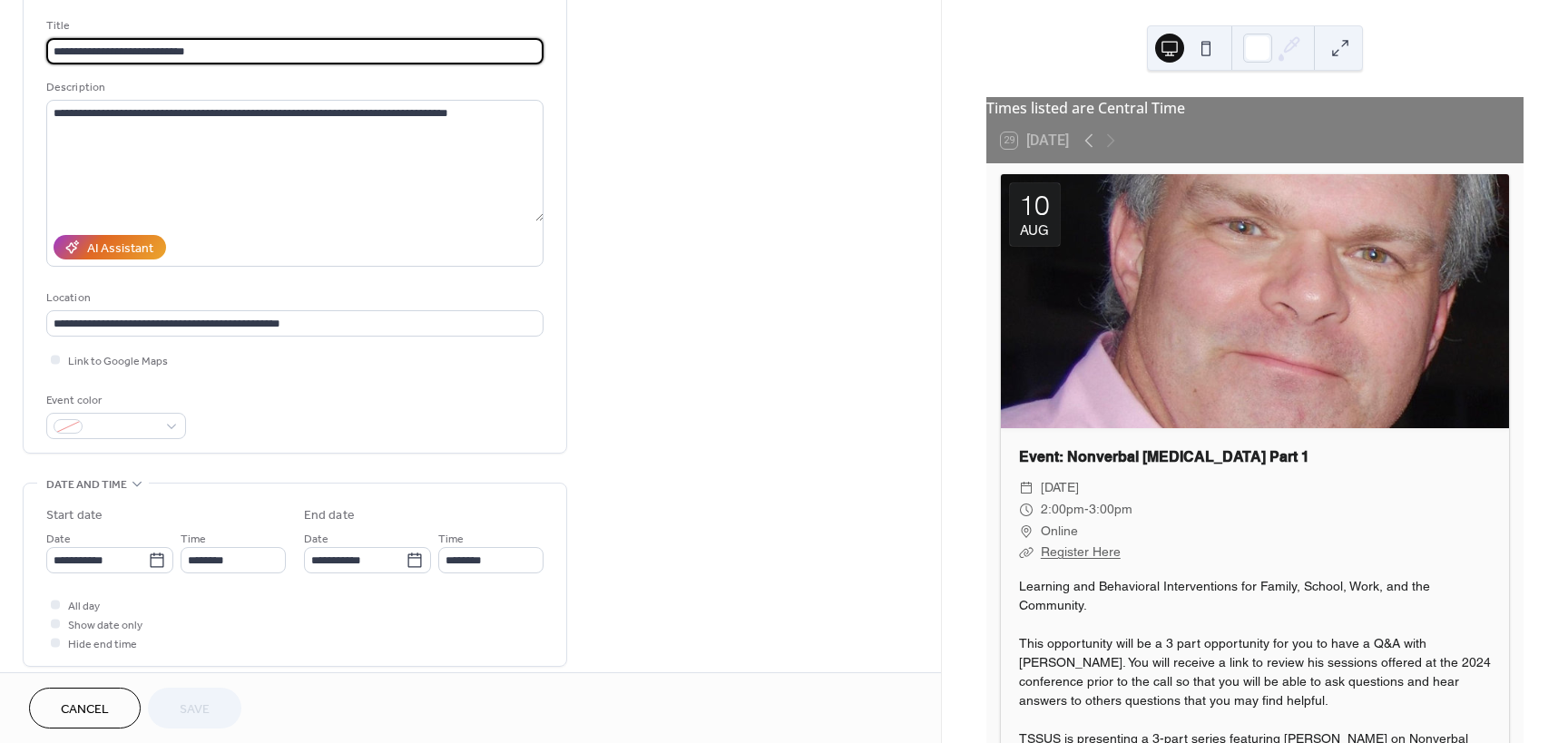 scroll, scrollTop: 181, scrollLeft: 0, axis: vertical 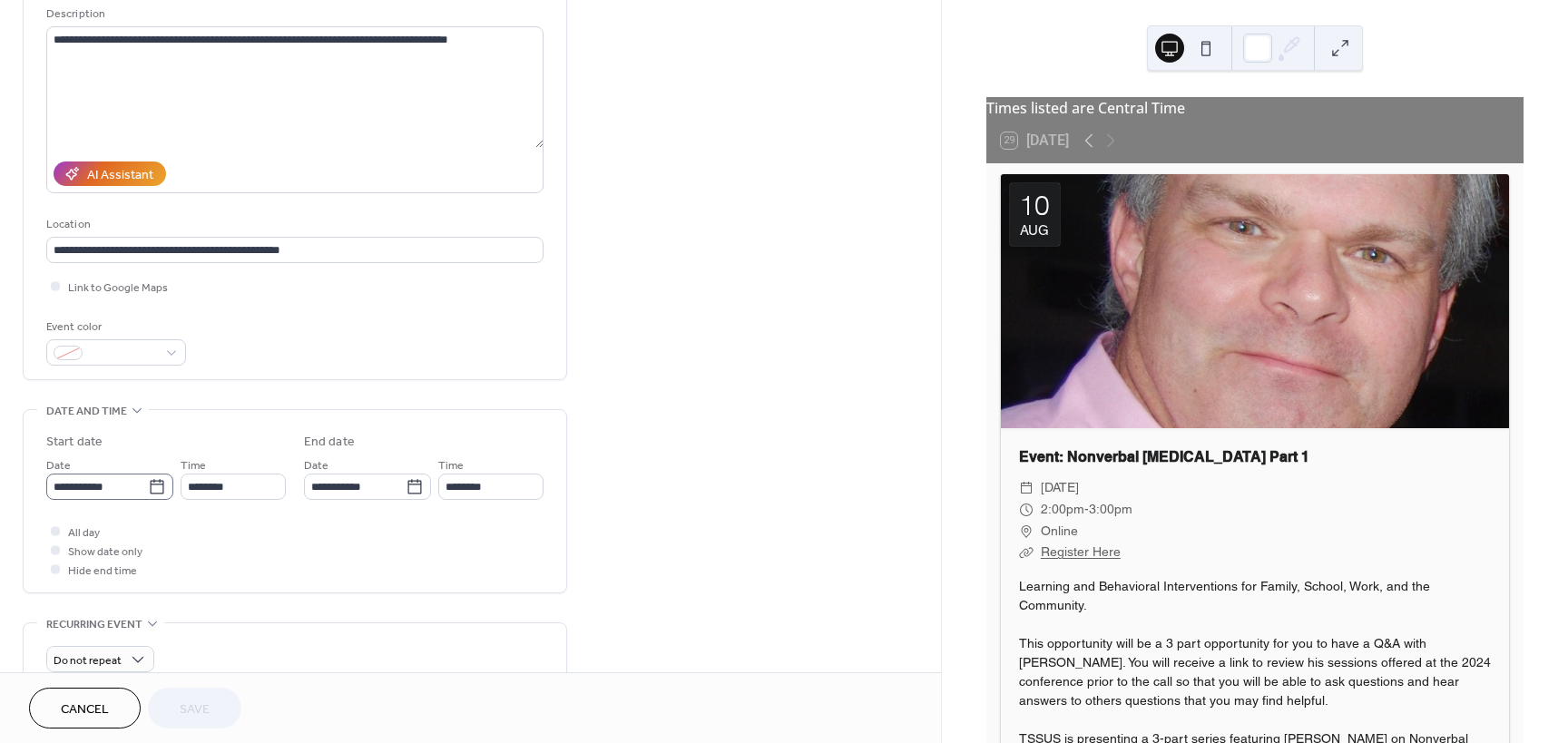 click 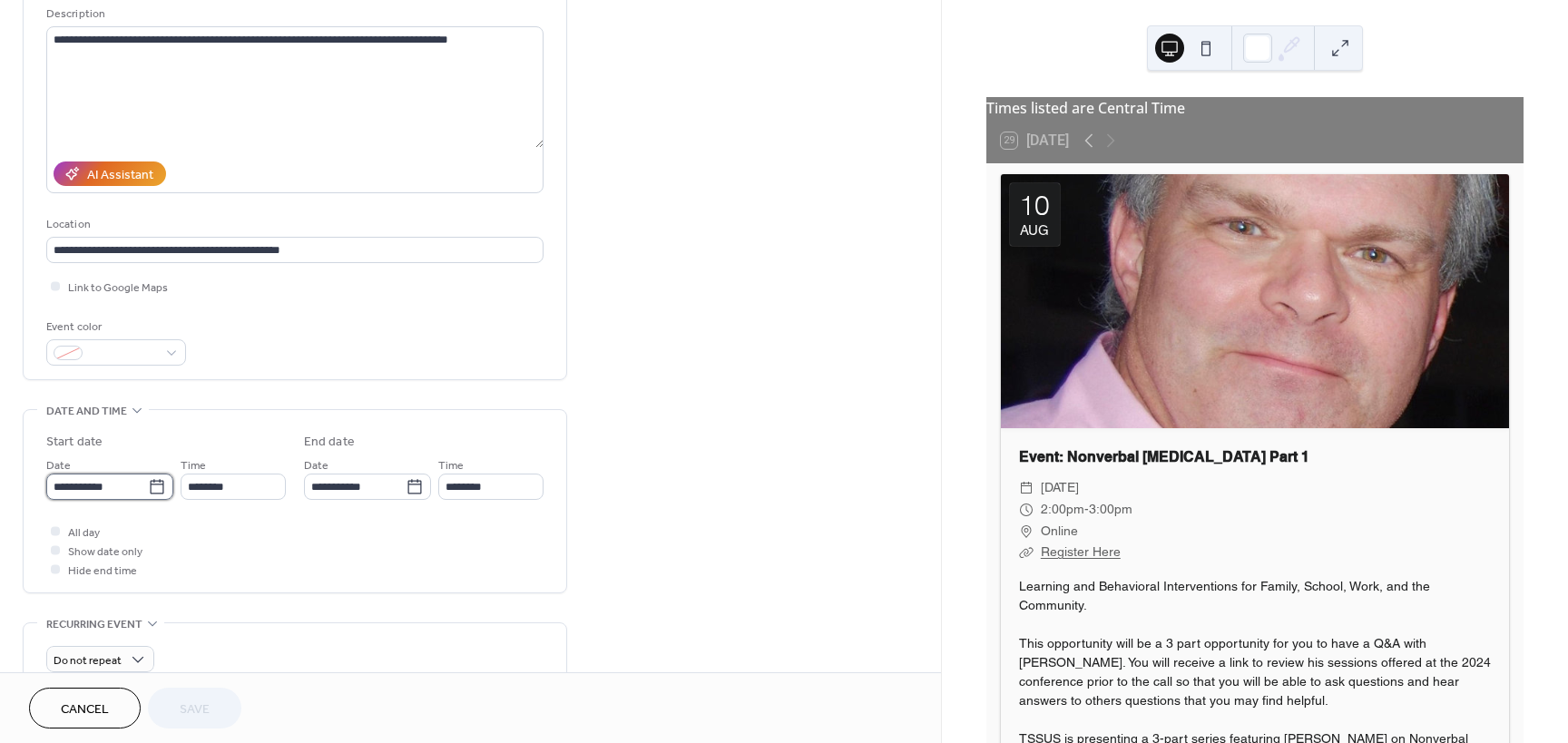 click on "**********" at bounding box center (97, 486) 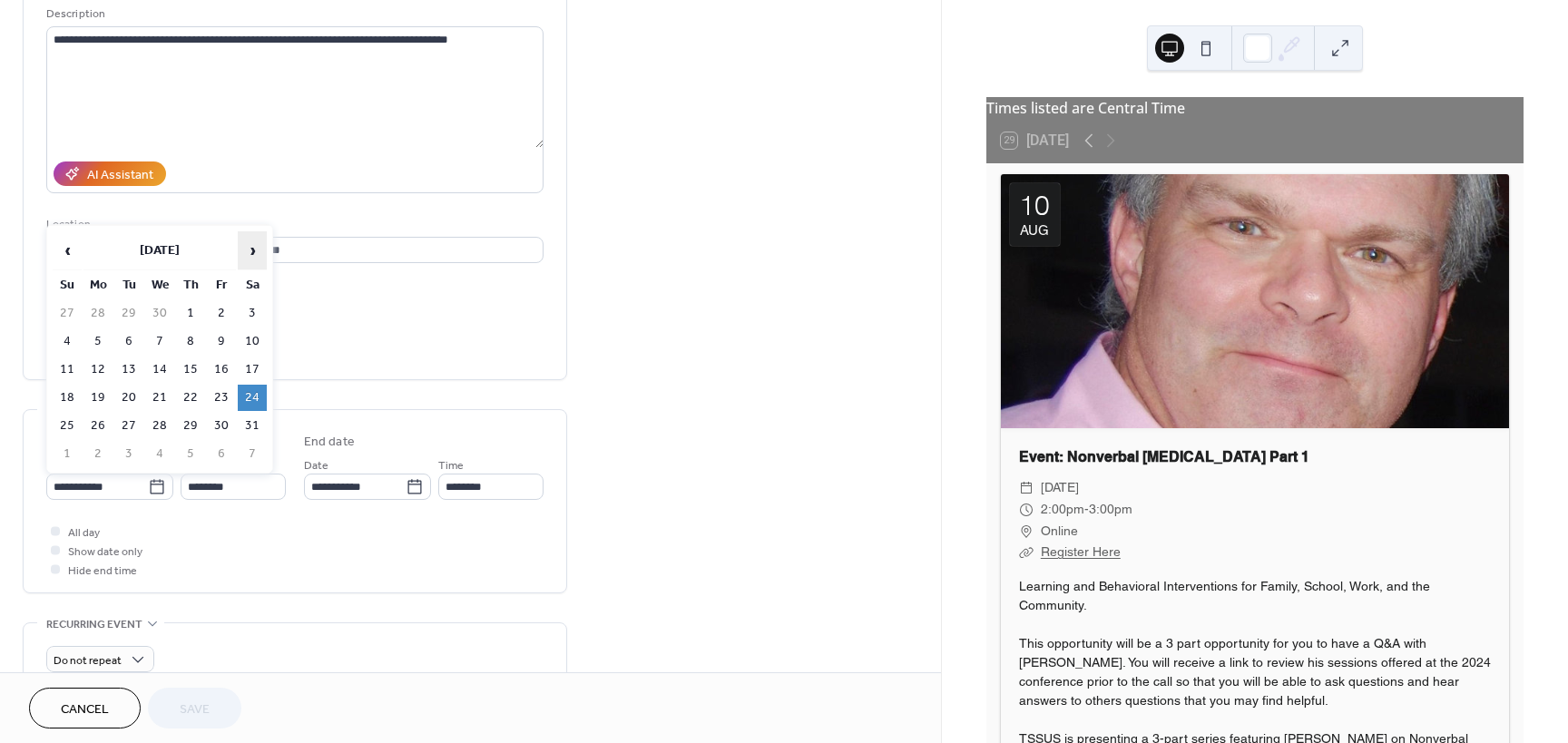 click on "›" at bounding box center [252, 250] 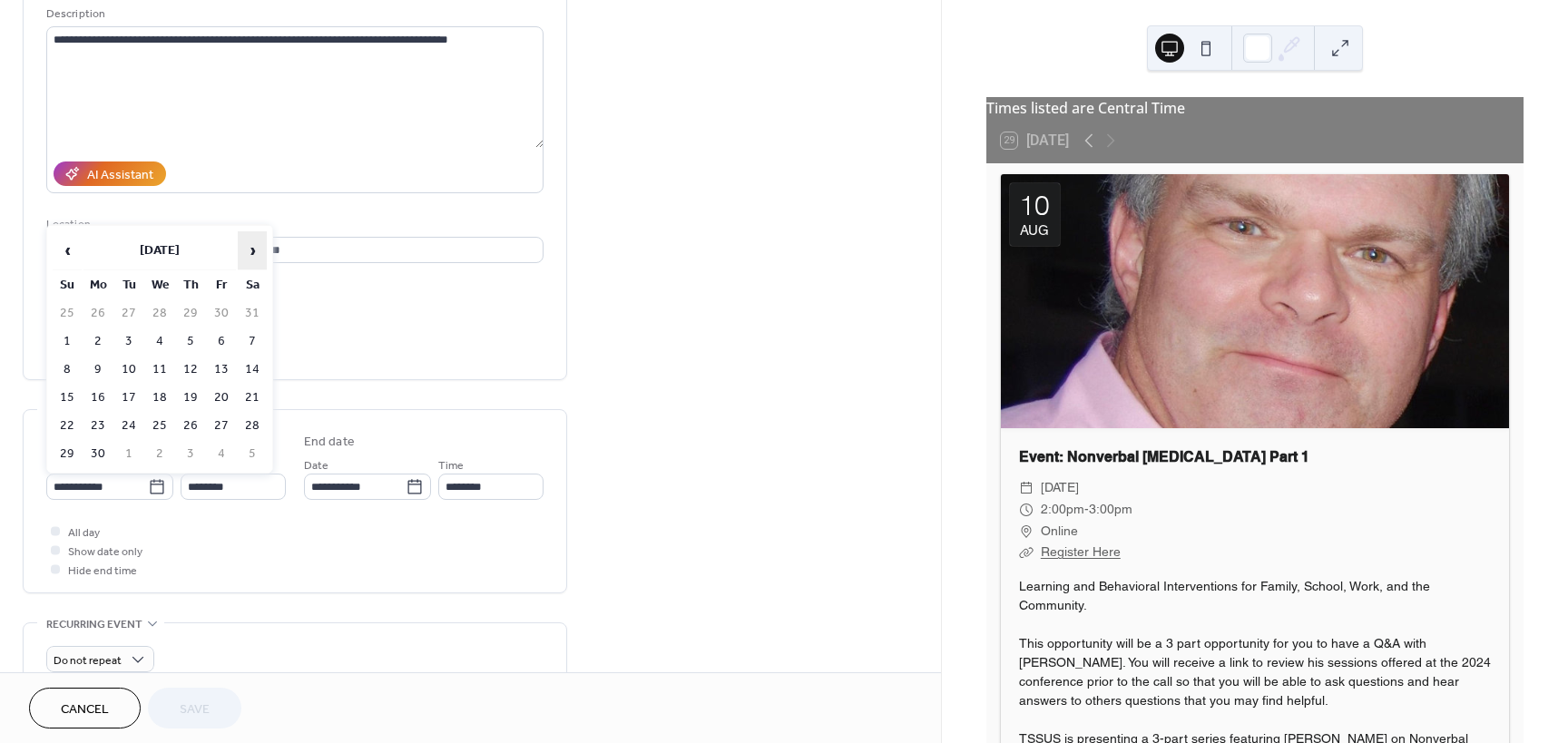 click on "›" at bounding box center (252, 250) 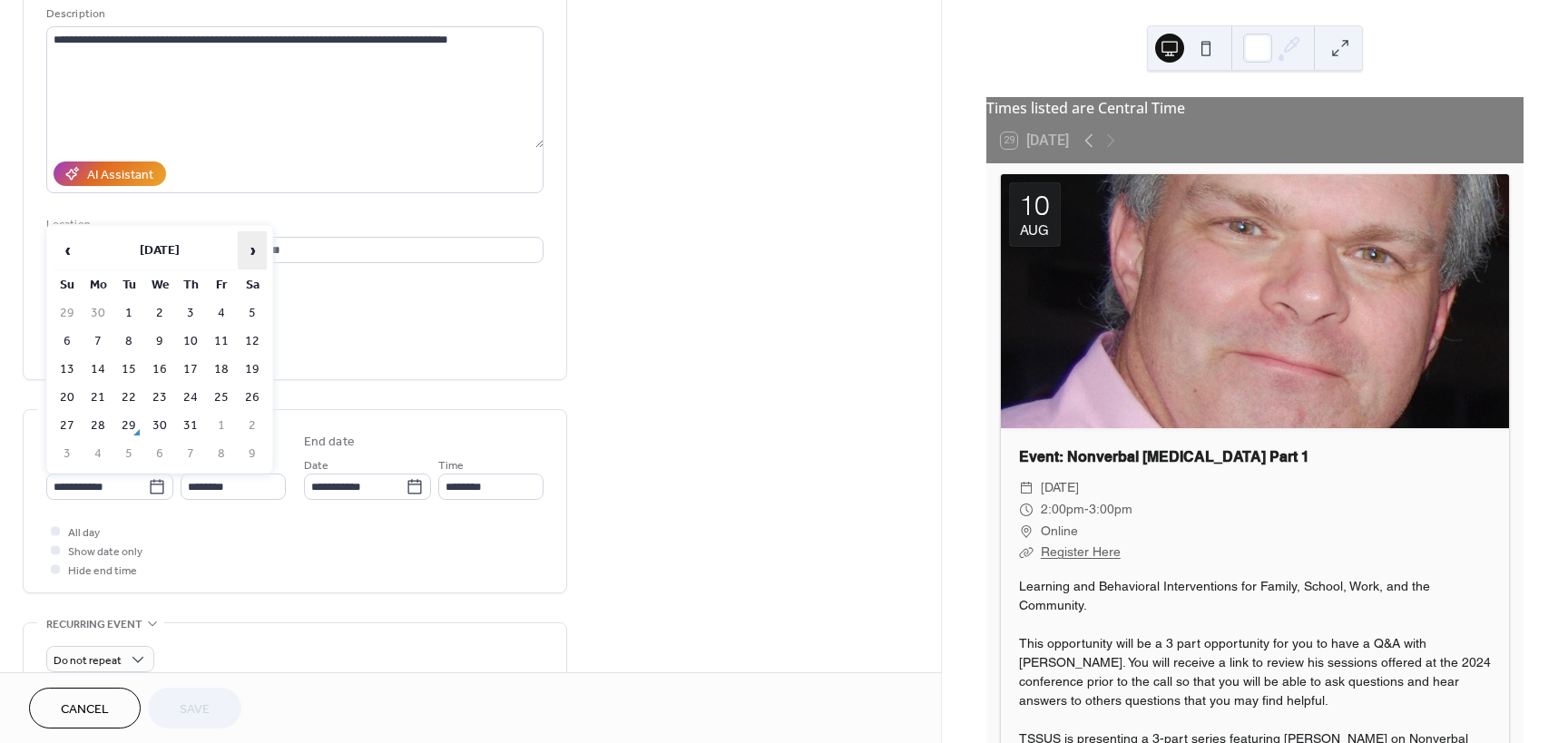 click on "›" at bounding box center (252, 250) 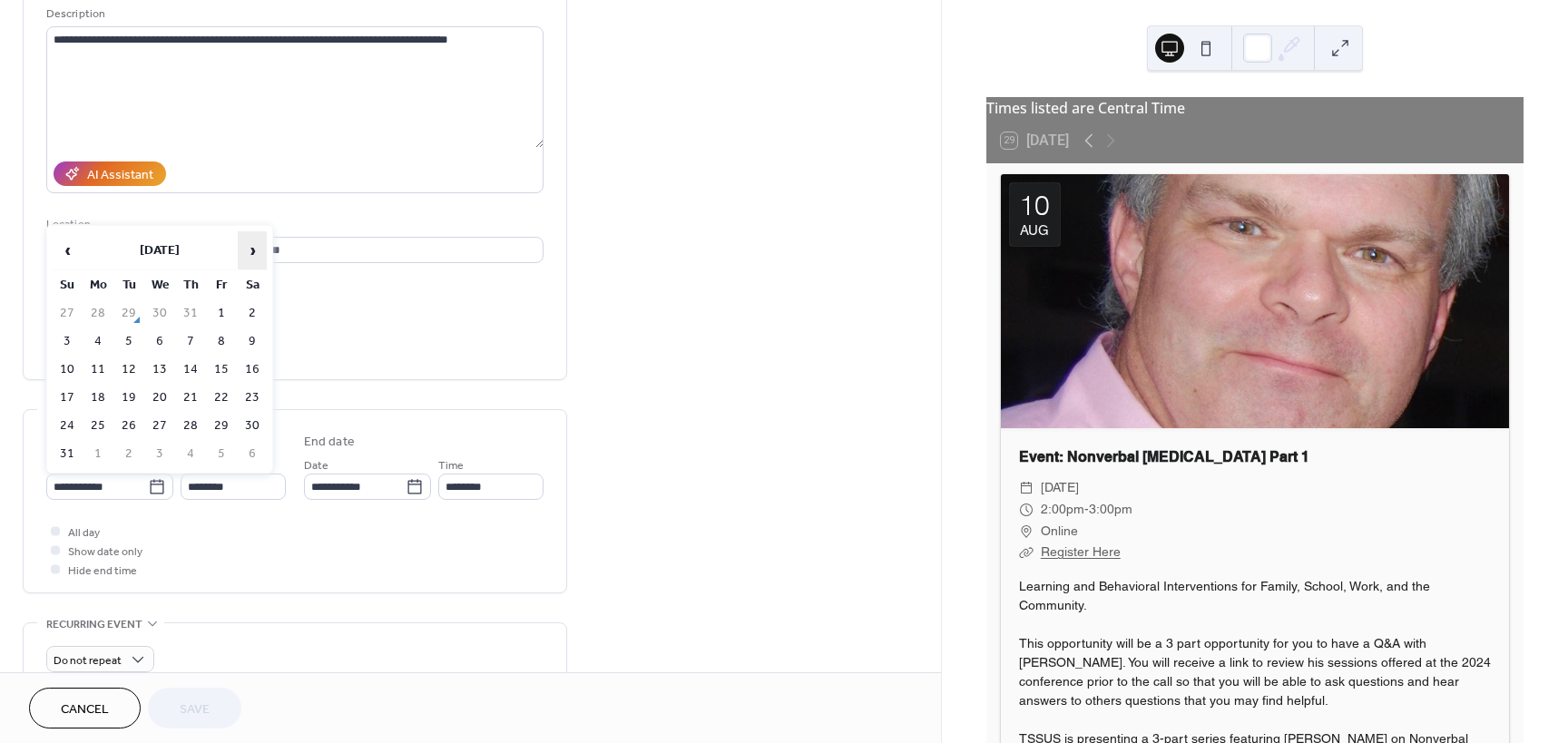 click on "›" at bounding box center (252, 250) 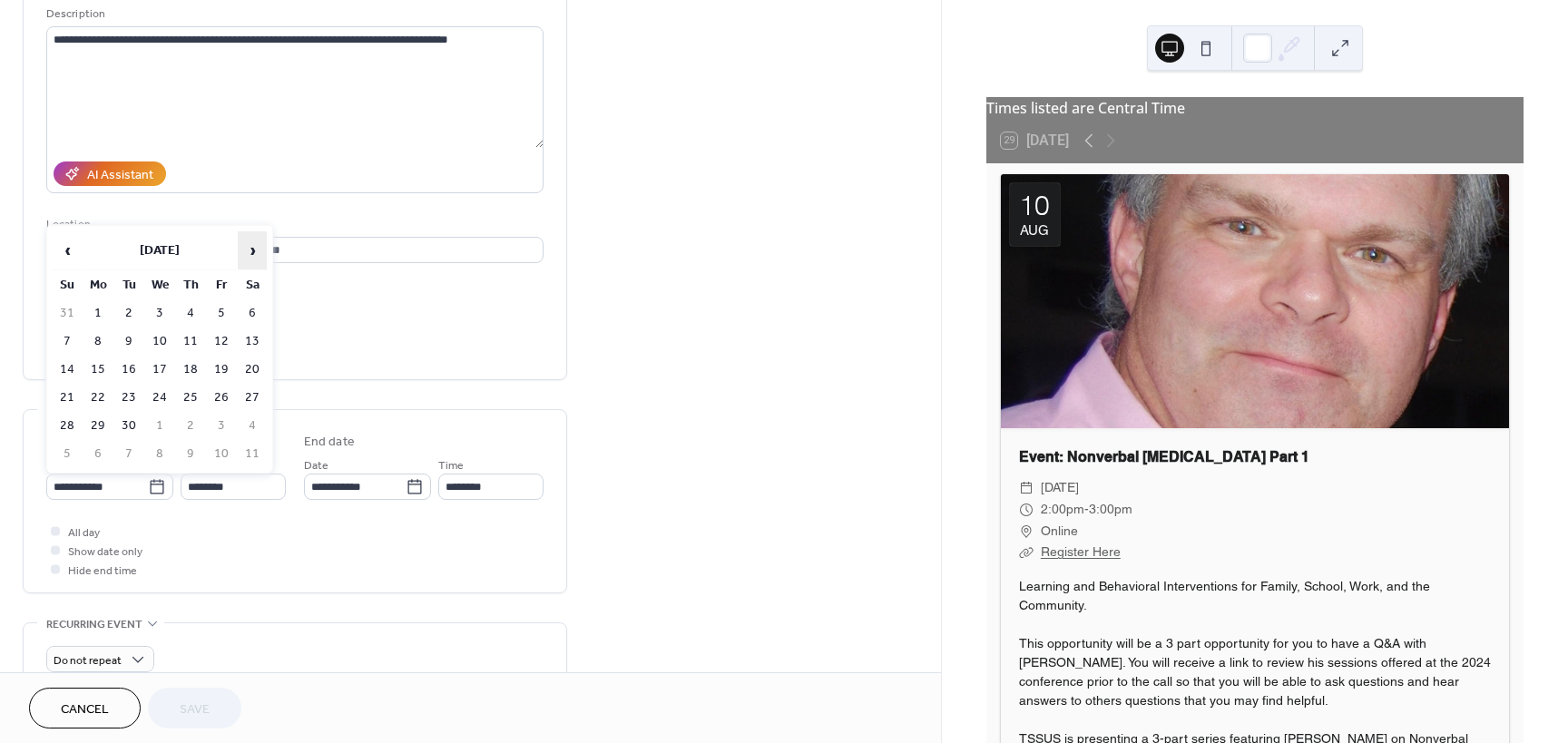click on "›" at bounding box center (252, 250) 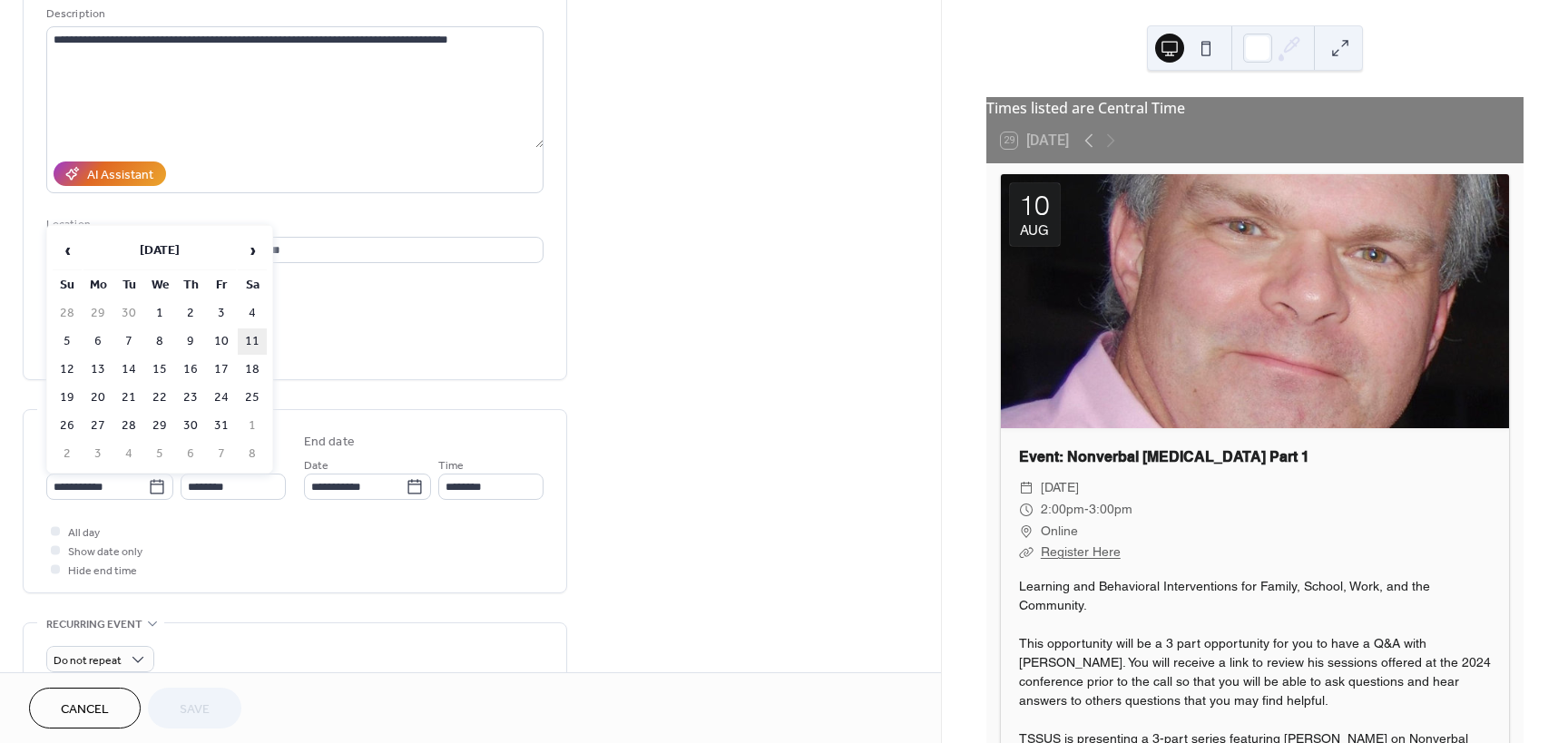 click on "11" at bounding box center (252, 341) 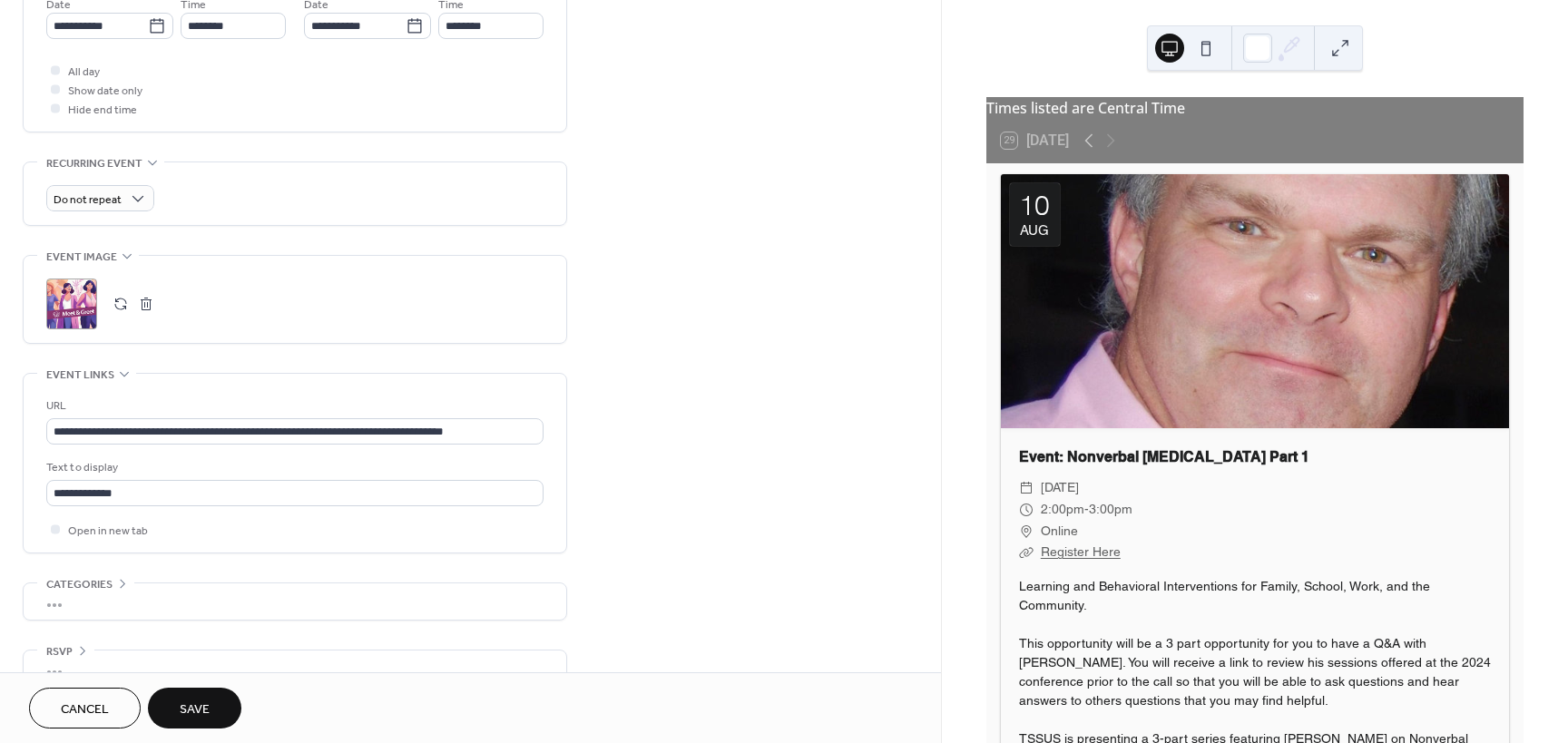 scroll, scrollTop: 676, scrollLeft: 0, axis: vertical 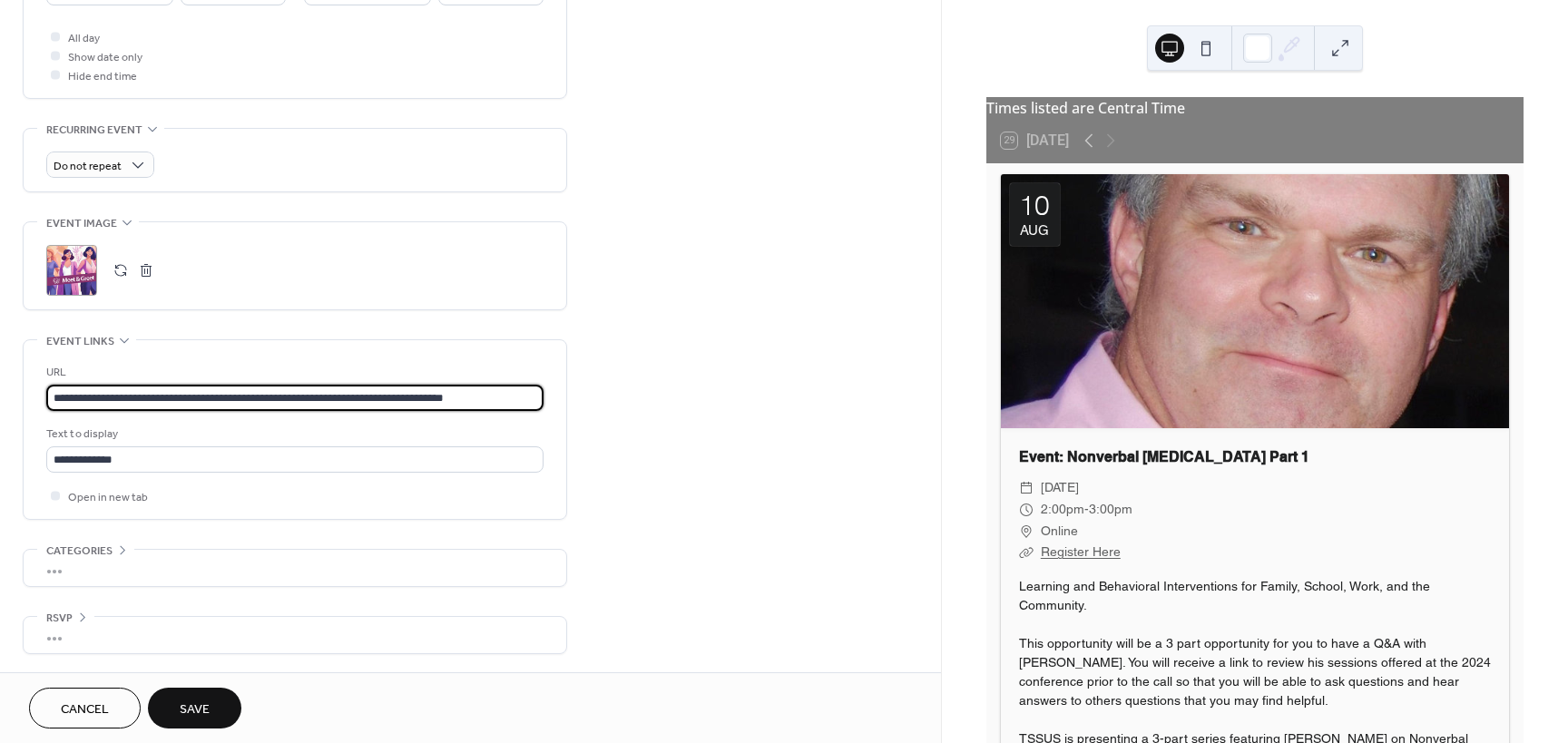 click on "**********" at bounding box center [295, 397] 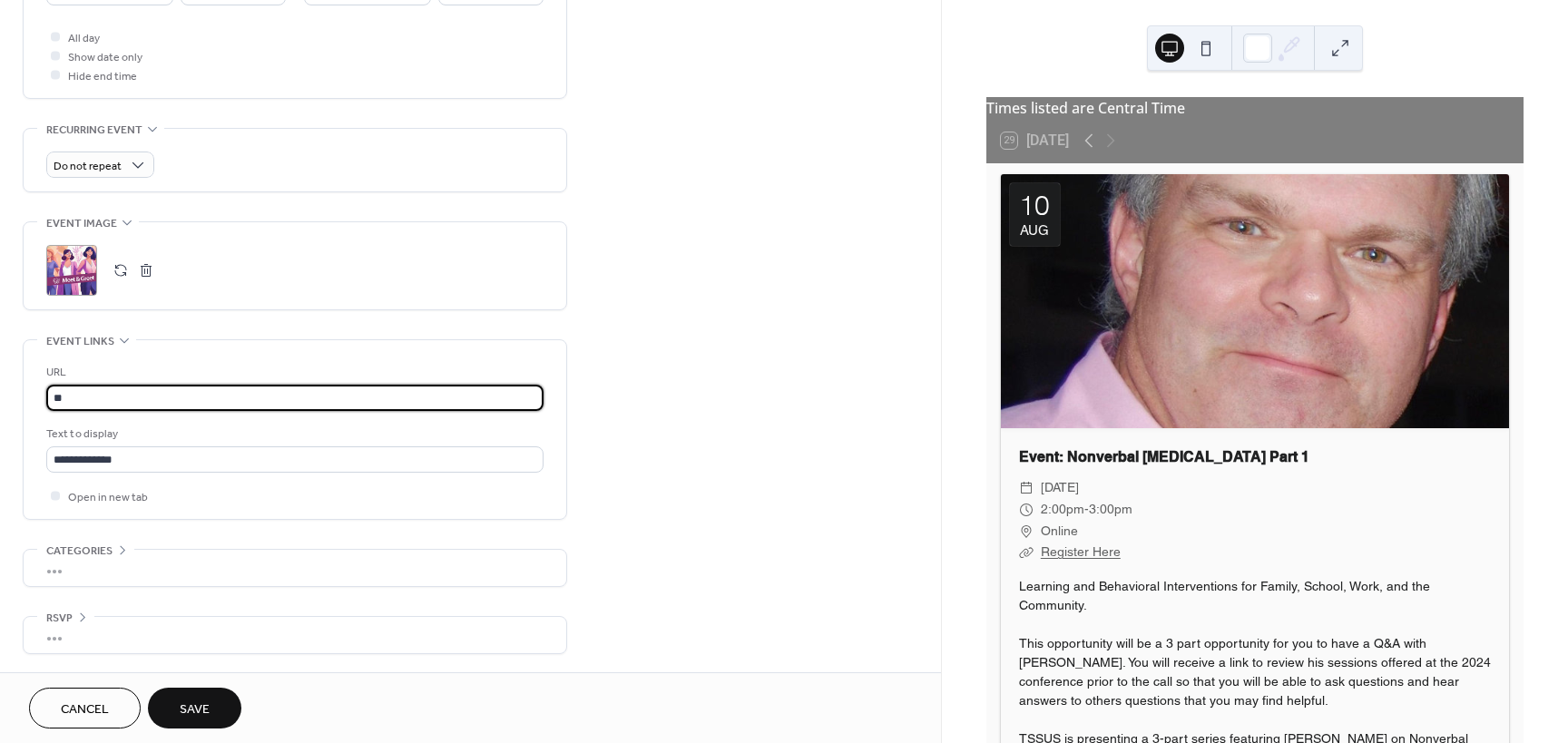 type on "*" 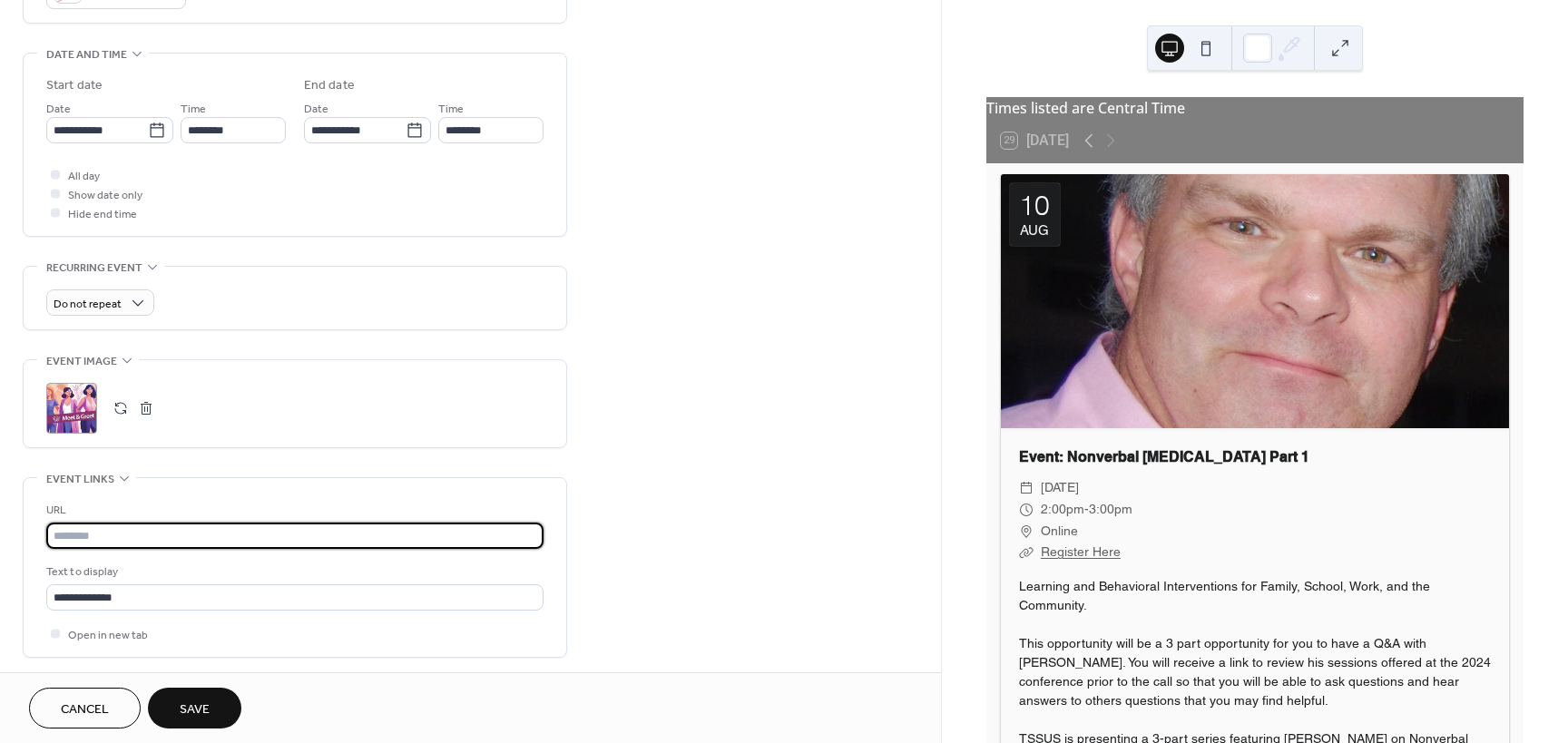 scroll, scrollTop: 494, scrollLeft: 0, axis: vertical 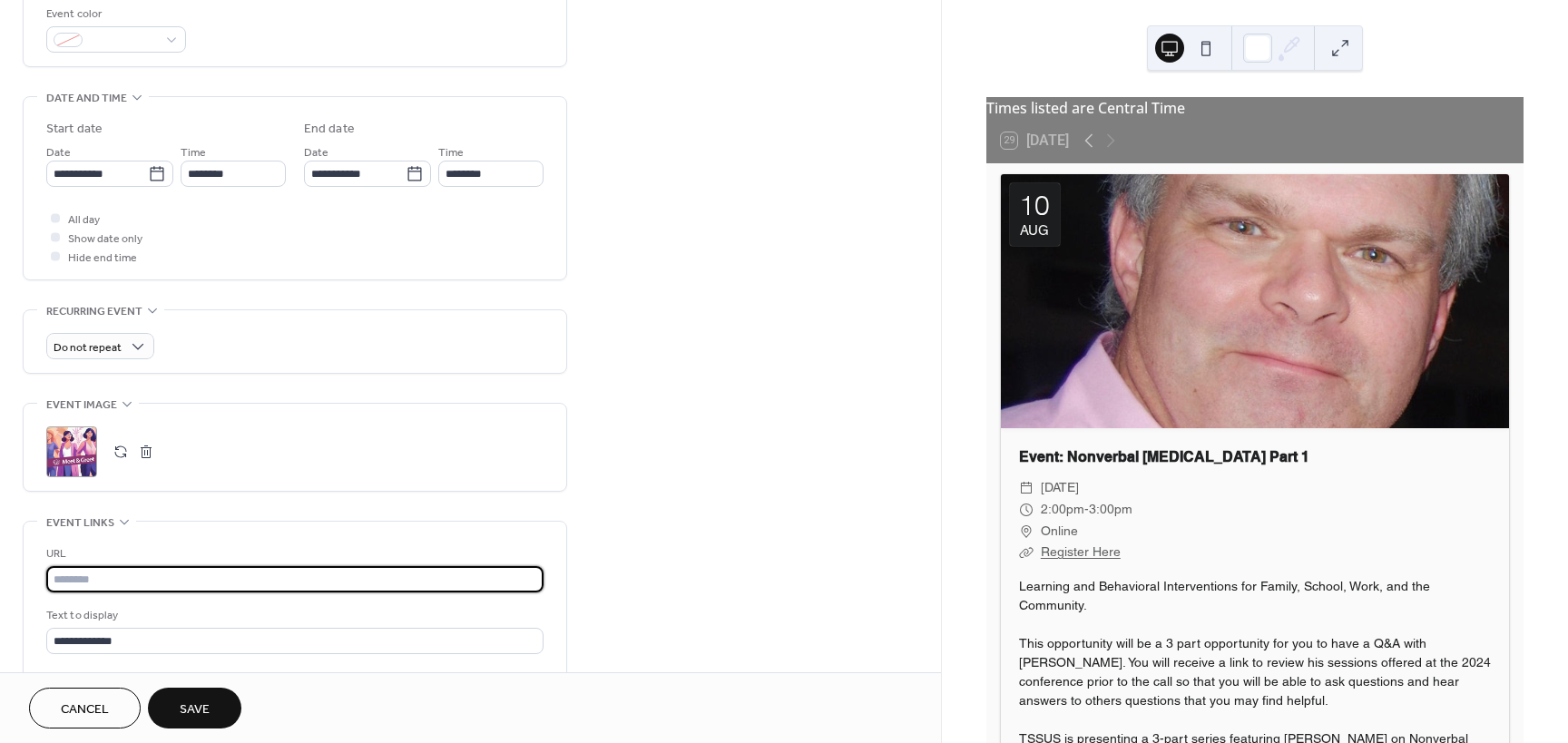 type 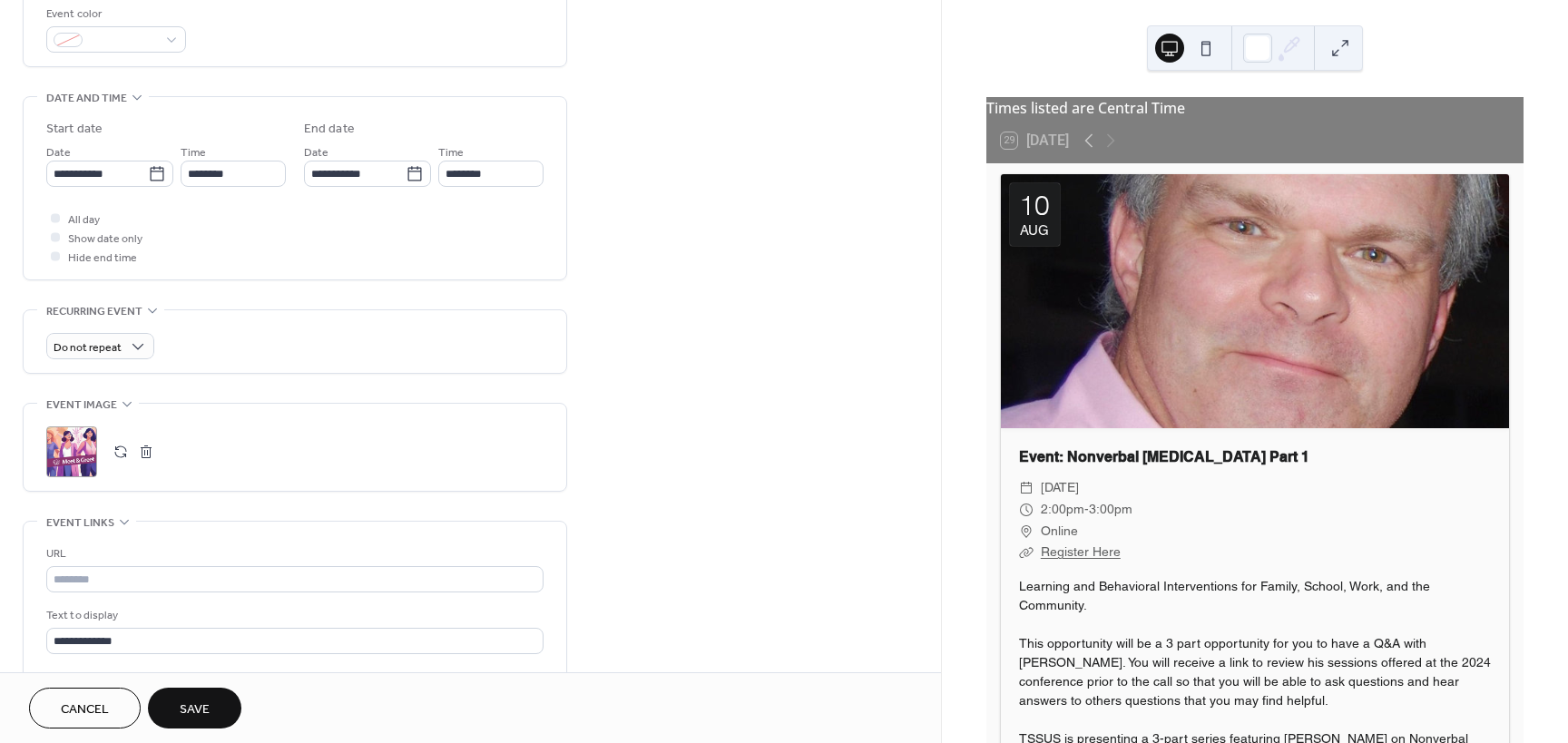 click on "Cancel" at bounding box center (84, 709) 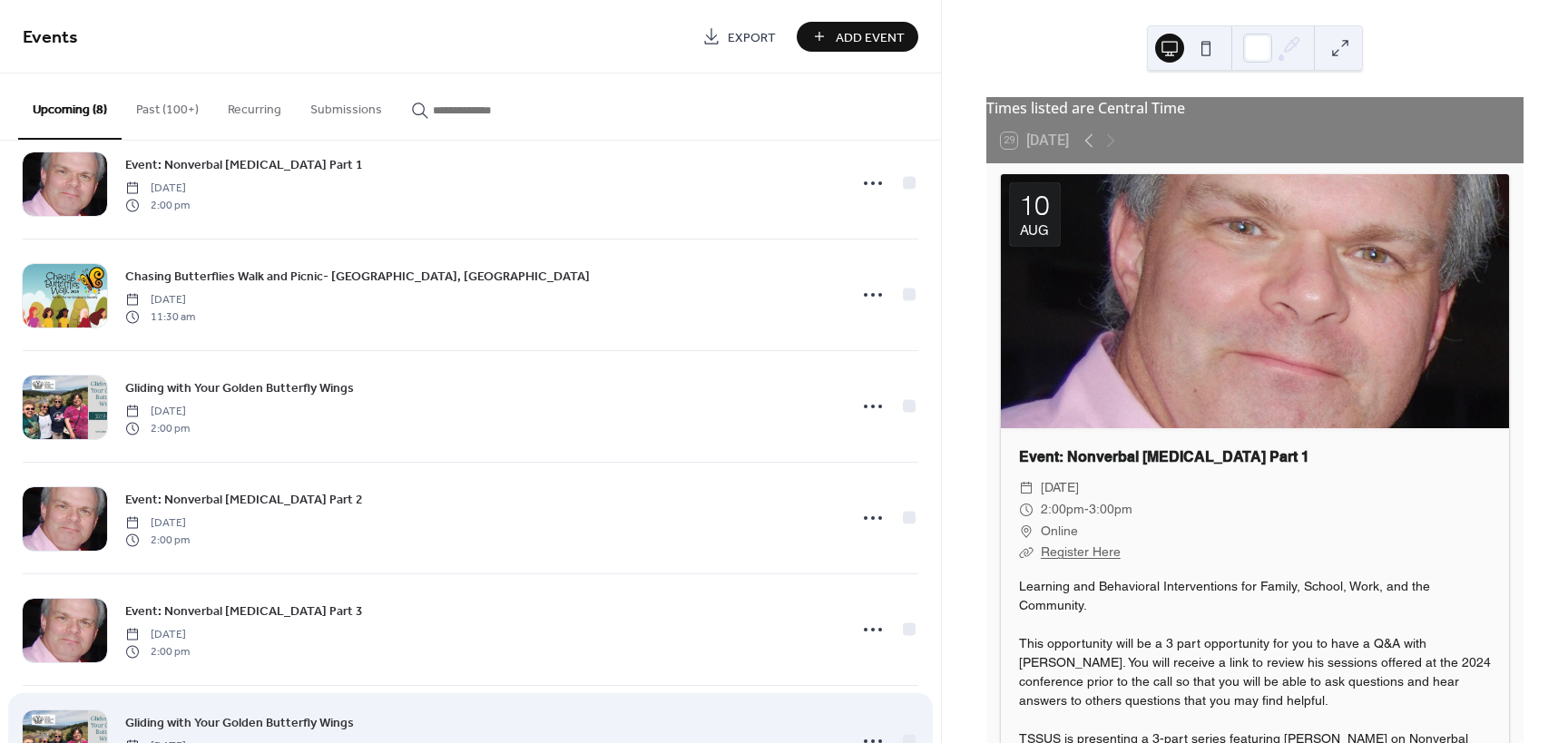 scroll, scrollTop: 0, scrollLeft: 0, axis: both 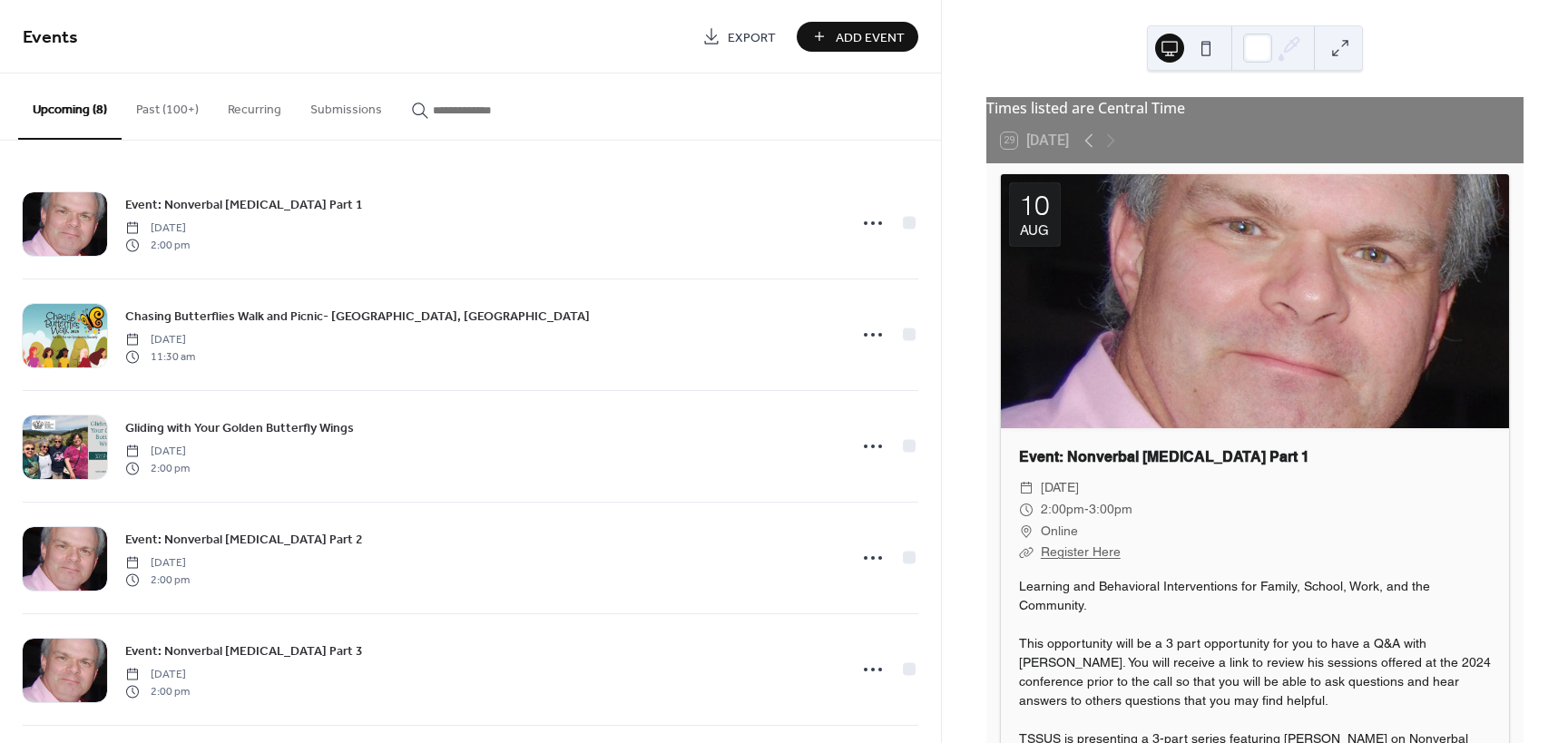 click on "Past (100+)" at bounding box center [167, 105] 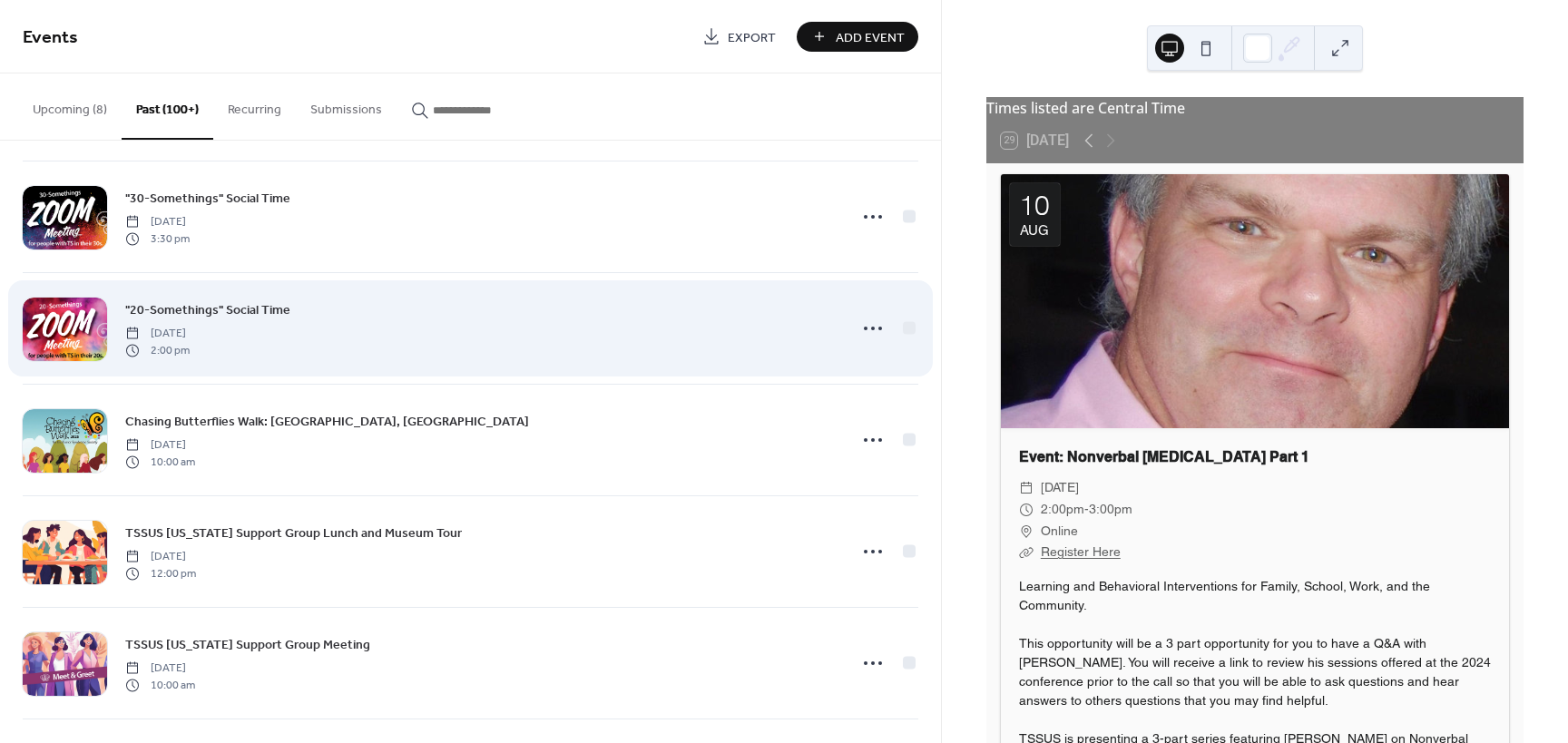 scroll, scrollTop: 181, scrollLeft: 0, axis: vertical 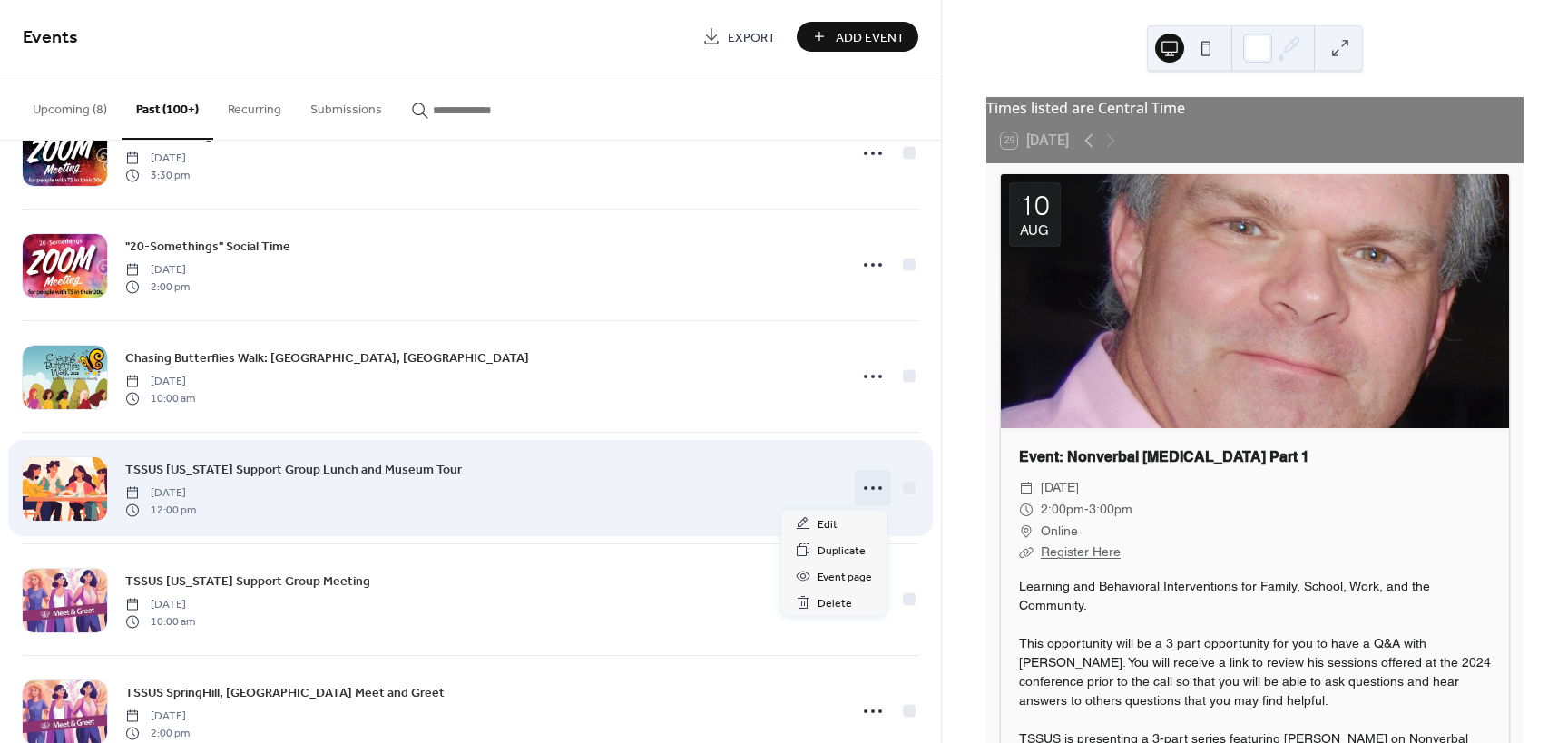 click 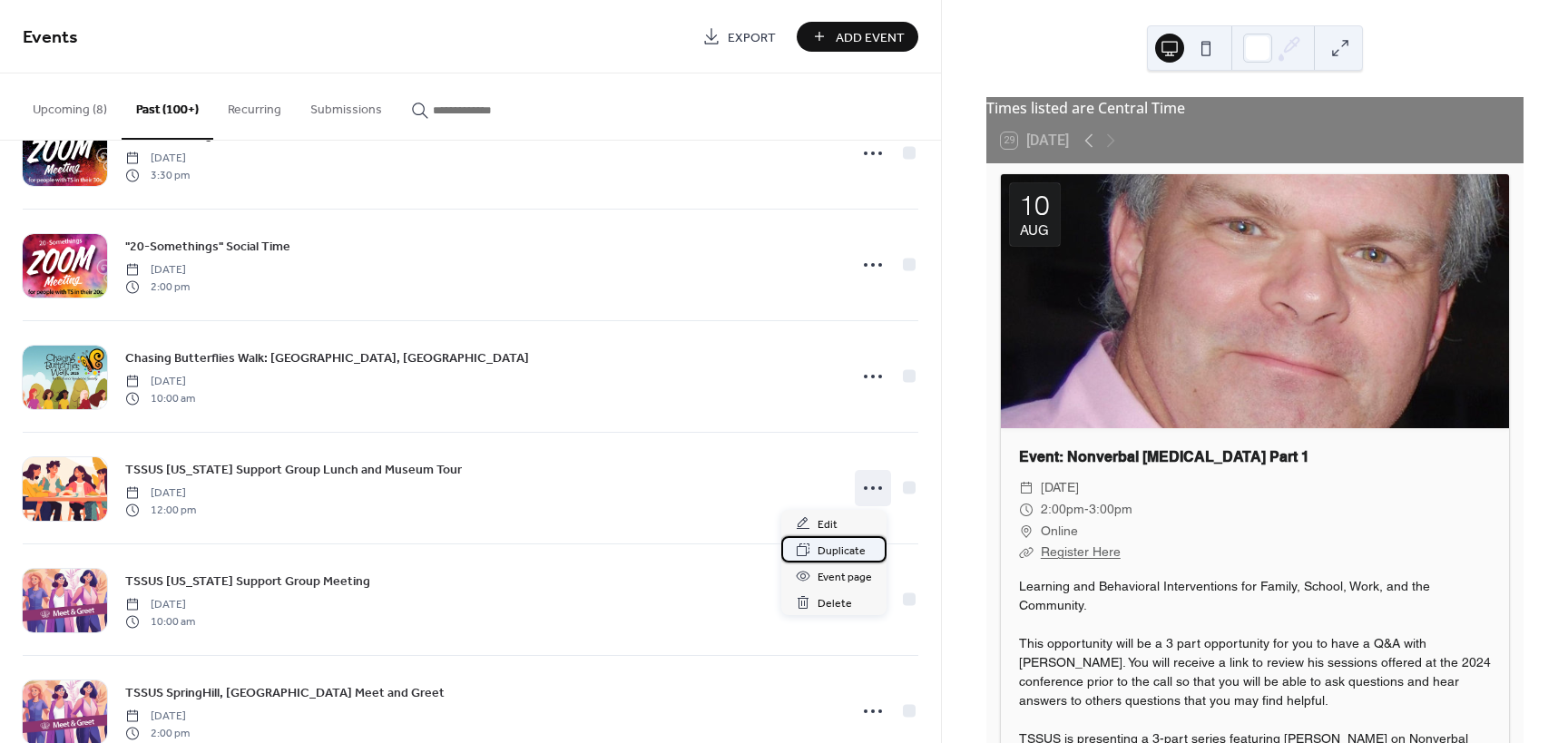 click on "Duplicate" at bounding box center [841, 551] 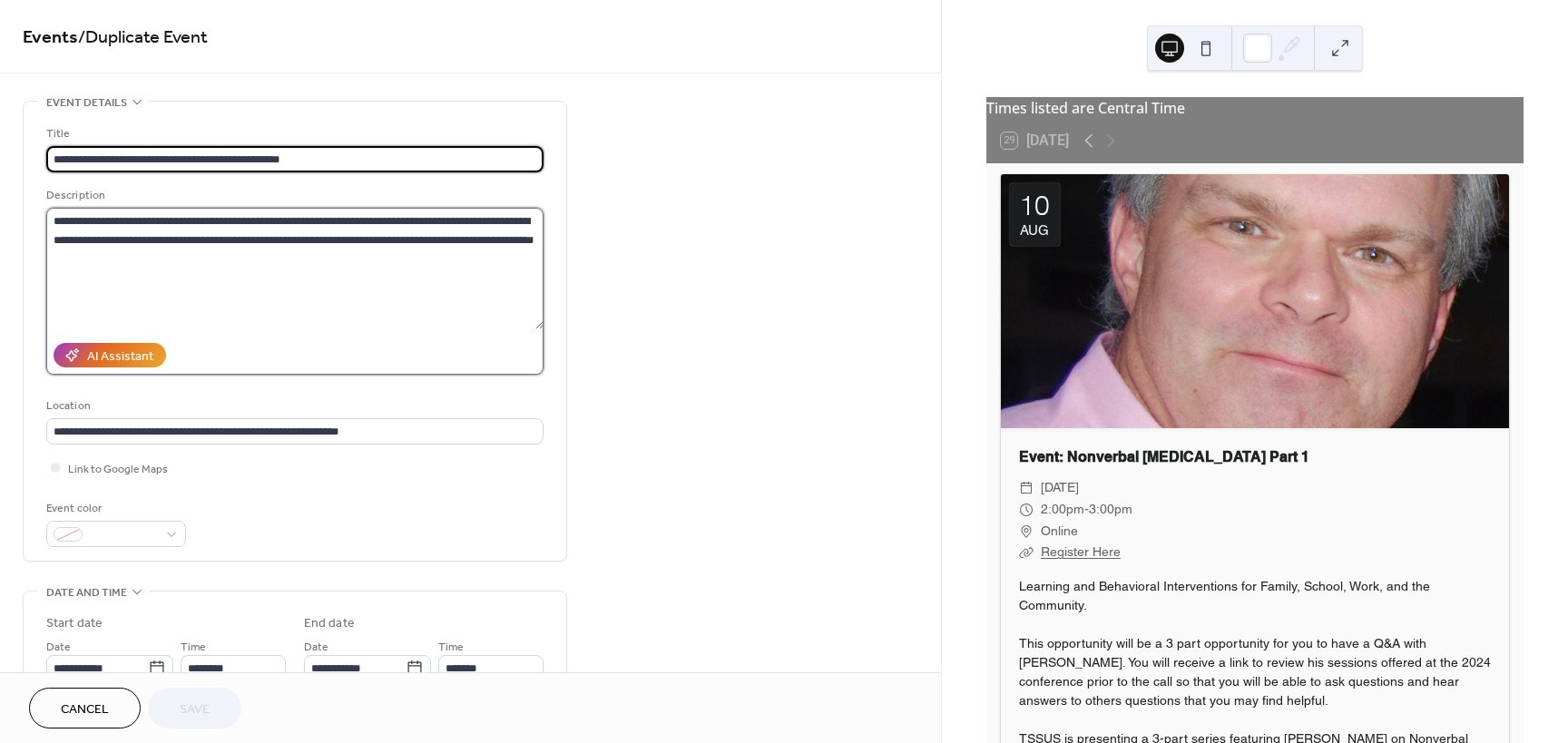 click on "**********" at bounding box center [295, 269] 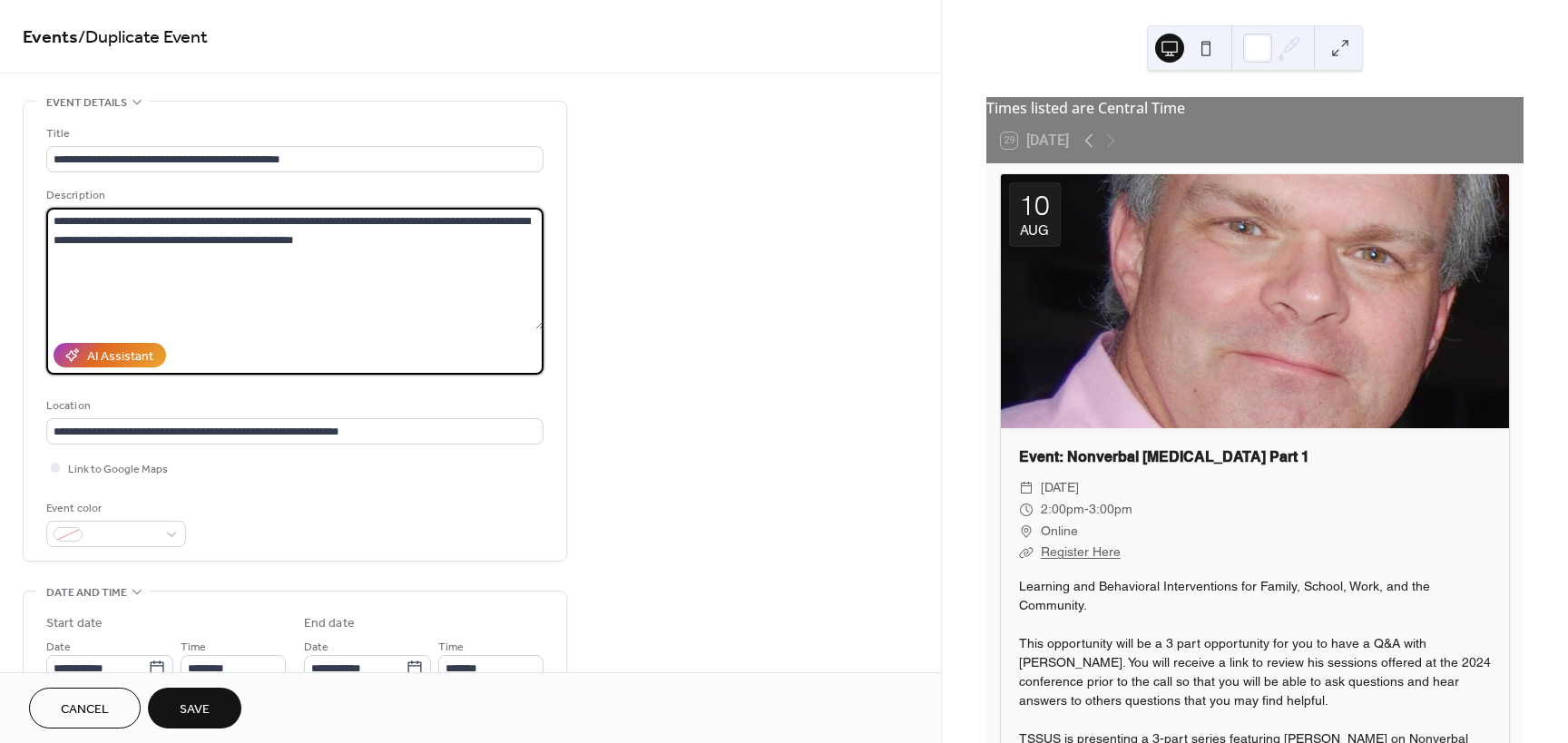 click on "**********" at bounding box center [295, 269] 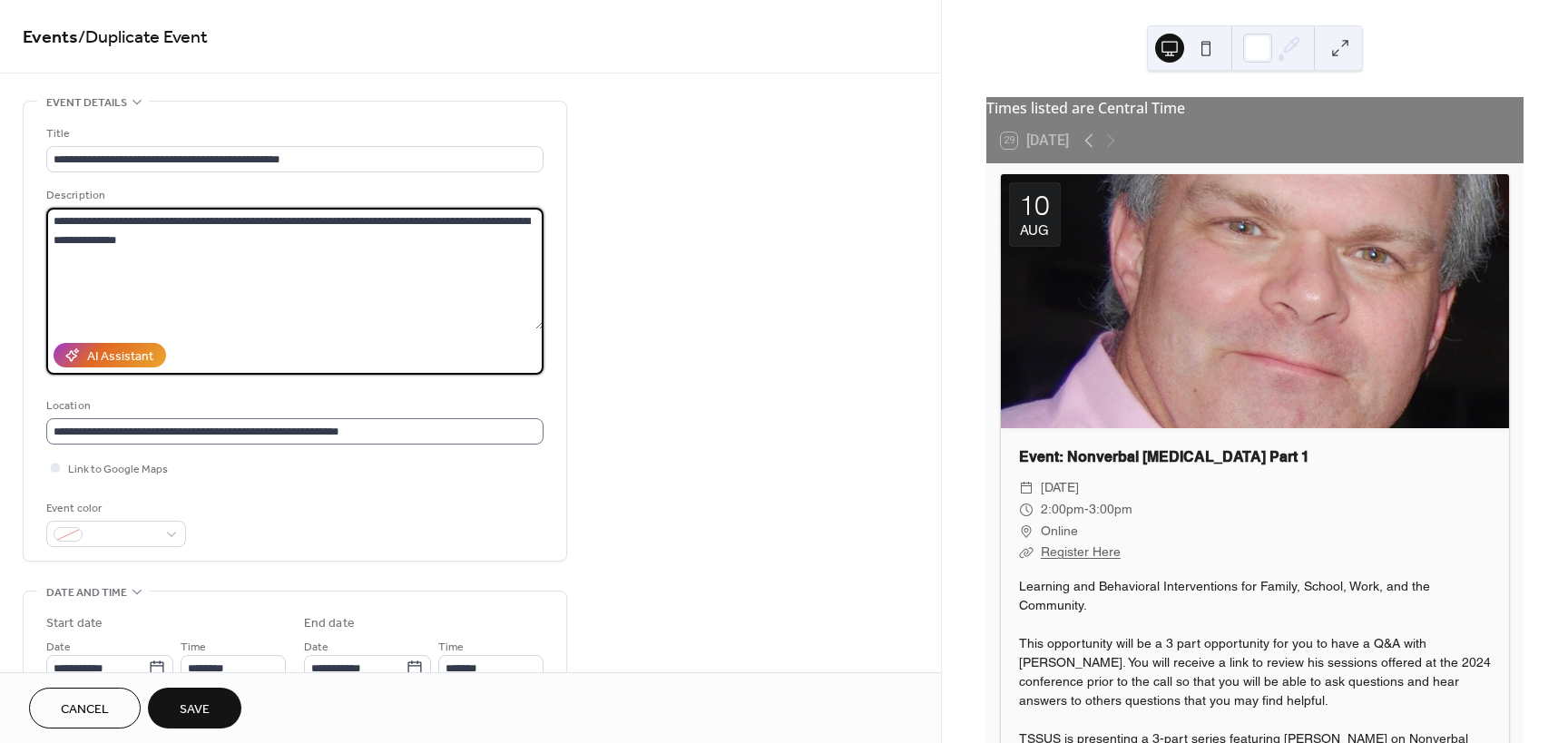 type on "**********" 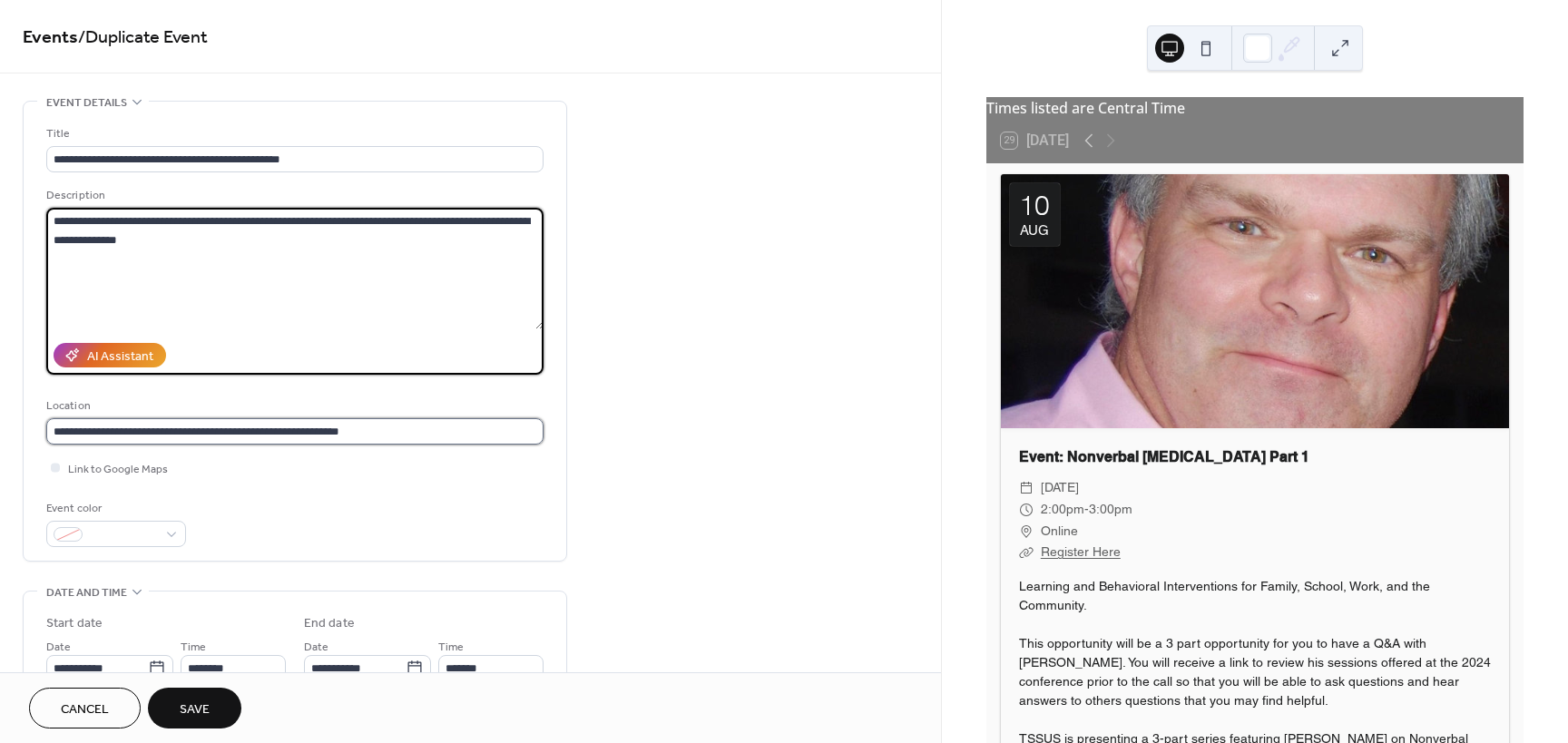 click on "**********" at bounding box center (295, 431) 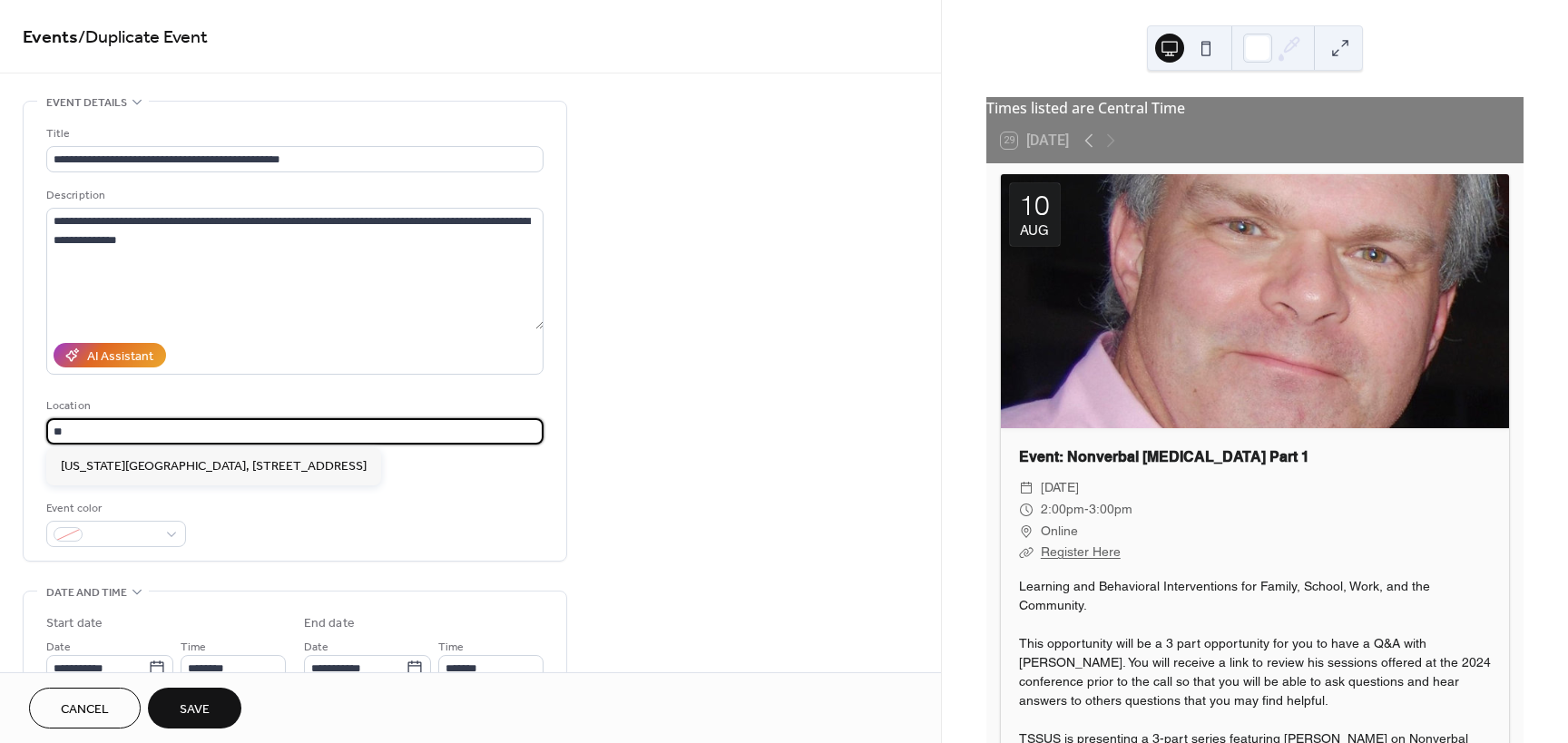 type on "*" 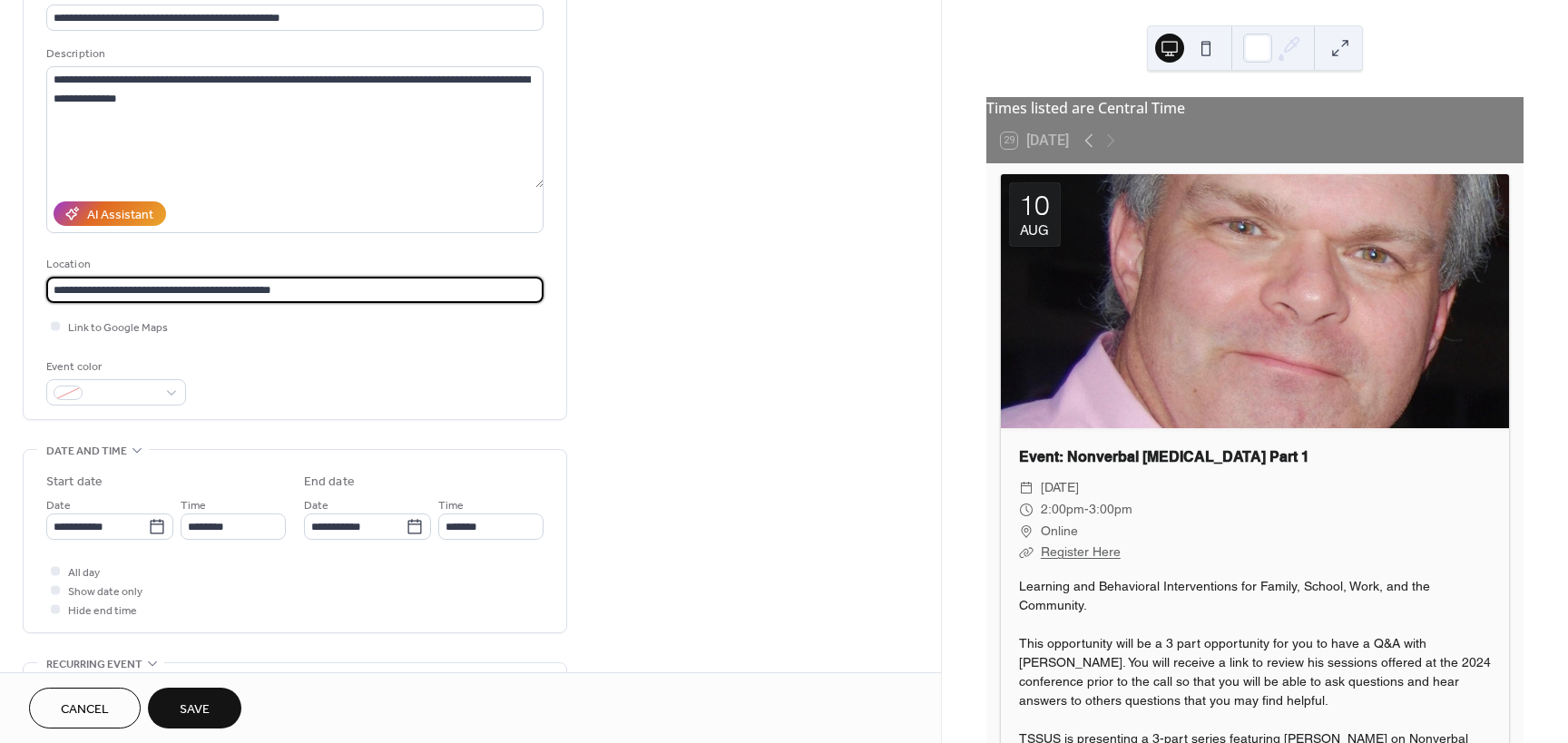 scroll, scrollTop: 181, scrollLeft: 0, axis: vertical 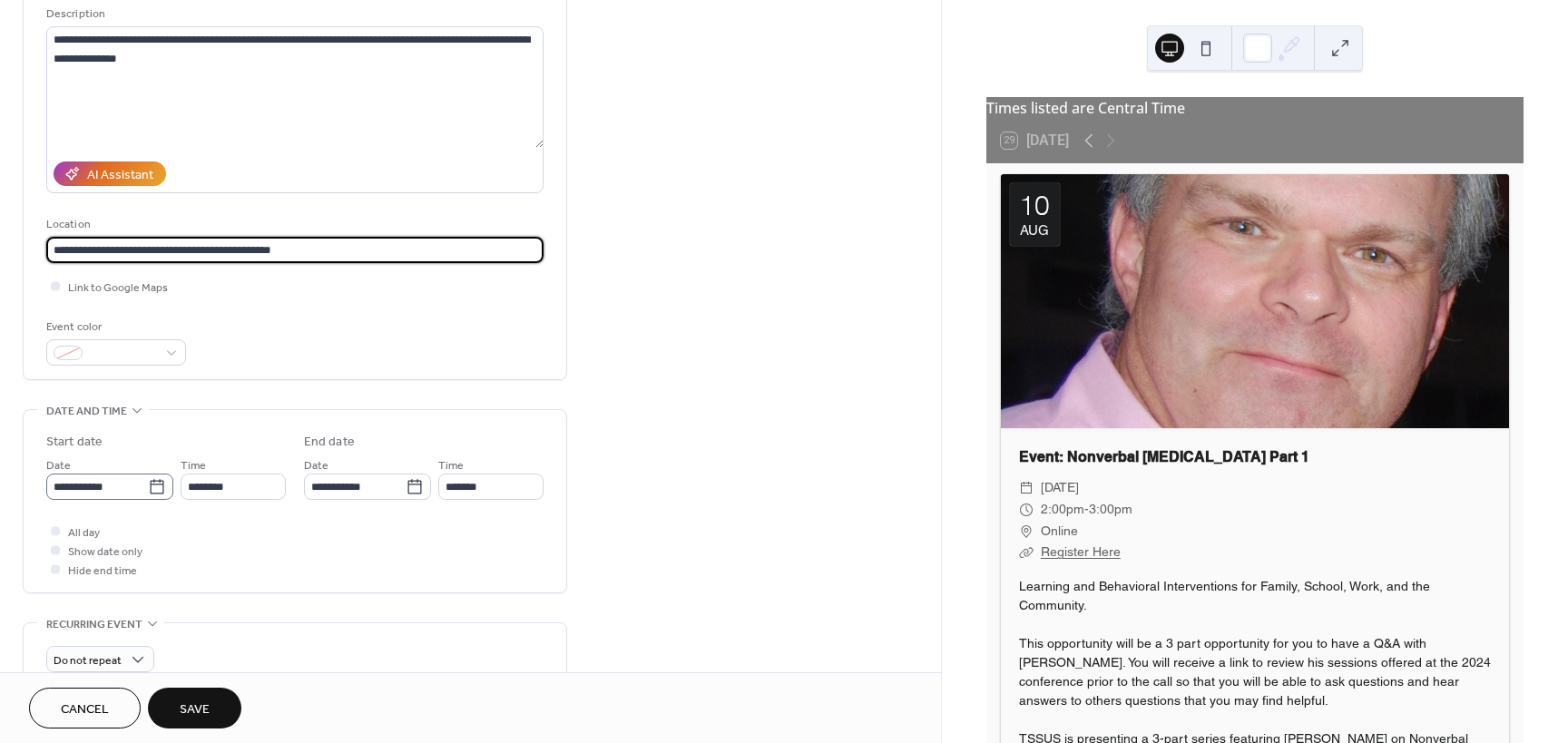 type on "**********" 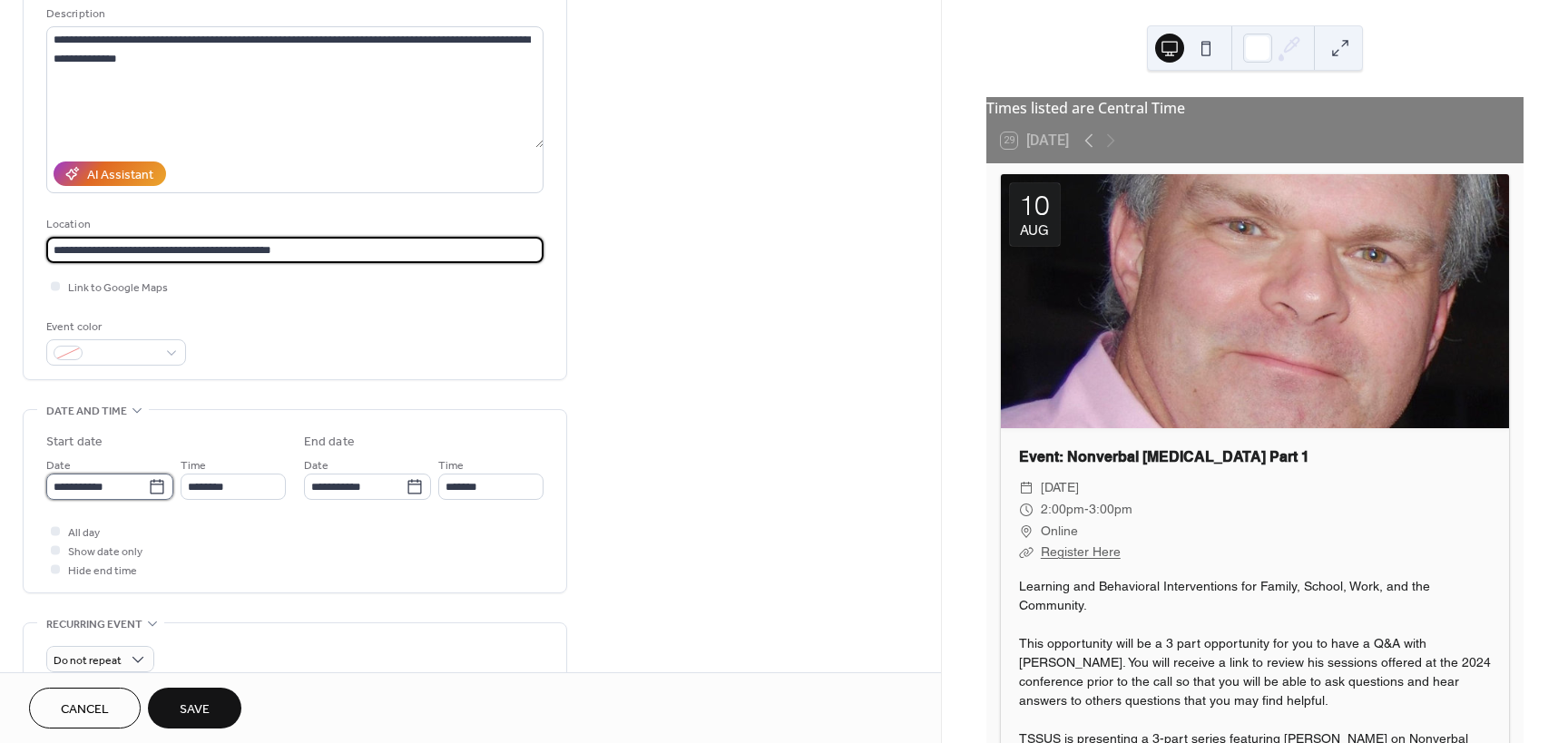 click on "**********" at bounding box center [97, 486] 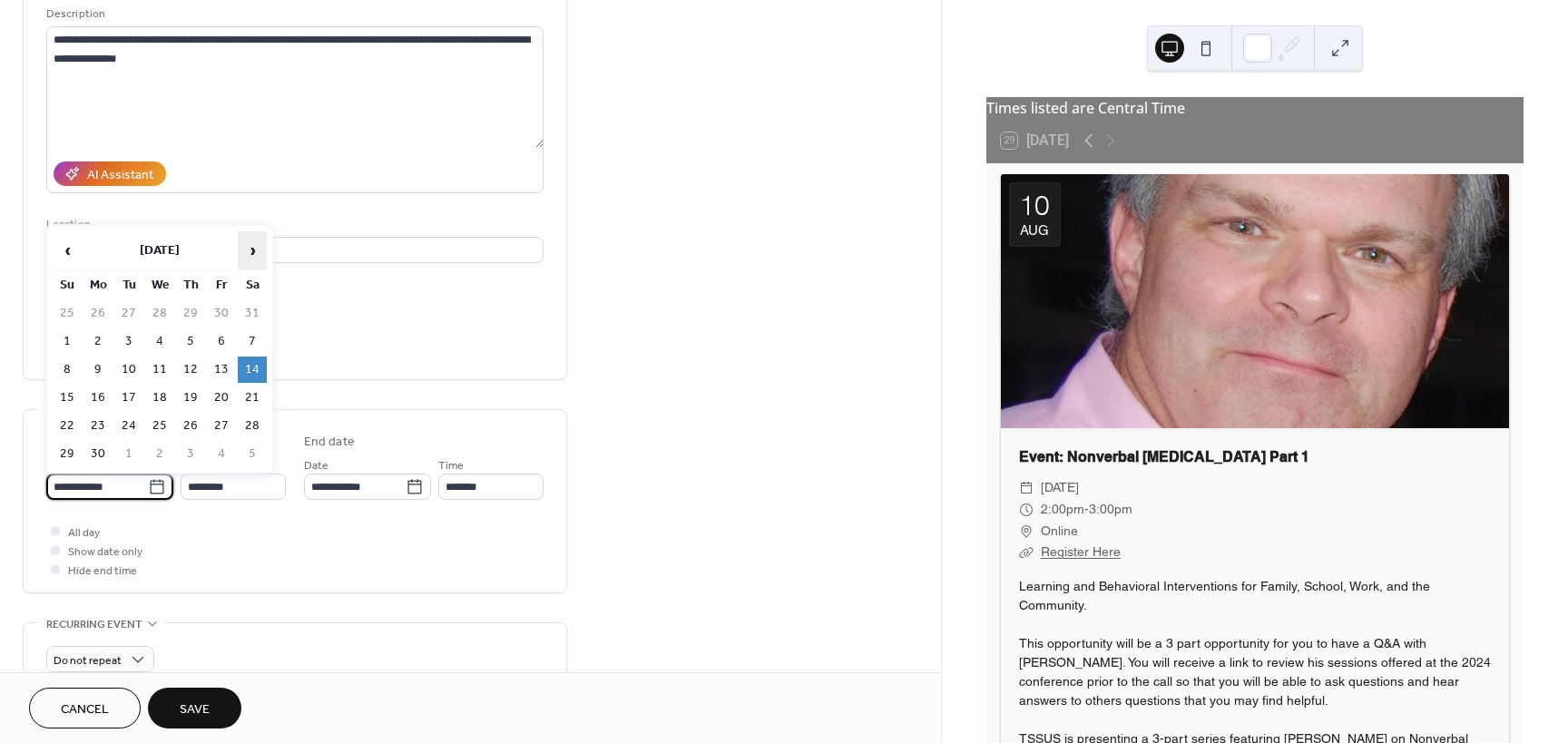click on "›" at bounding box center [252, 250] 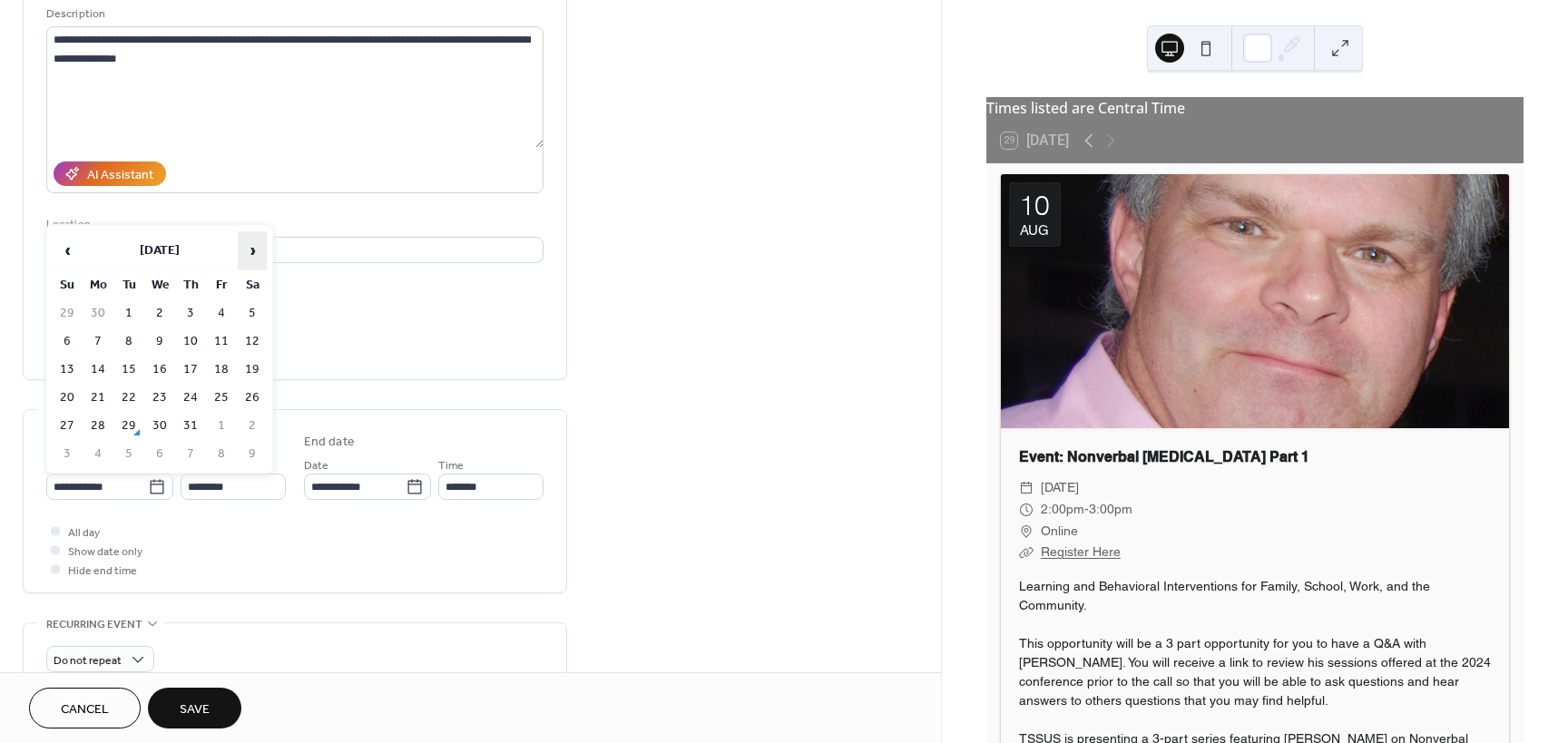 click on "›" at bounding box center [252, 250] 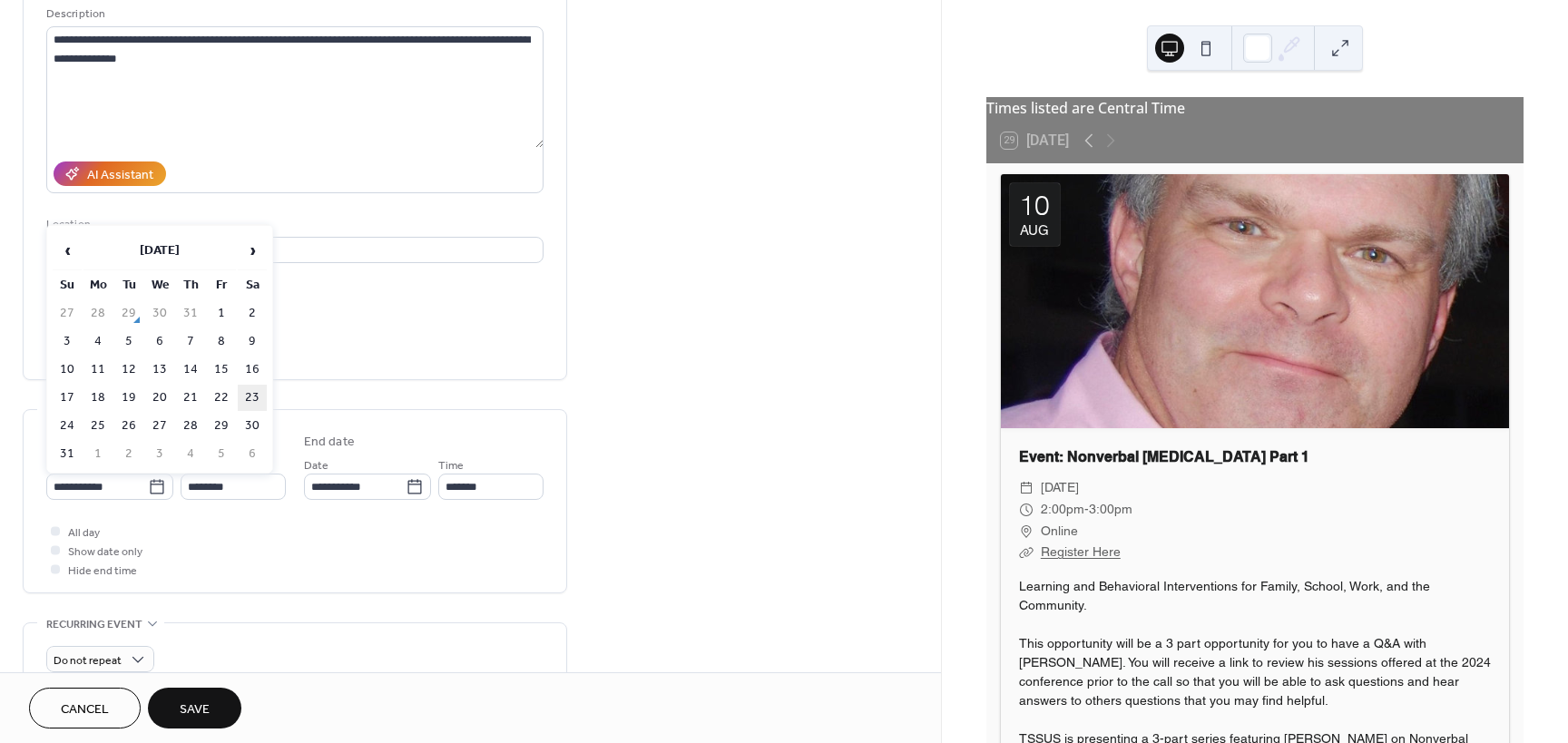 click on "23" at bounding box center [252, 397] 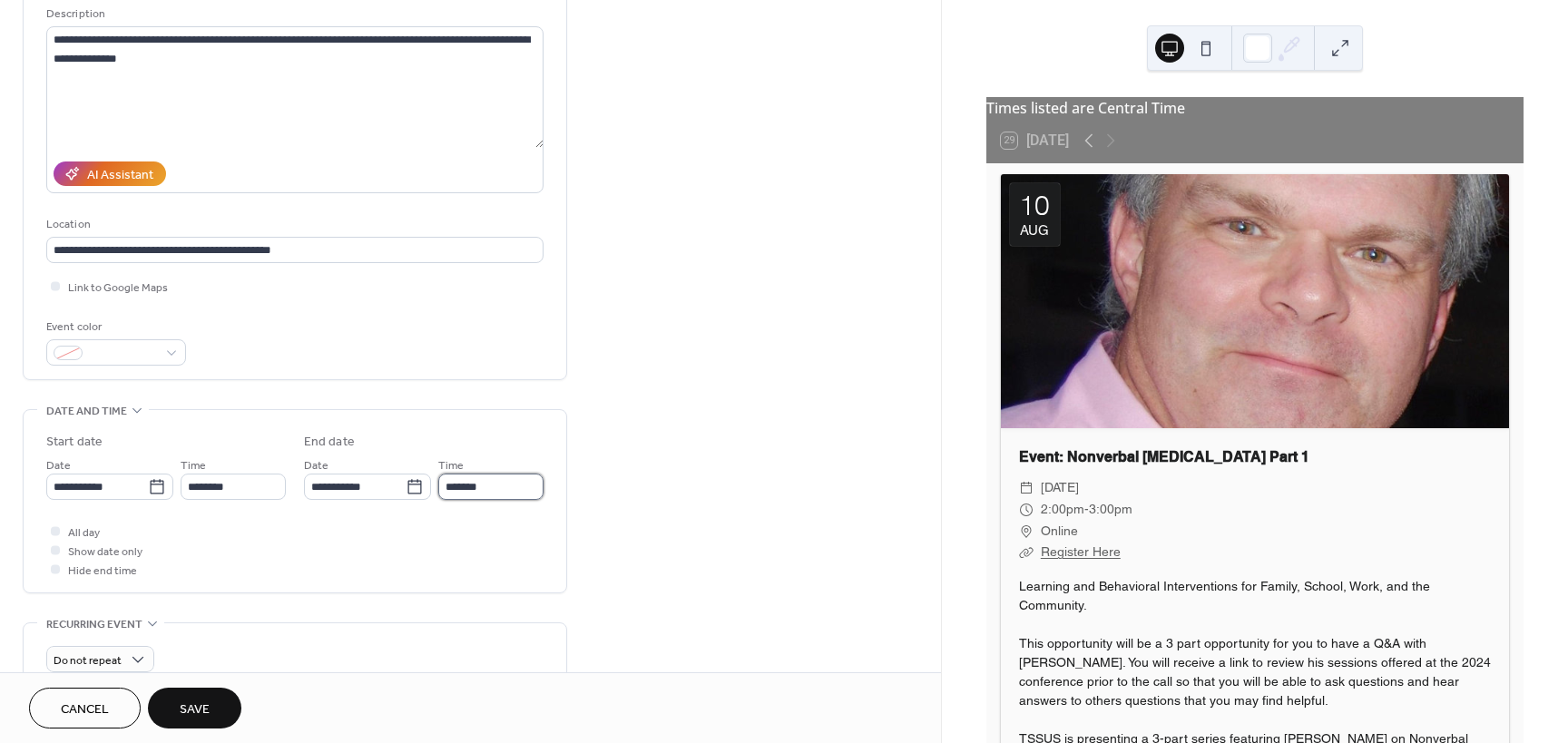 click on "*******" at bounding box center [491, 486] 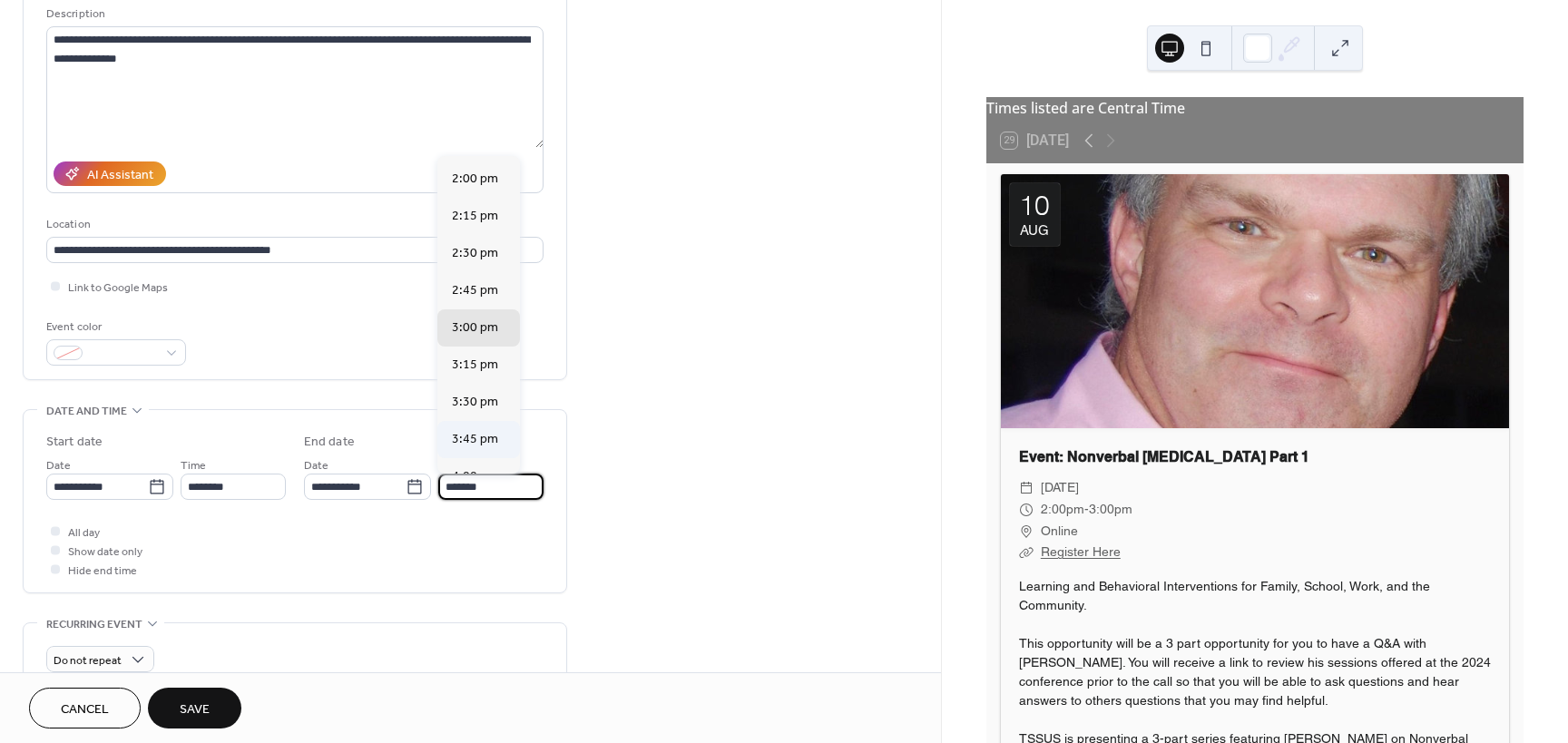 scroll, scrollTop: 228, scrollLeft: 0, axis: vertical 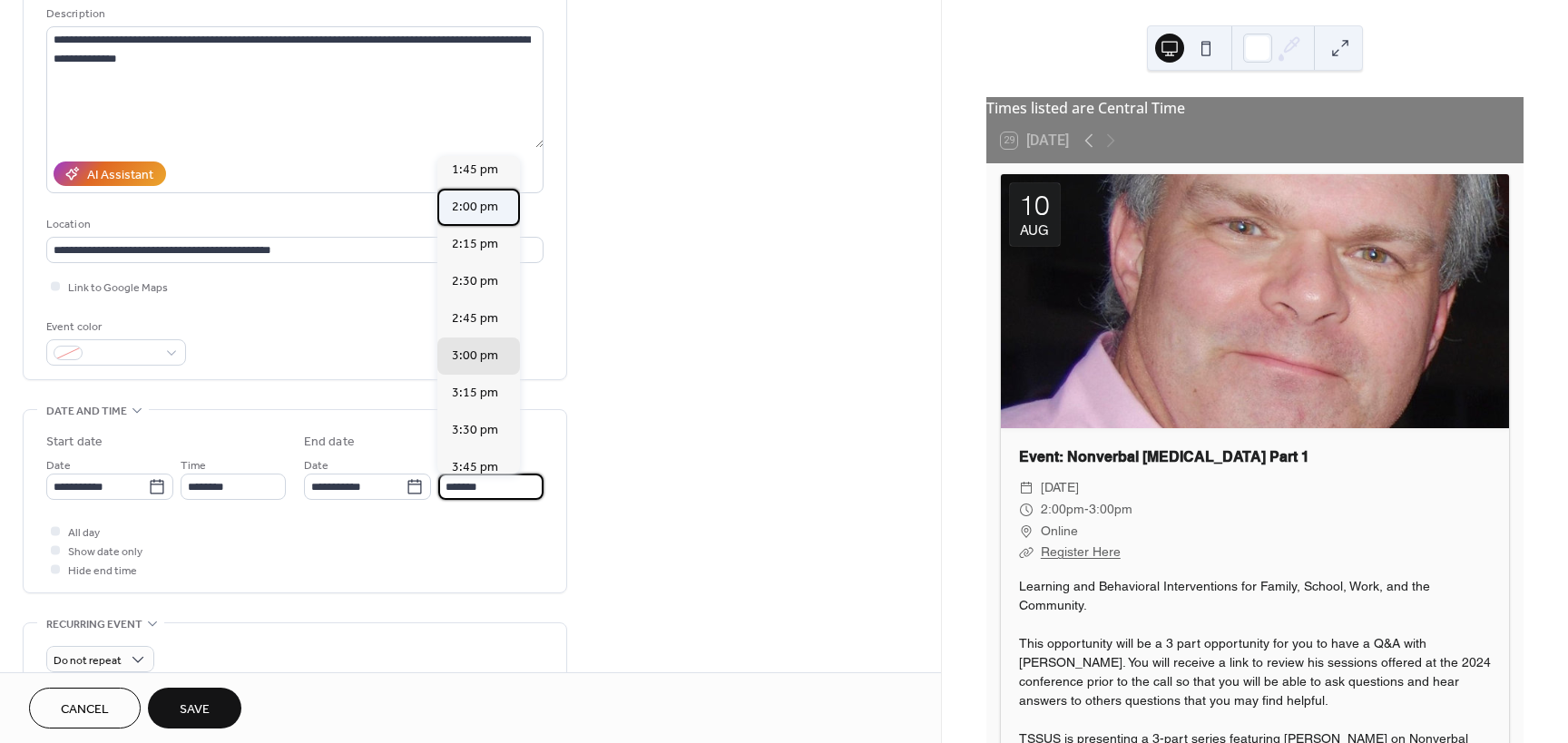 click on "2:00 pm" at bounding box center [475, 207] 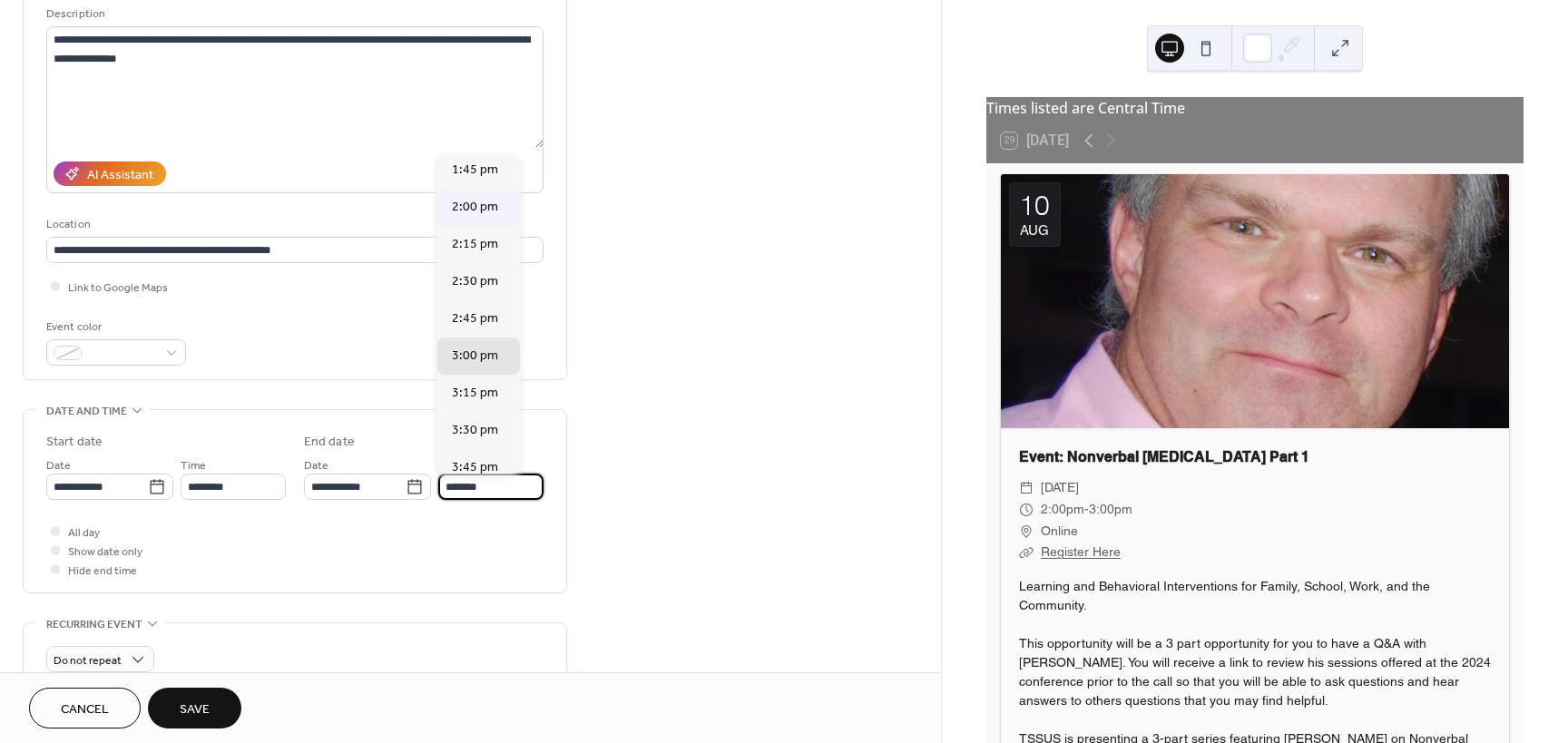type on "*******" 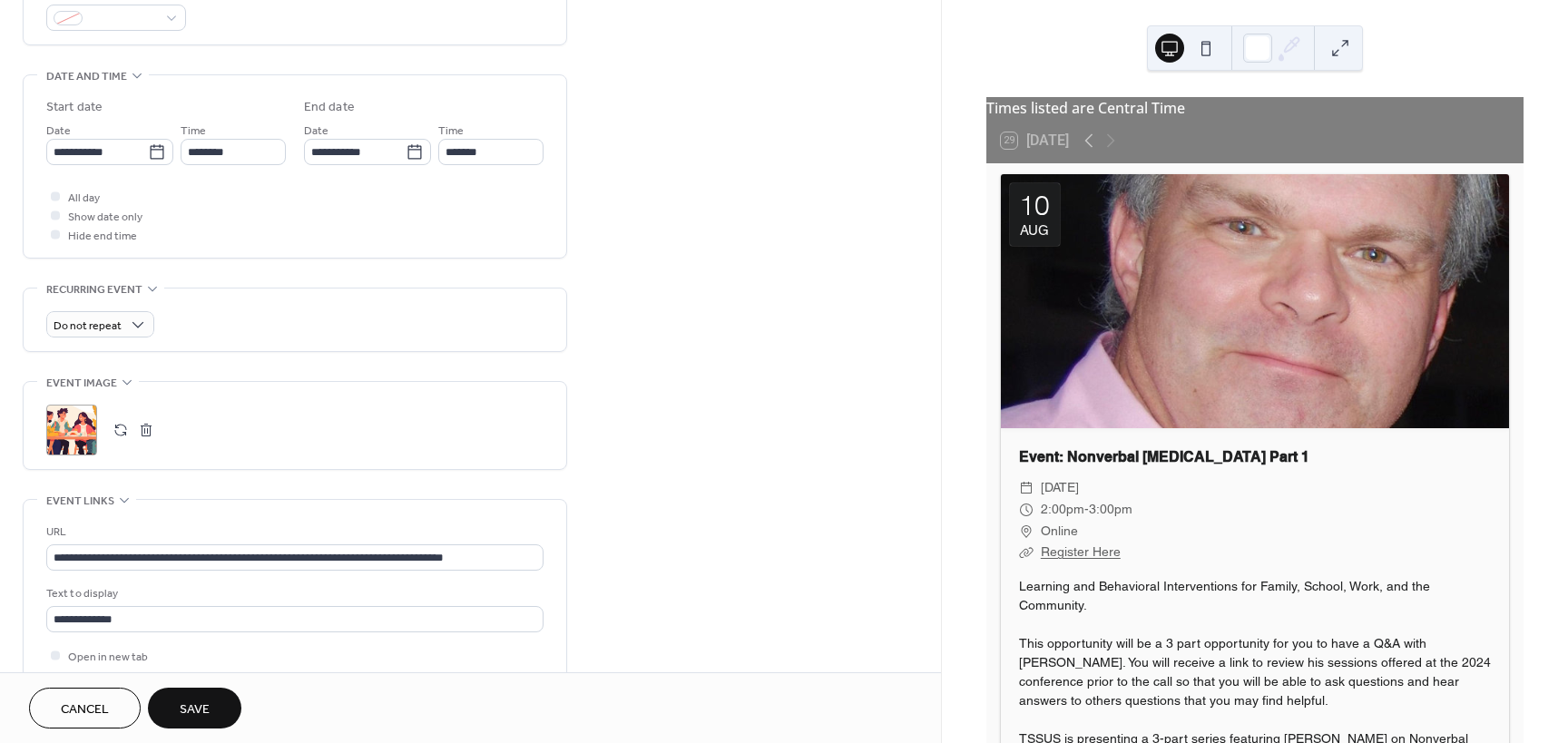 scroll, scrollTop: 544, scrollLeft: 0, axis: vertical 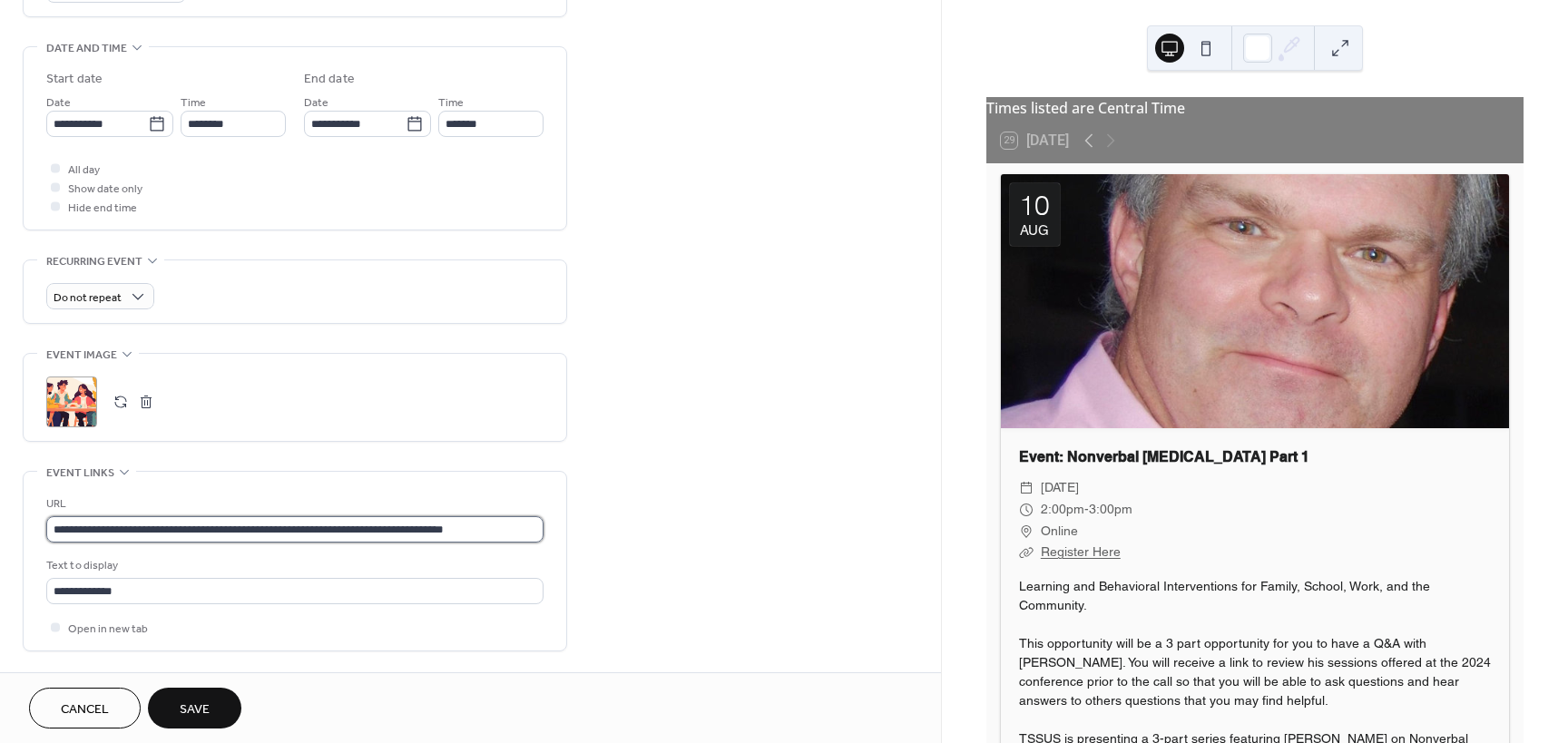 click on "**********" at bounding box center [295, 529] 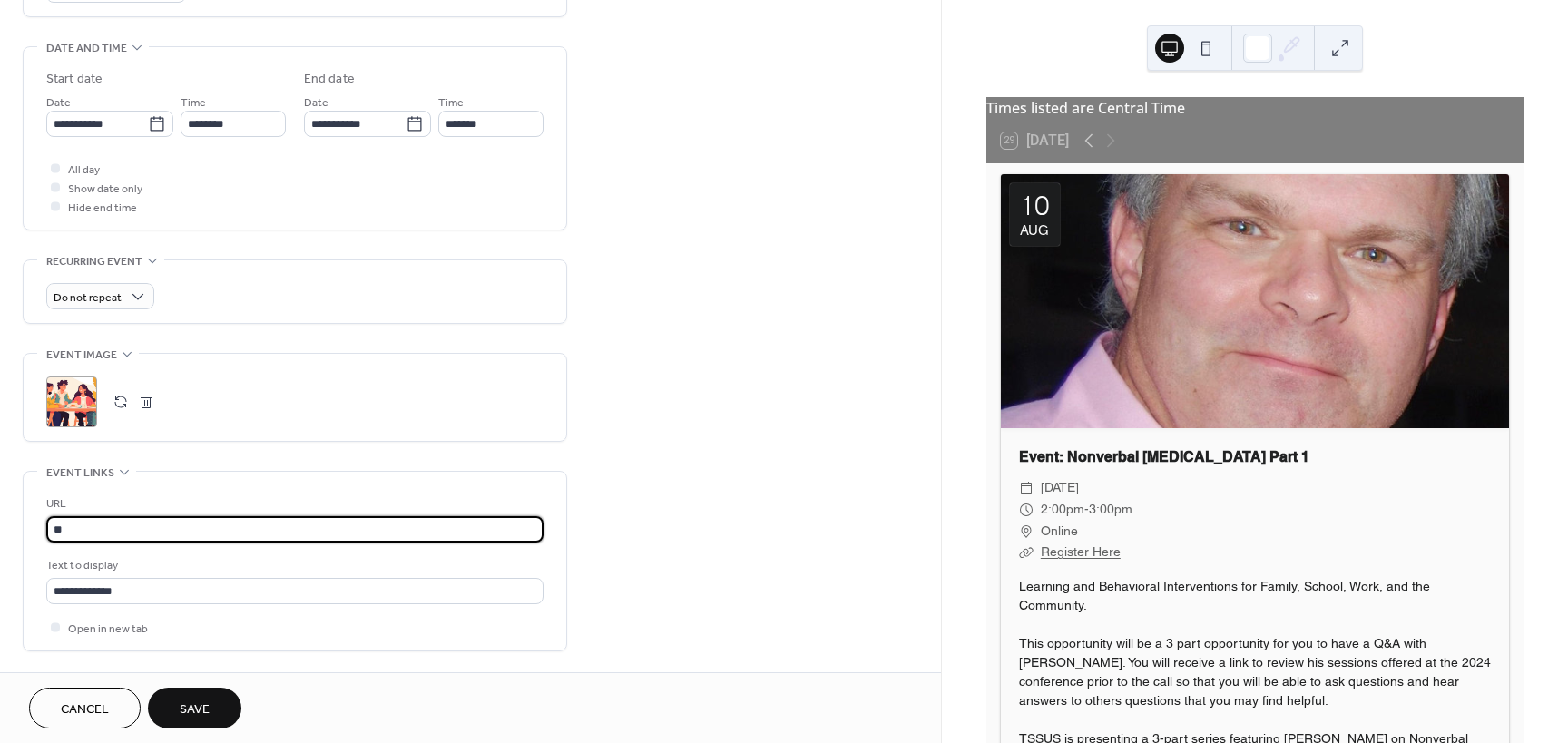 type on "*" 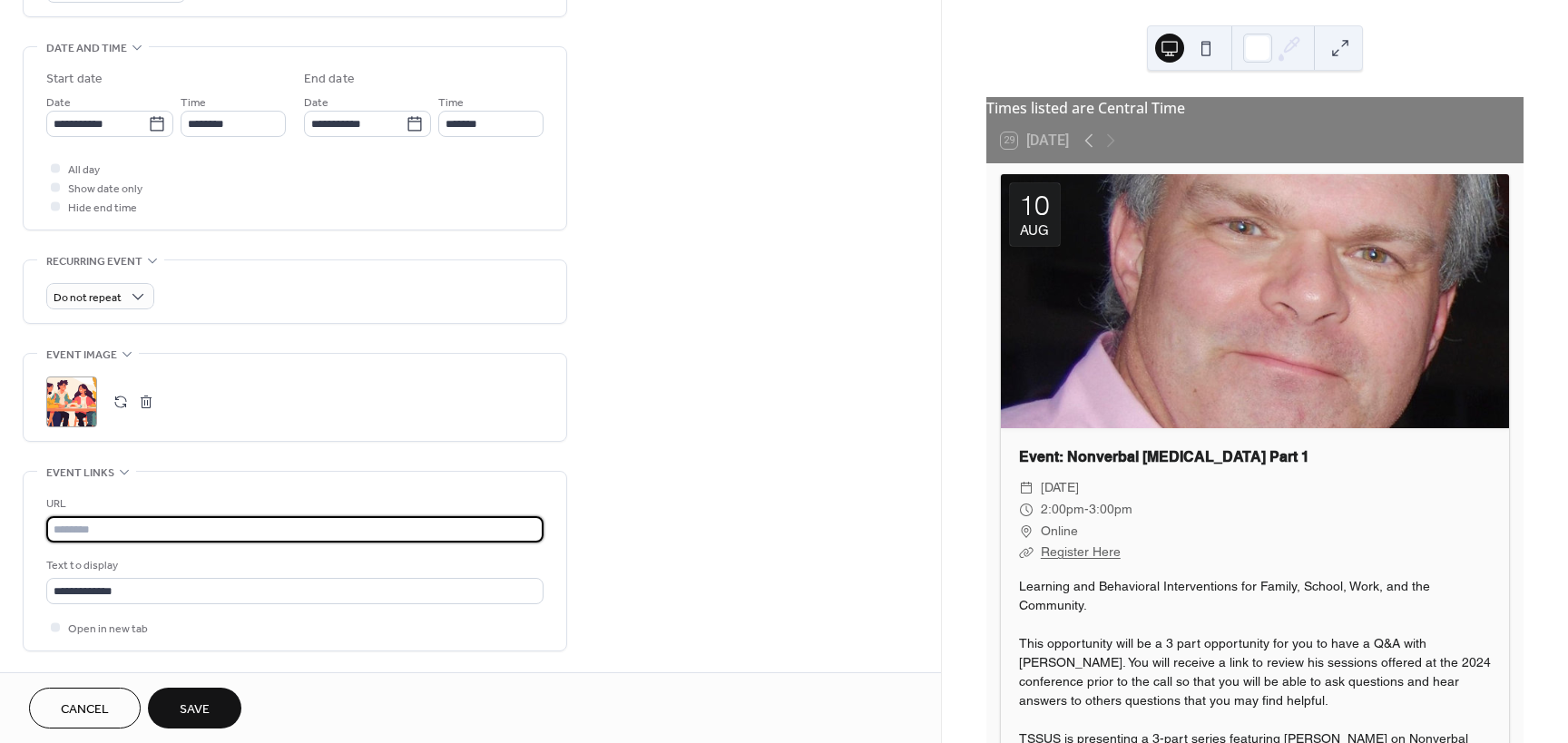 paste on "**********" 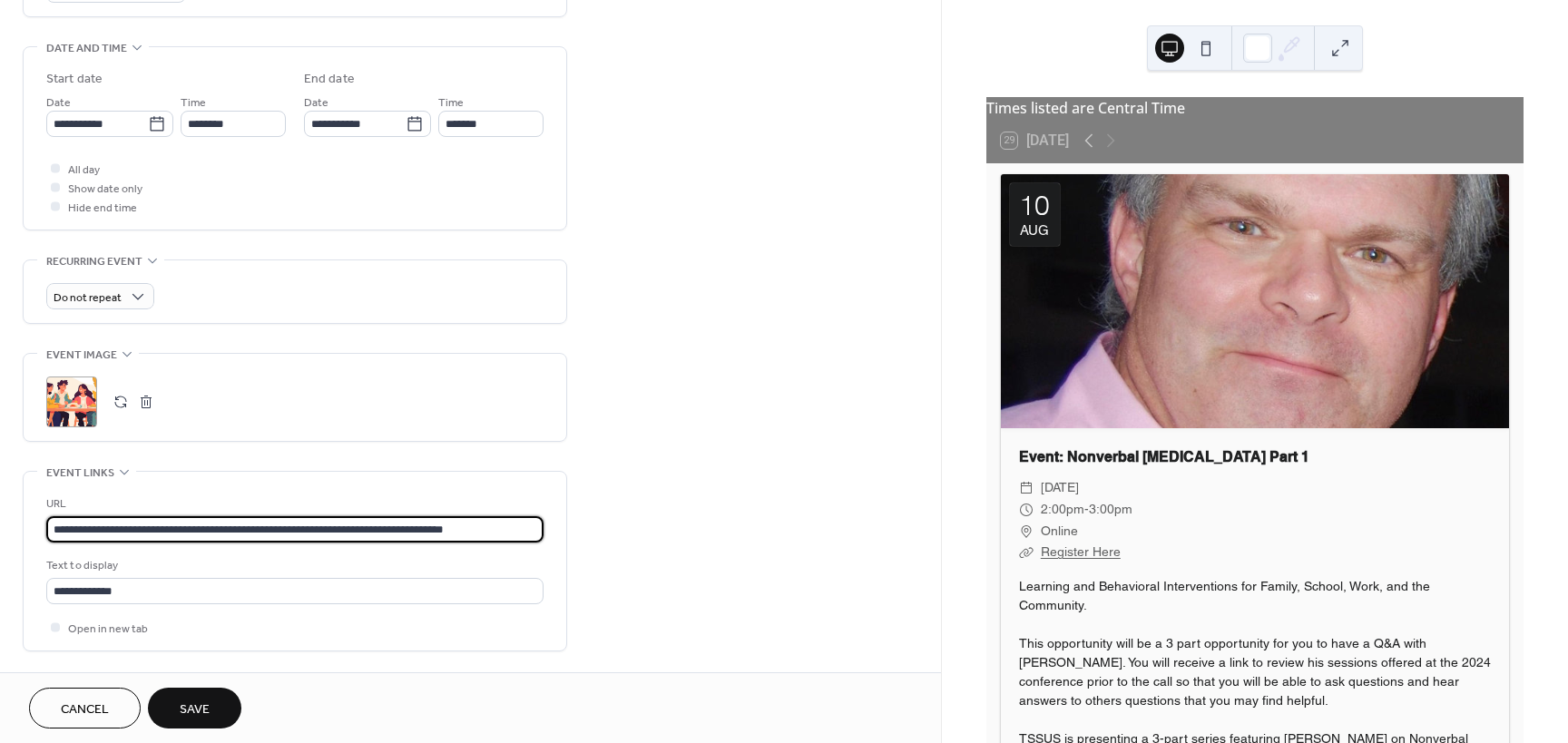 type on "**********" 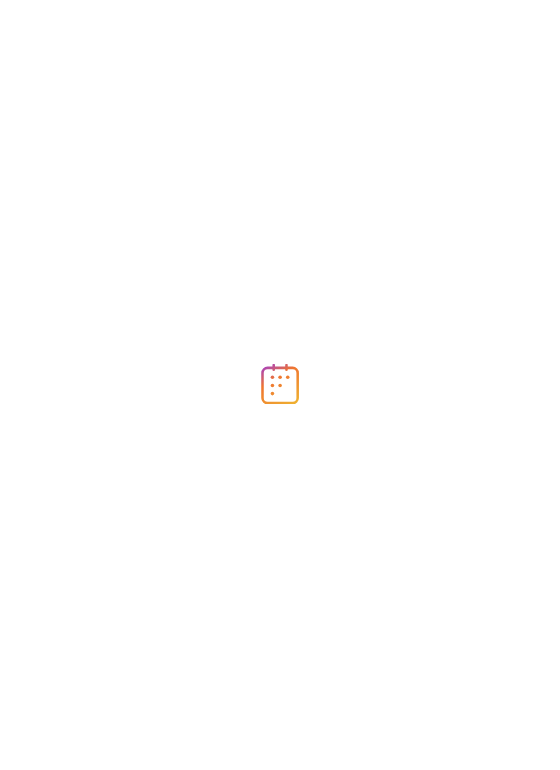scroll, scrollTop: 0, scrollLeft: 0, axis: both 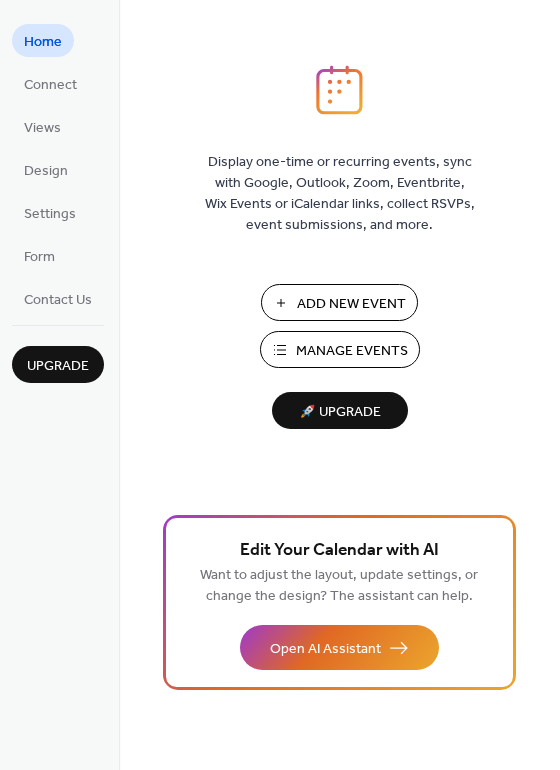 click on "Manage Events" at bounding box center (352, 351) 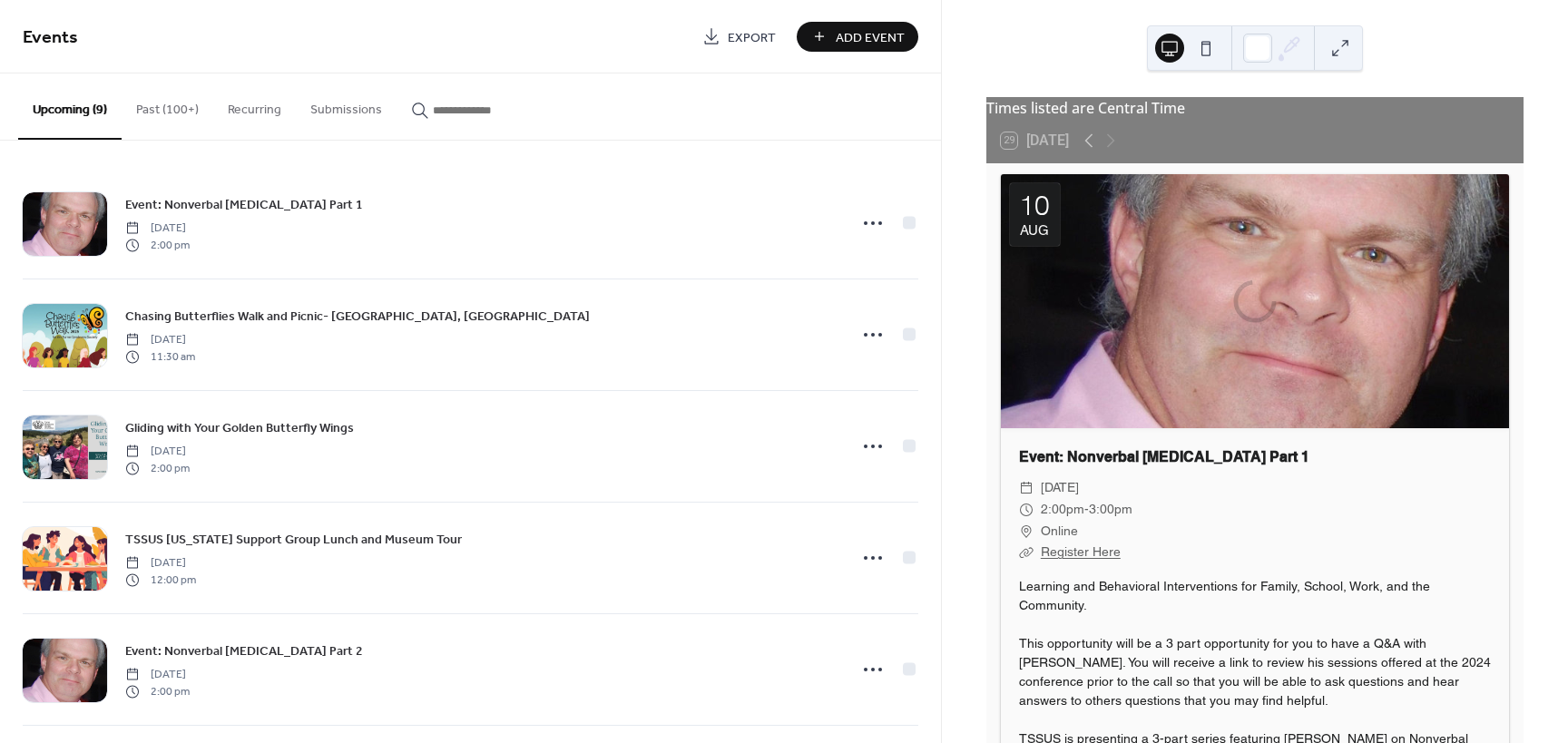 scroll, scrollTop: 0, scrollLeft: 0, axis: both 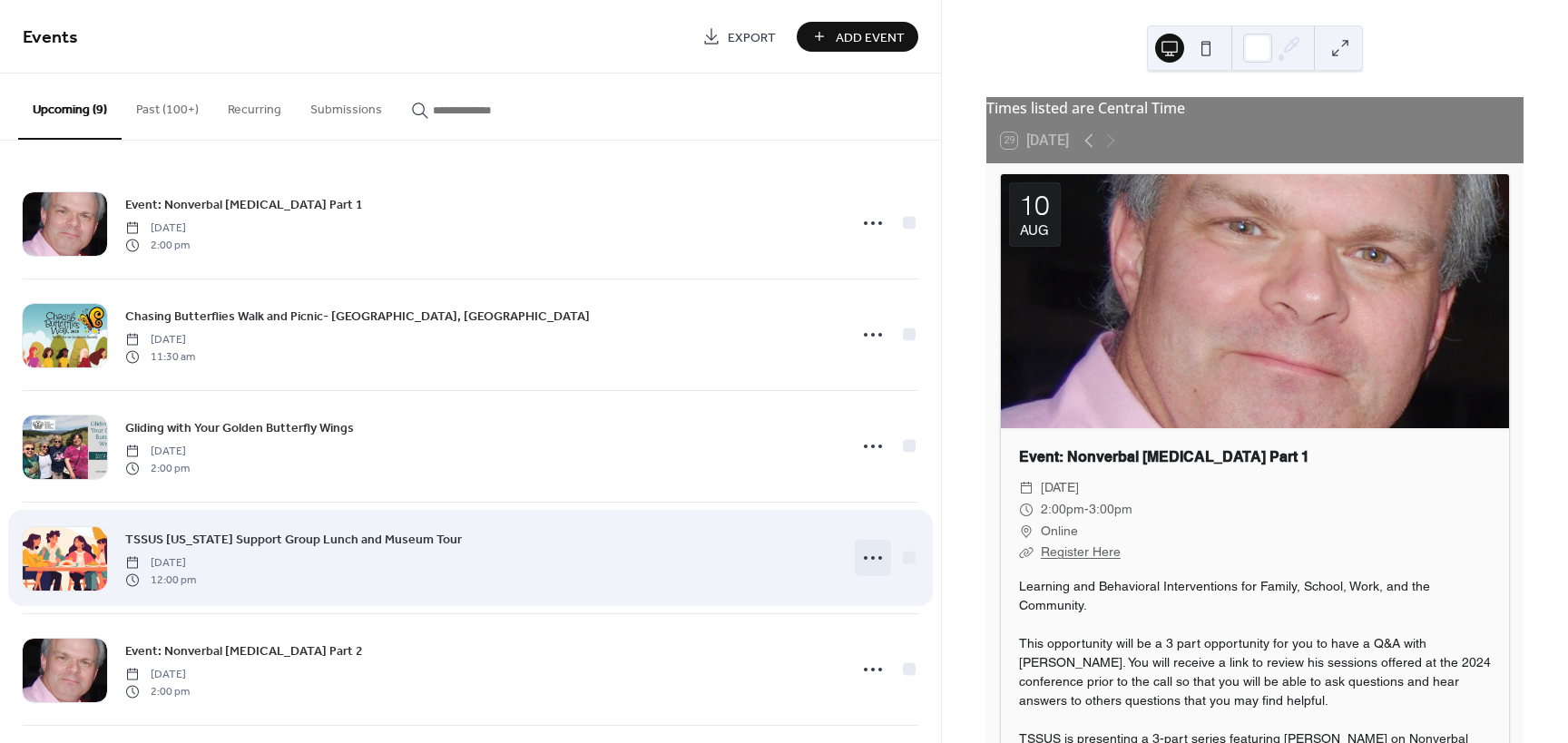 click 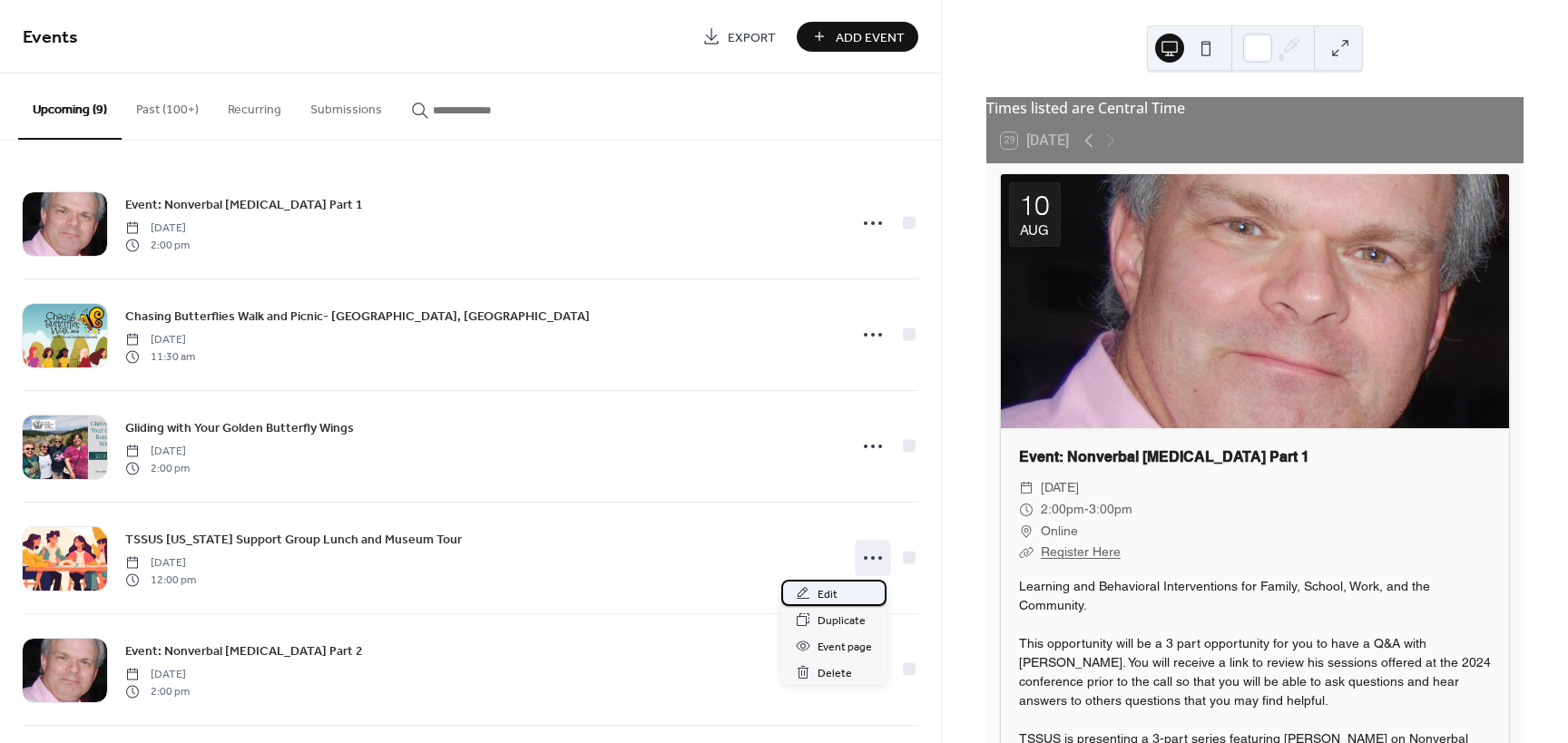 click on "Edit" at bounding box center (828, 594) 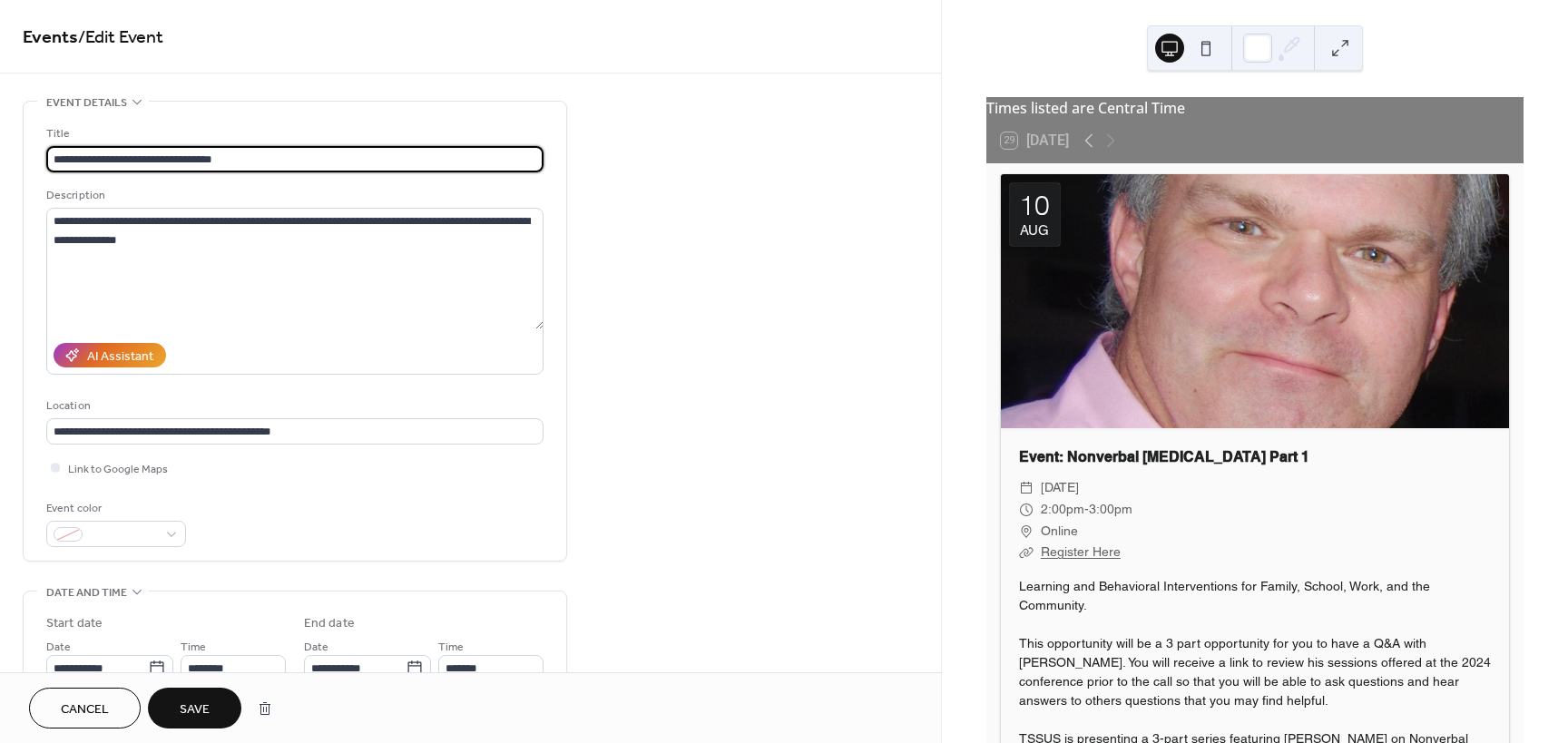 type on "**********" 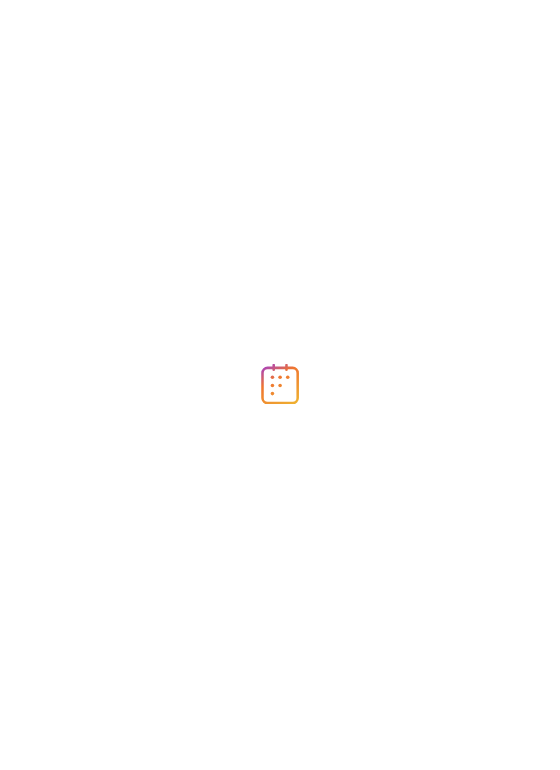 scroll, scrollTop: 0, scrollLeft: 0, axis: both 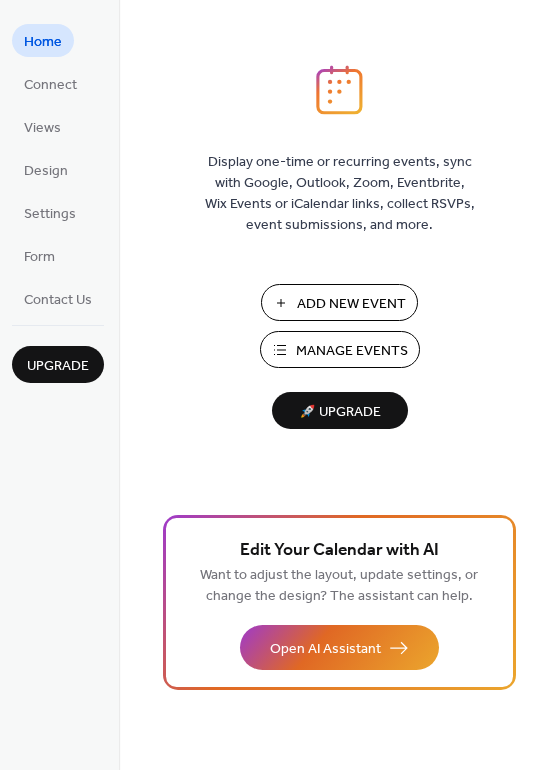 click on "Manage Events" 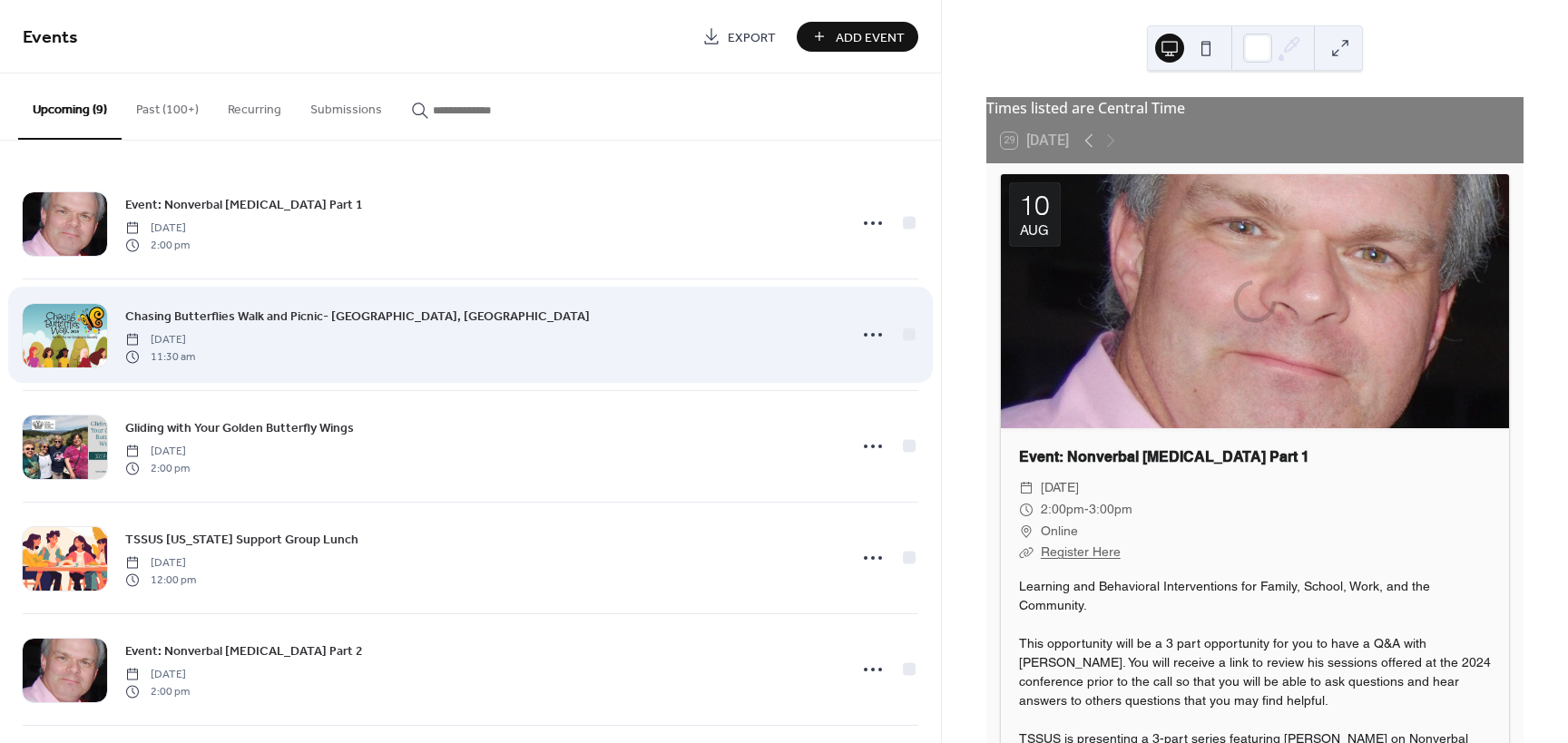 scroll, scrollTop: 0, scrollLeft: 0, axis: both 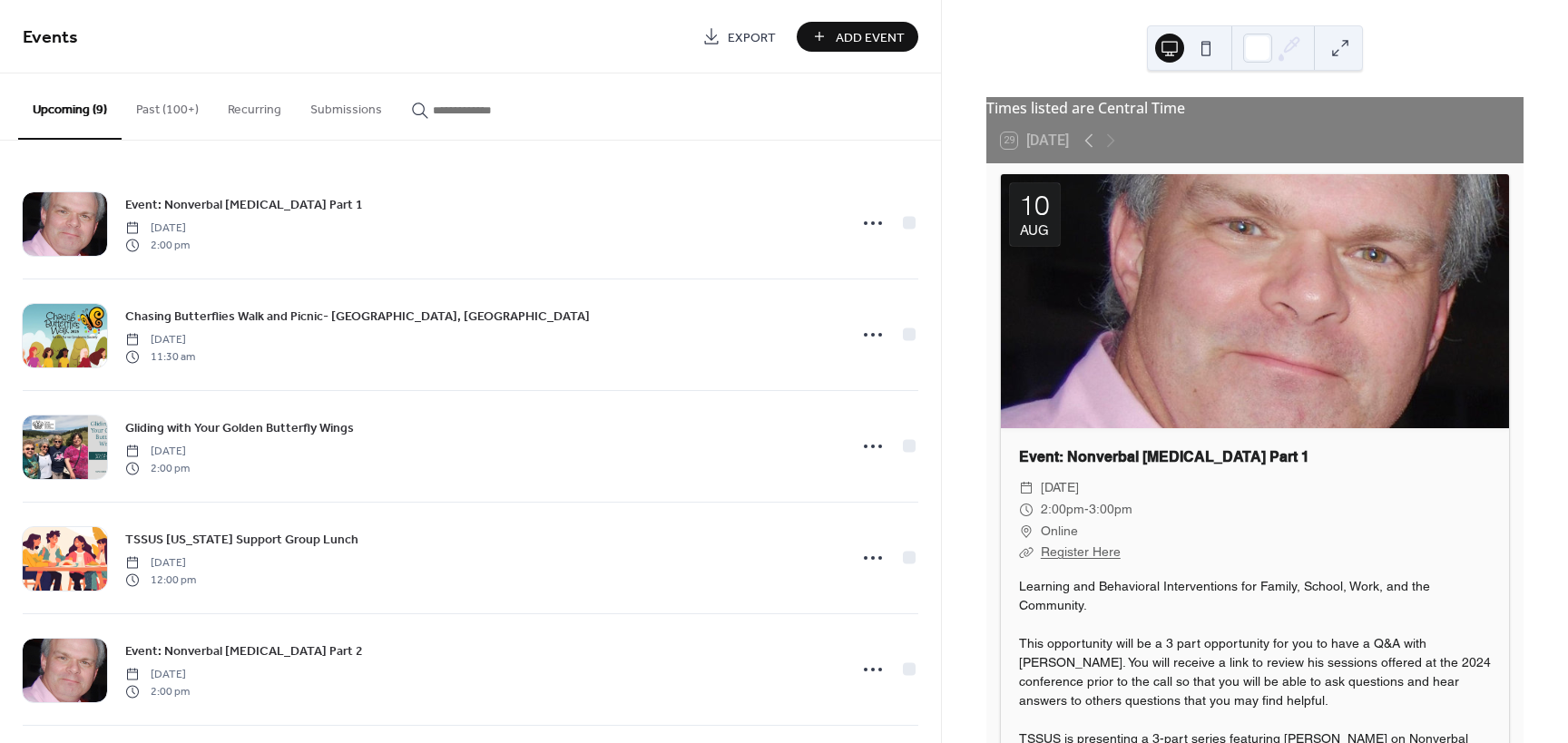 click on "Past (100+)" at bounding box center (167, 105) 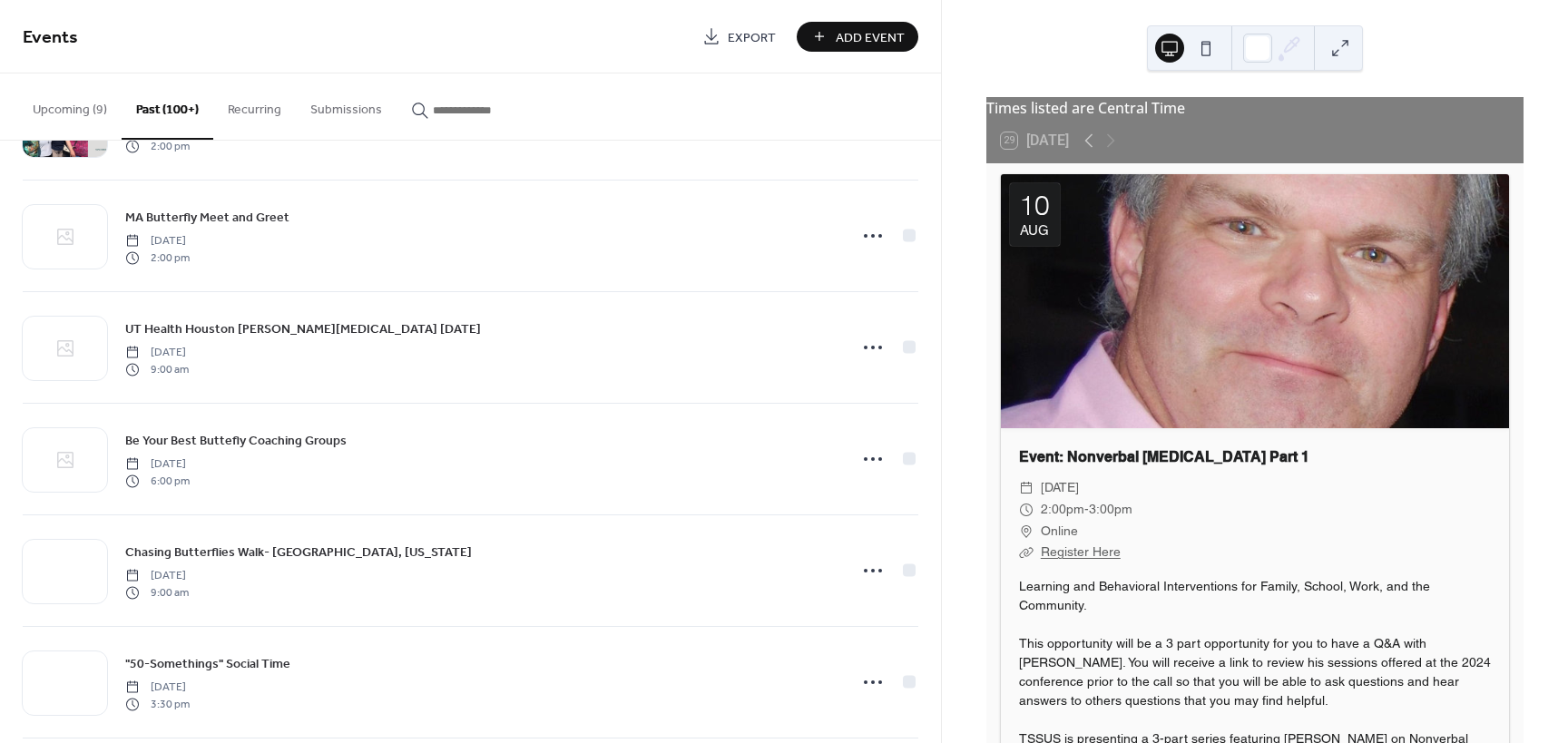 scroll, scrollTop: 10610, scrollLeft: 0, axis: vertical 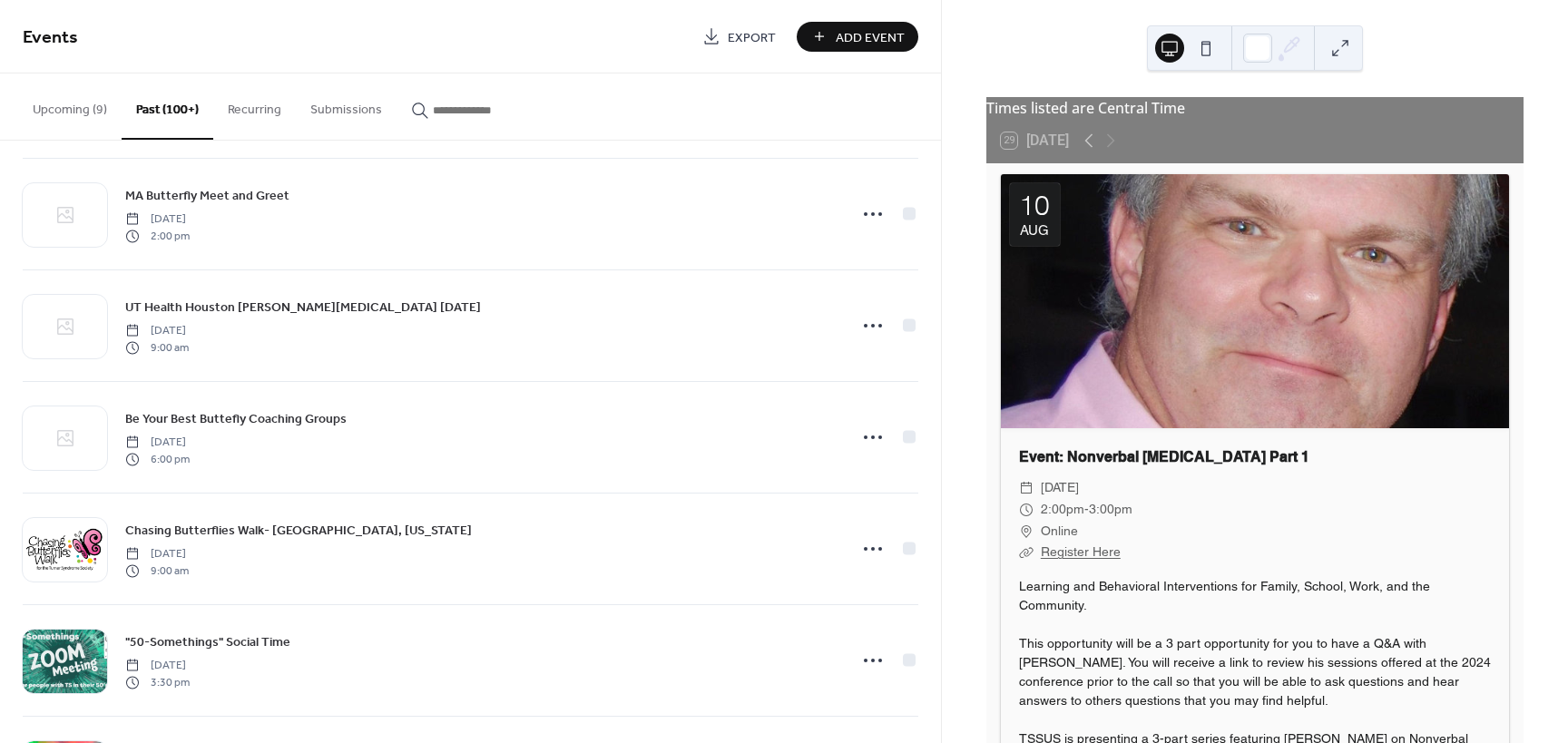 click on "Add Event" at bounding box center [870, 37] 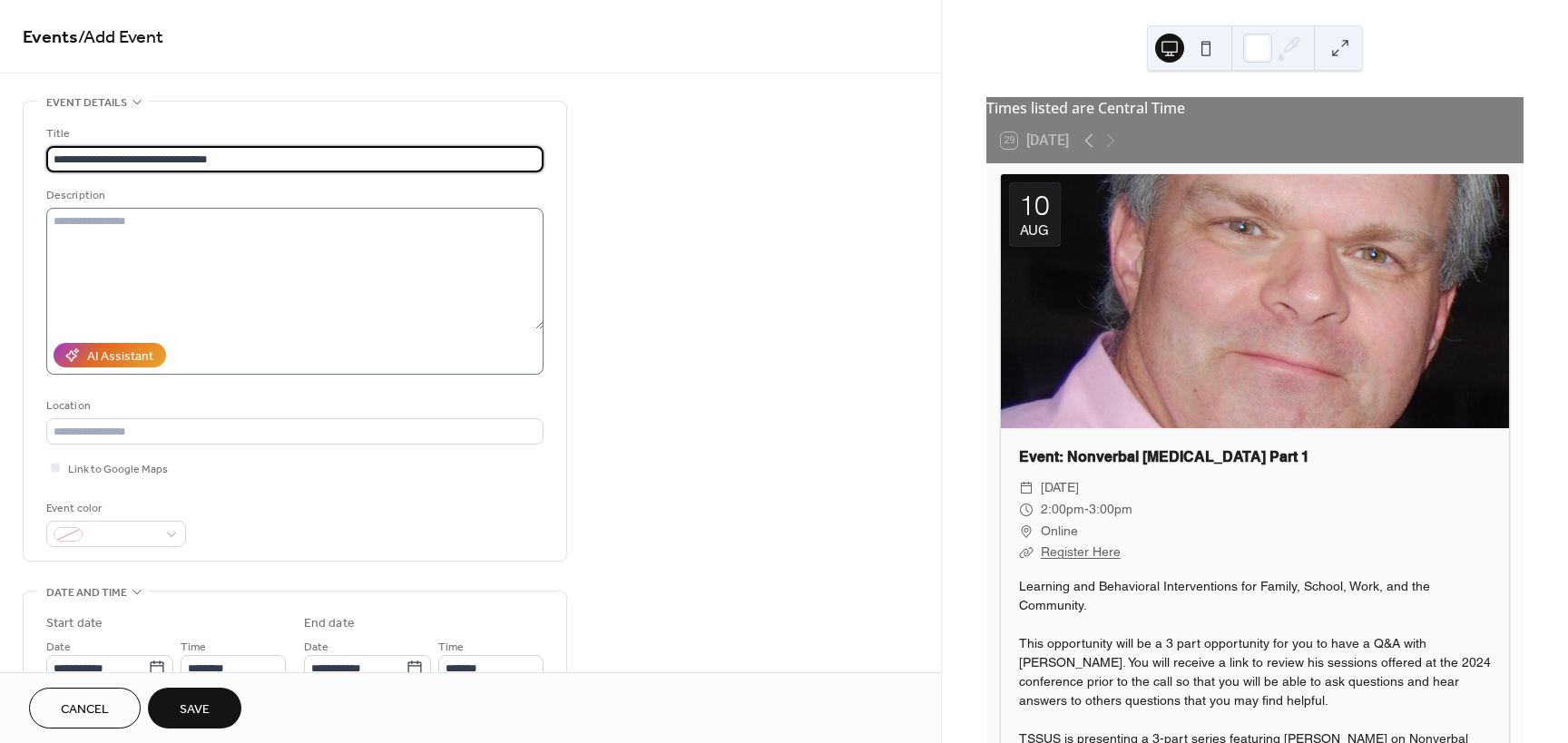 type on "**********" 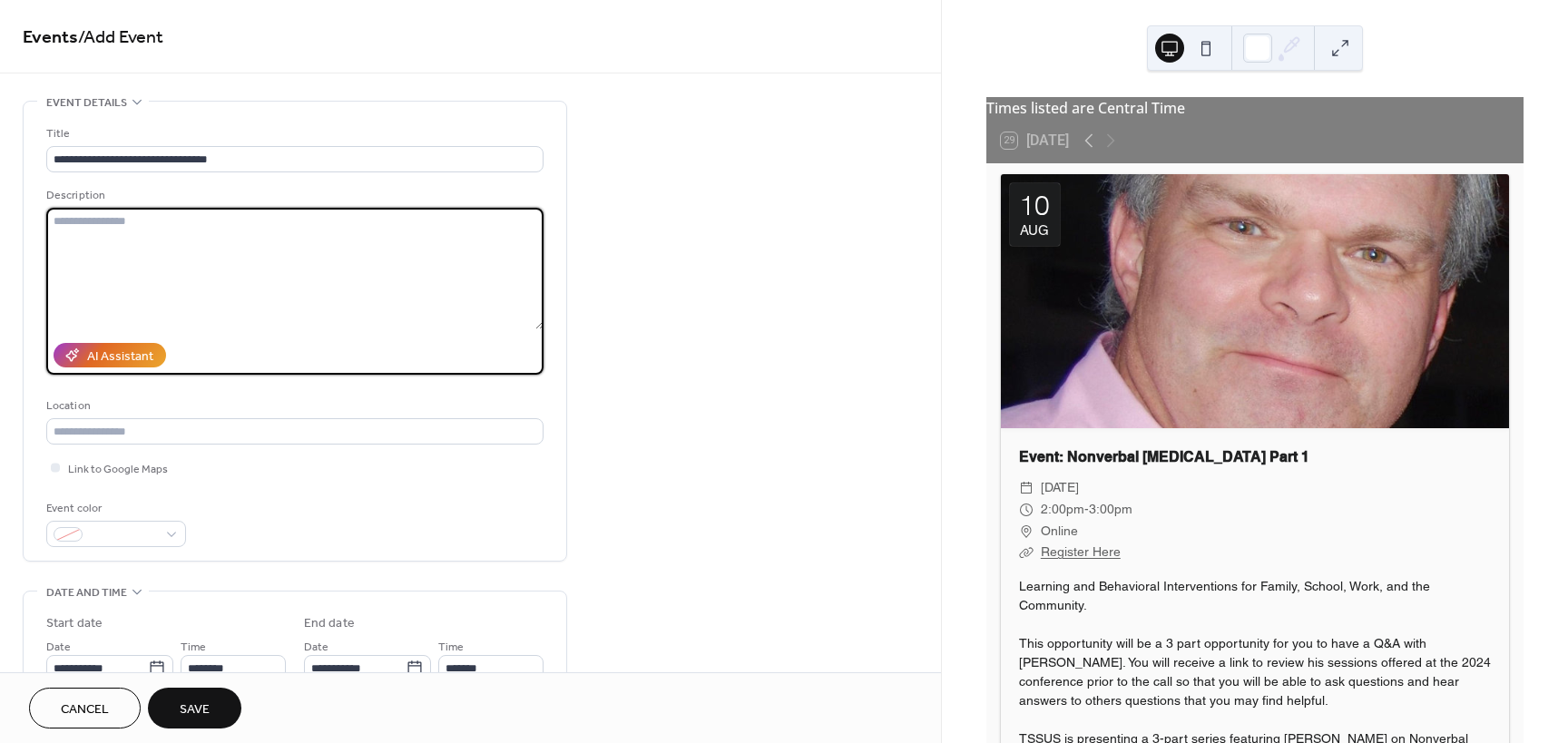 paste on "**********" 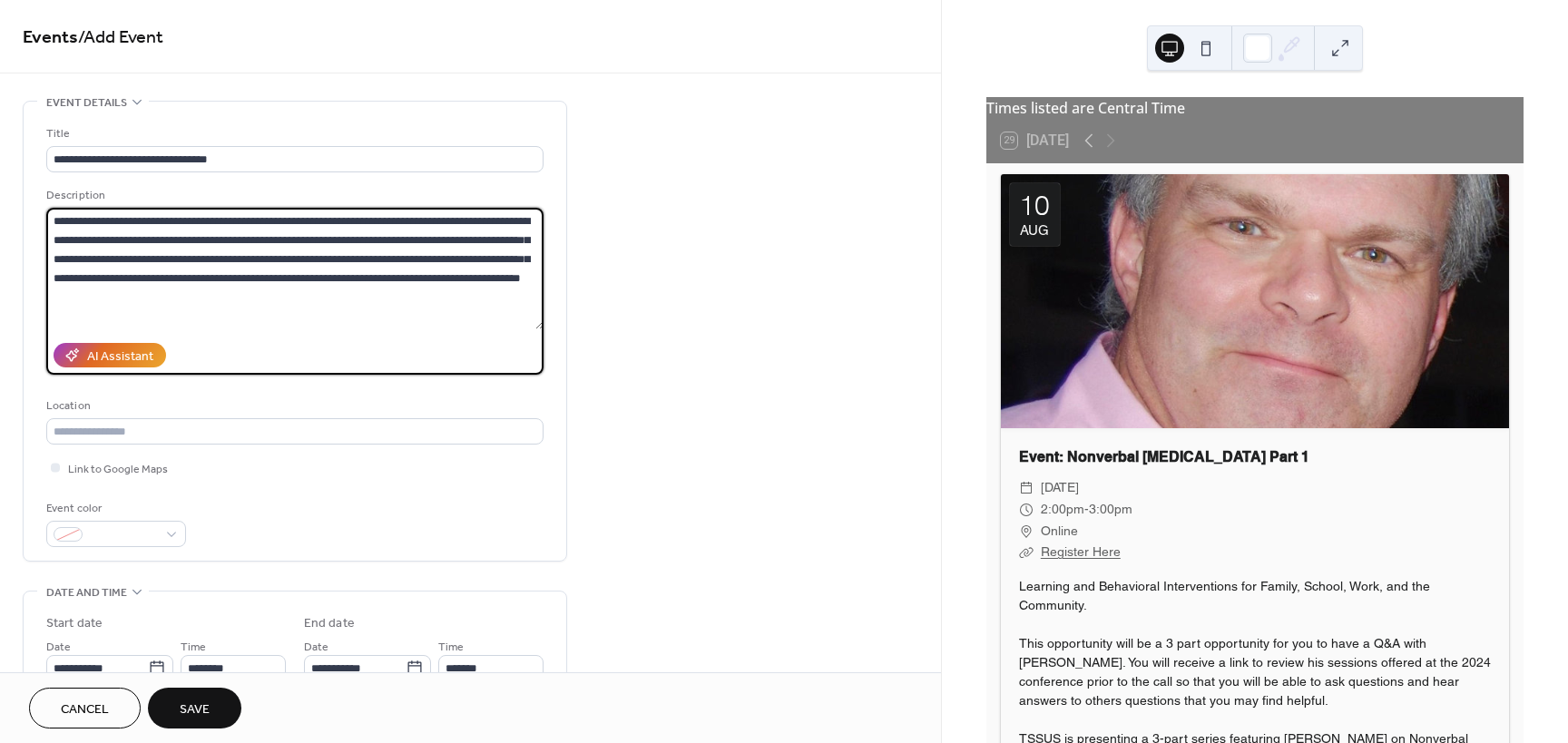 click on "**********" at bounding box center [295, 269] 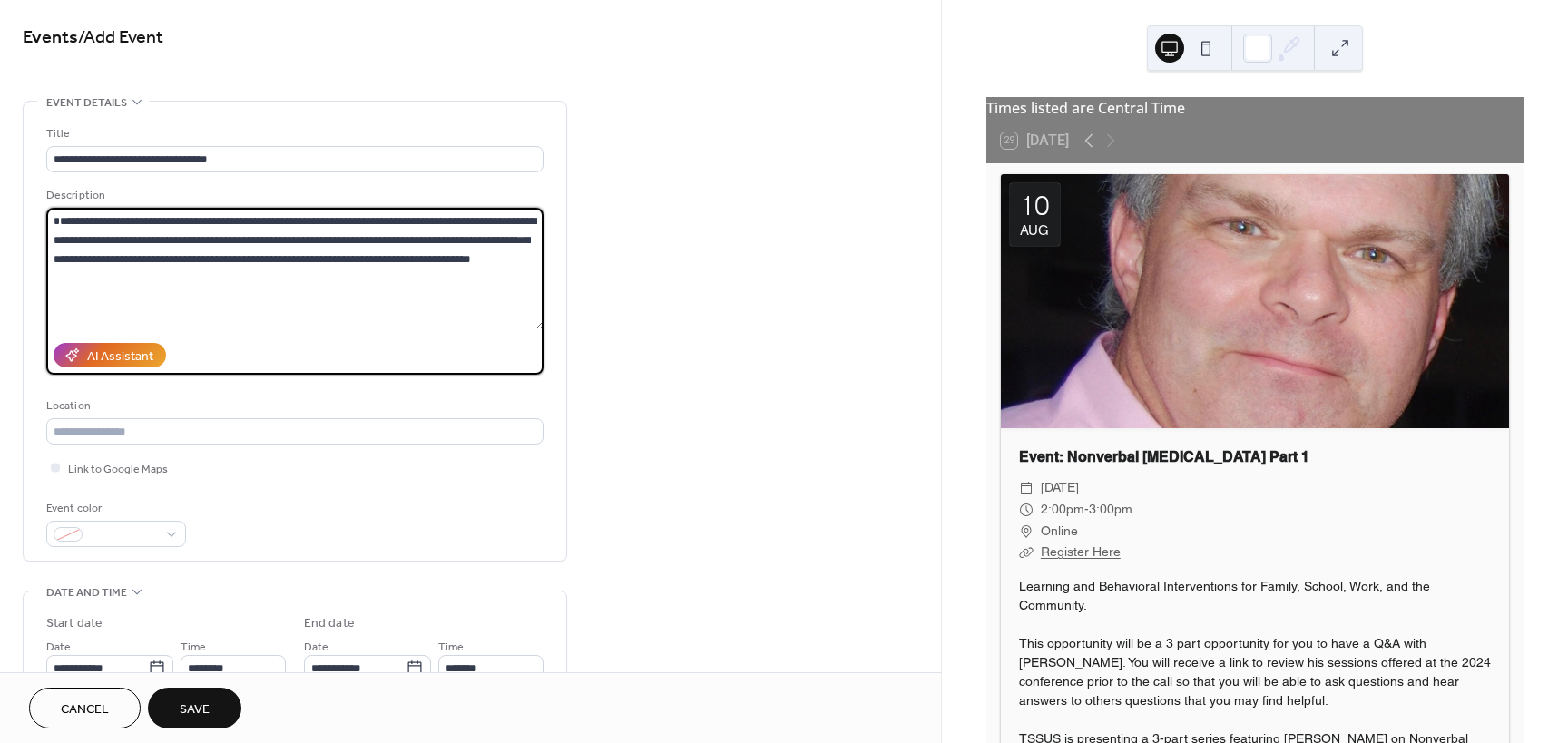 type on "**********" 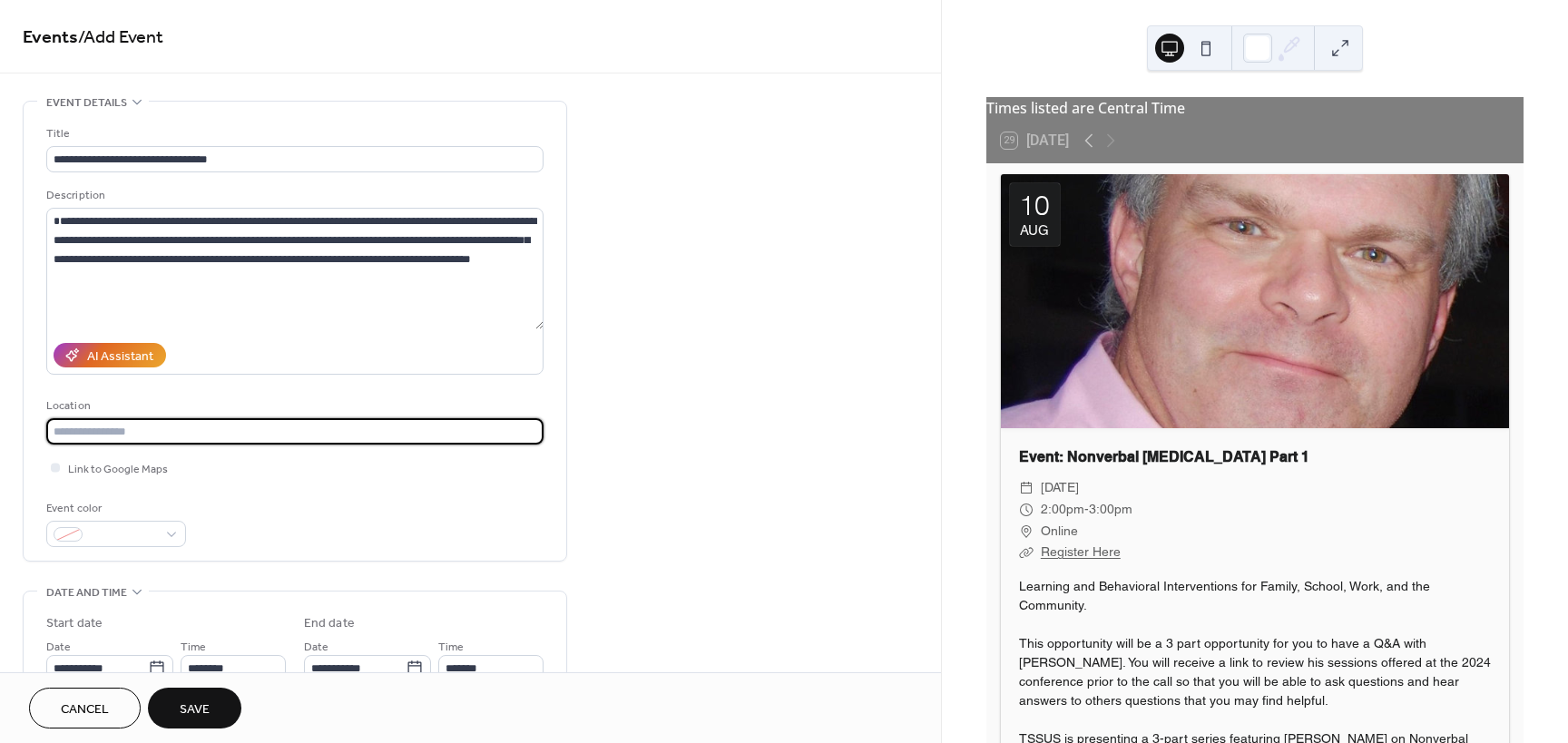 click at bounding box center [295, 431] 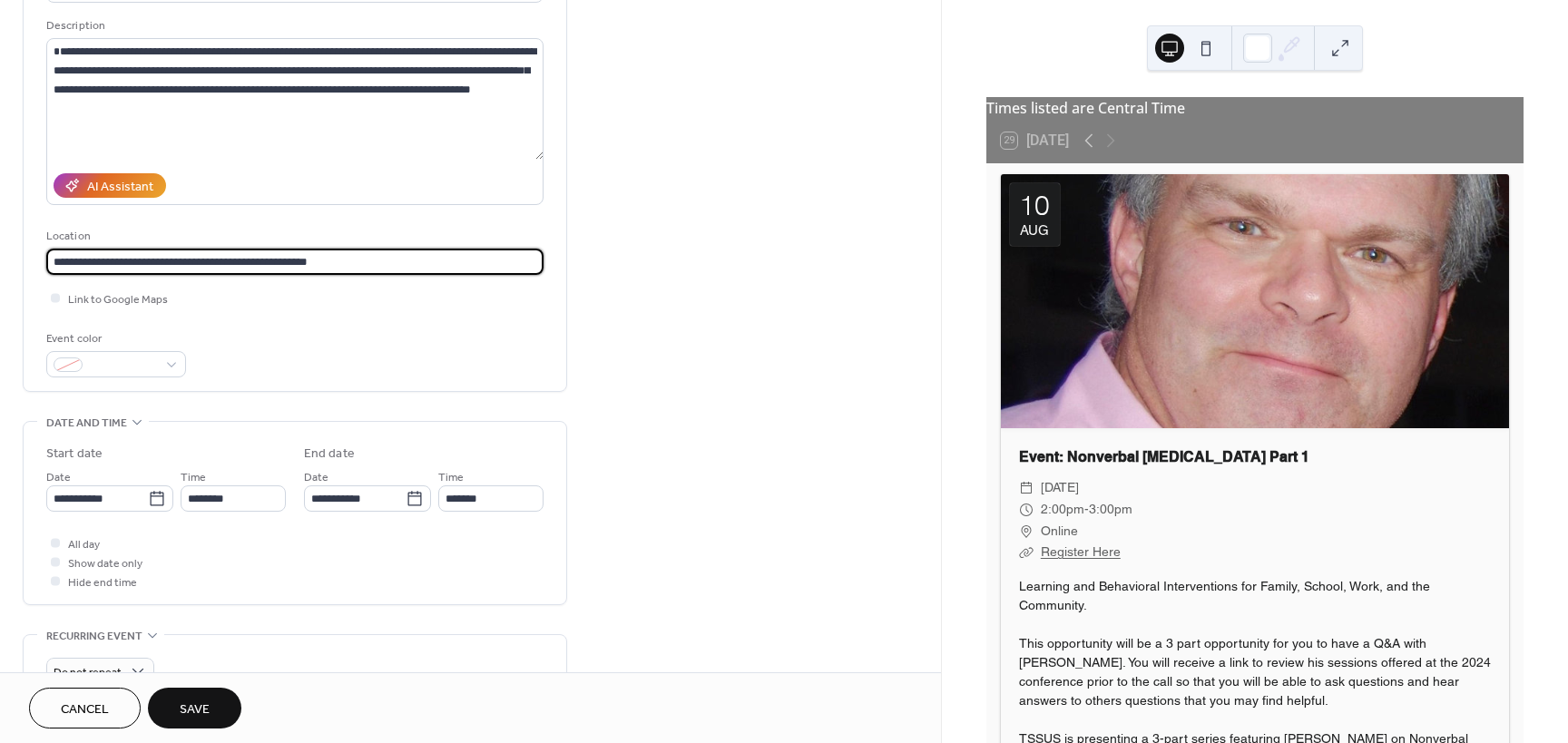 scroll, scrollTop: 181, scrollLeft: 0, axis: vertical 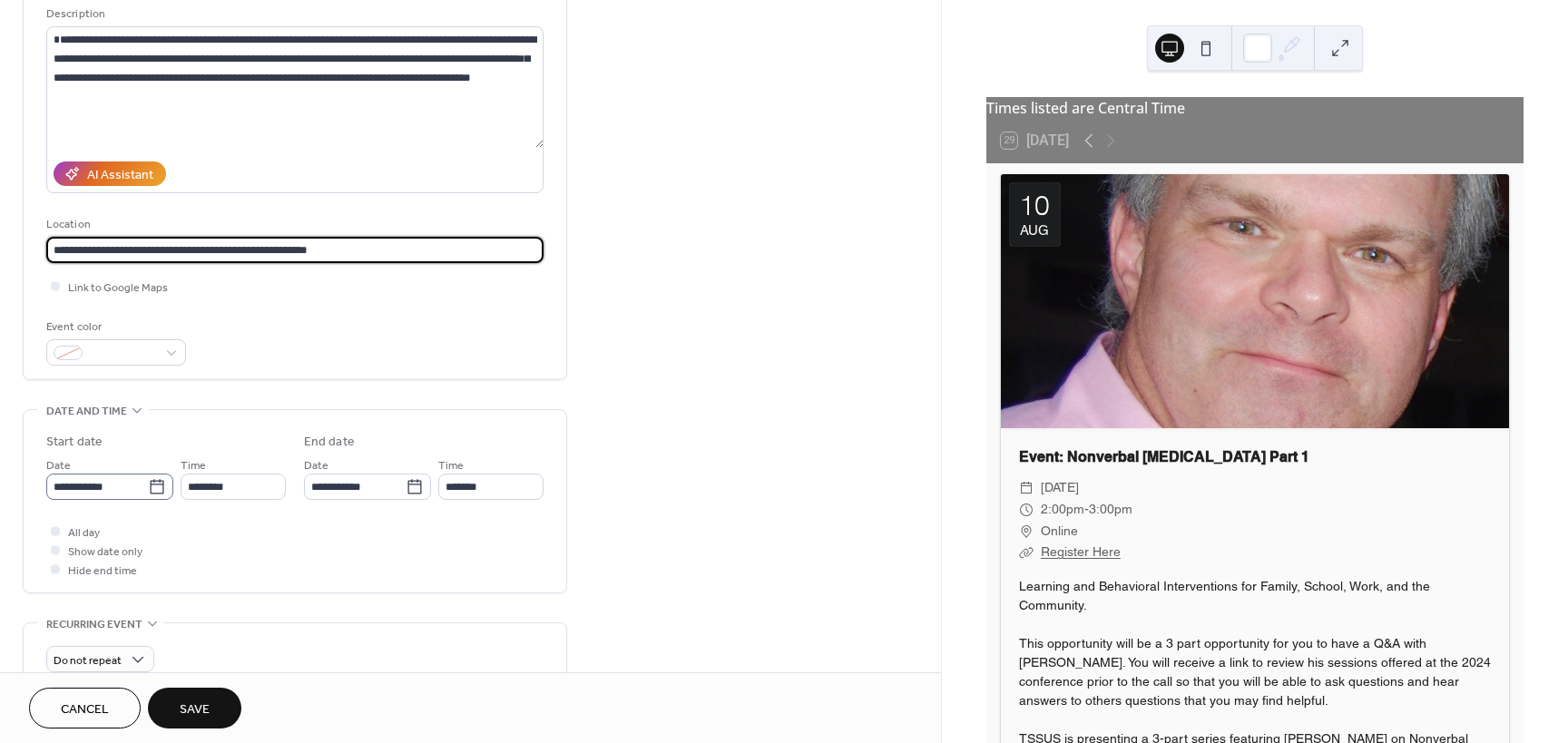 type on "**********" 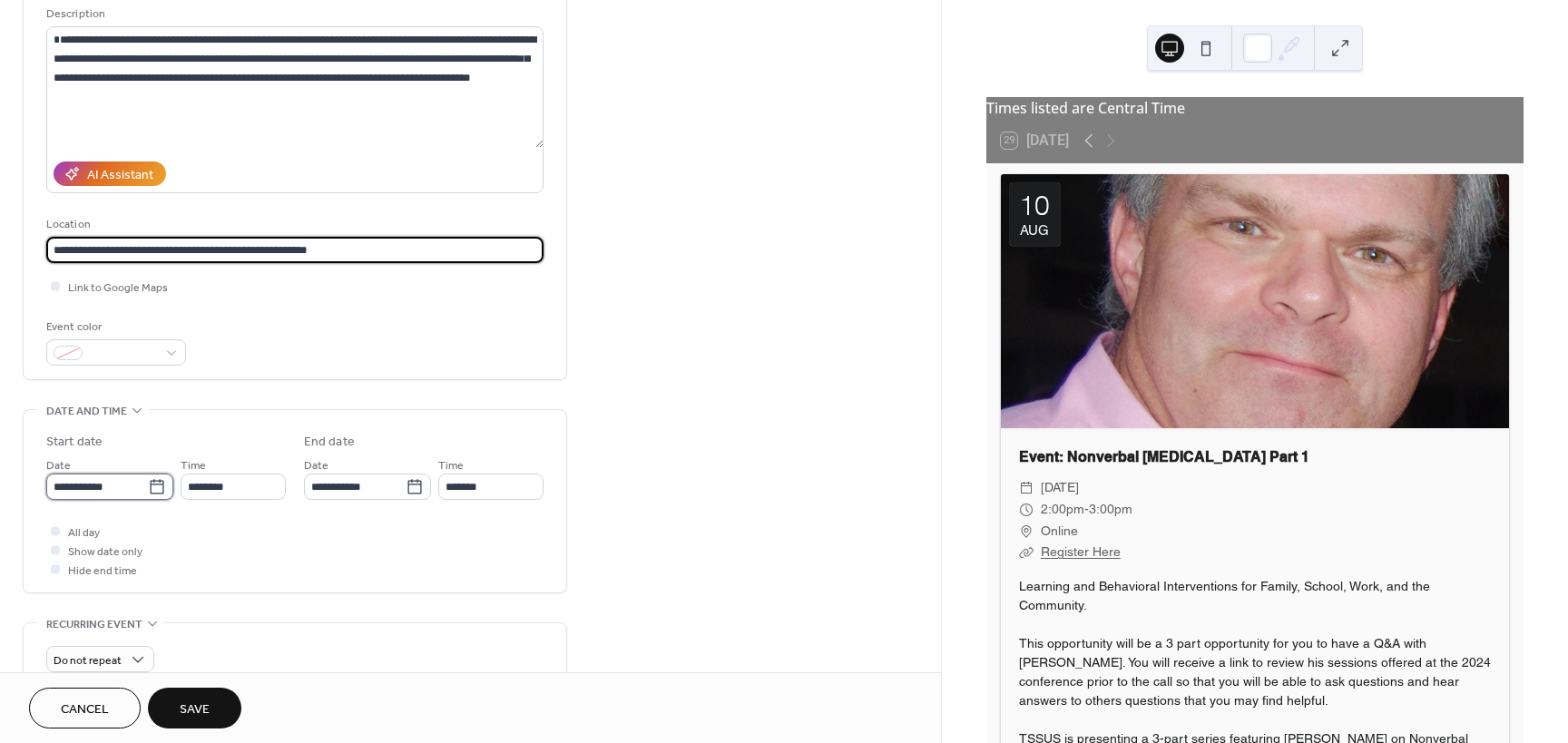 click on "**********" at bounding box center [97, 486] 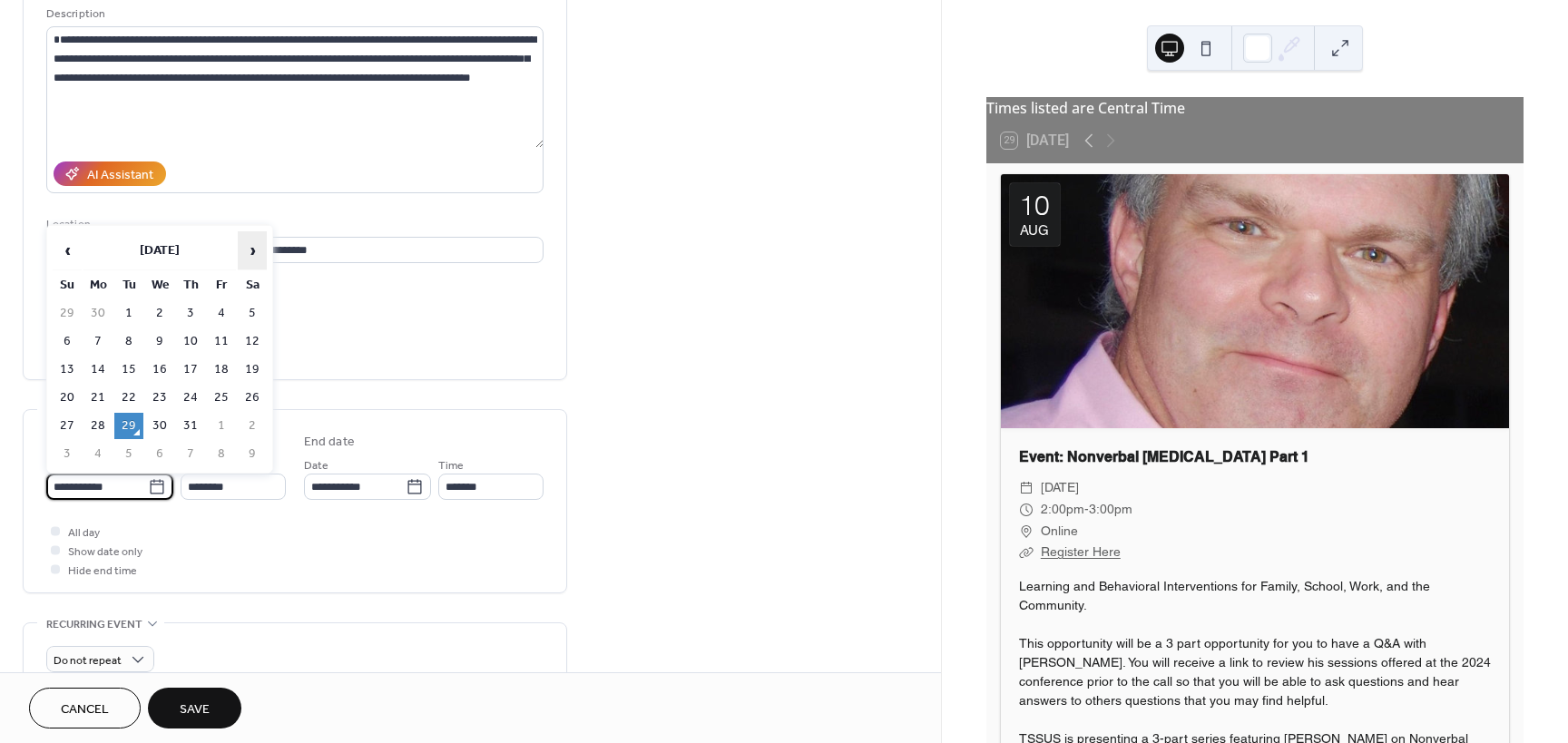 click on "›" at bounding box center (252, 250) 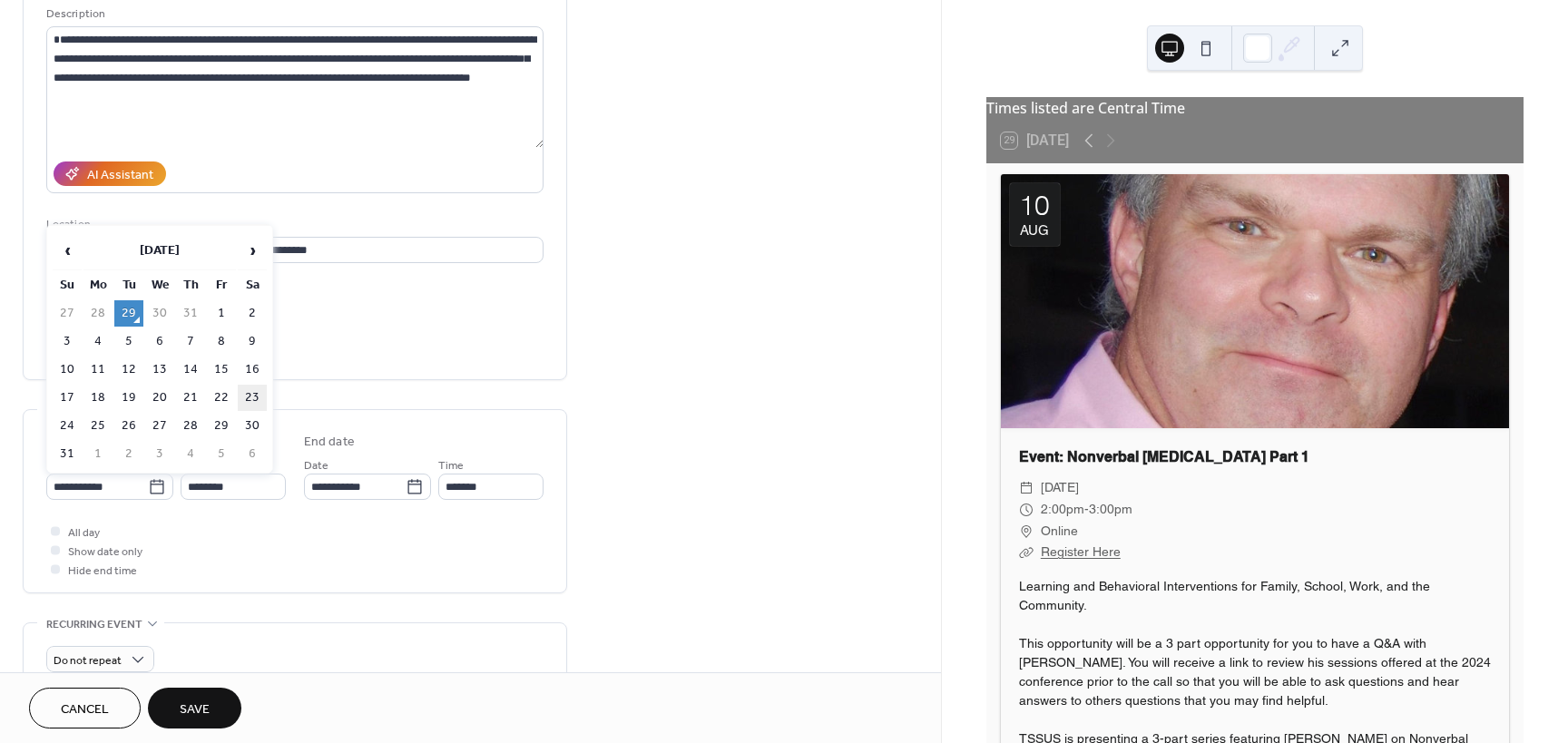 click on "23" at bounding box center [252, 397] 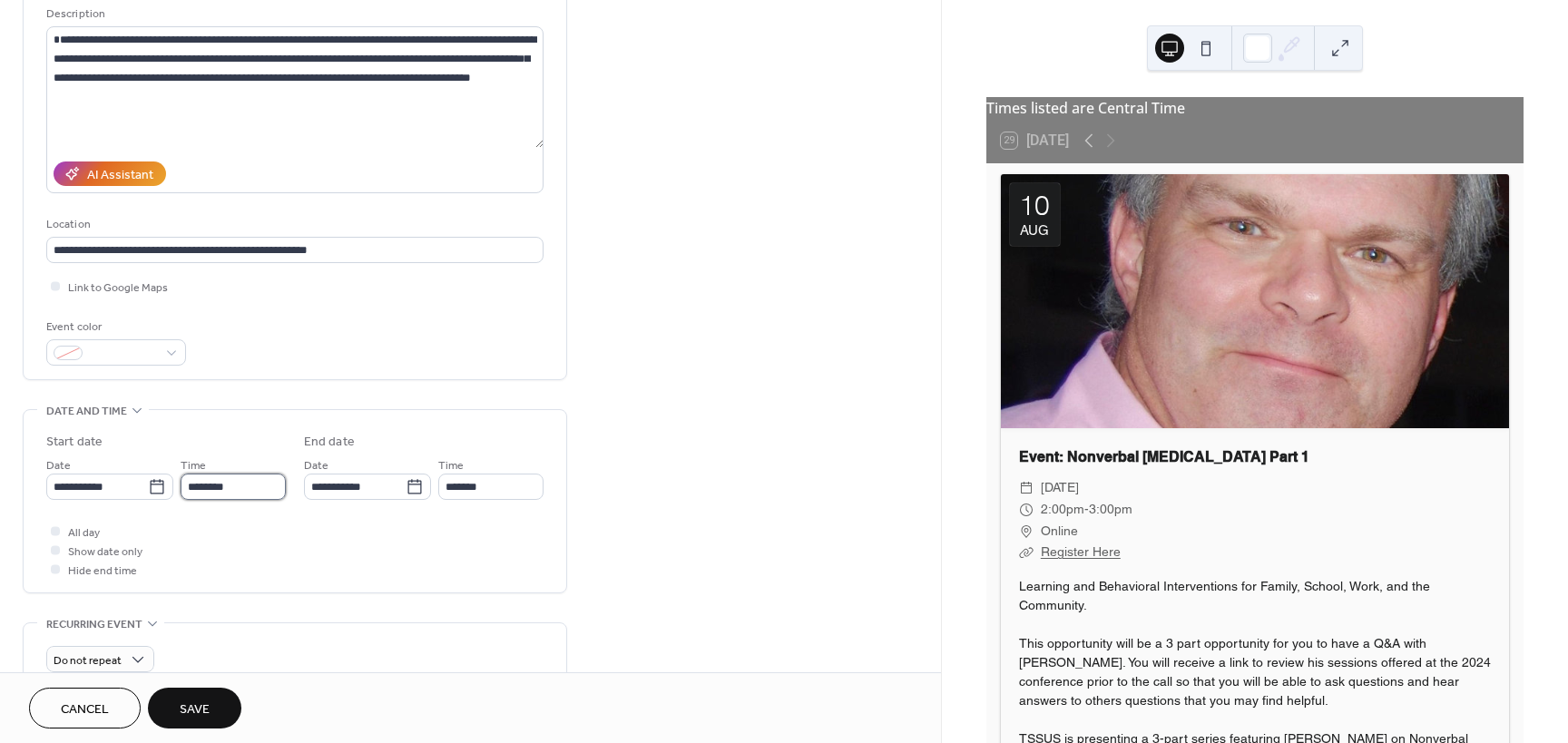 click on "********" at bounding box center [233, 486] 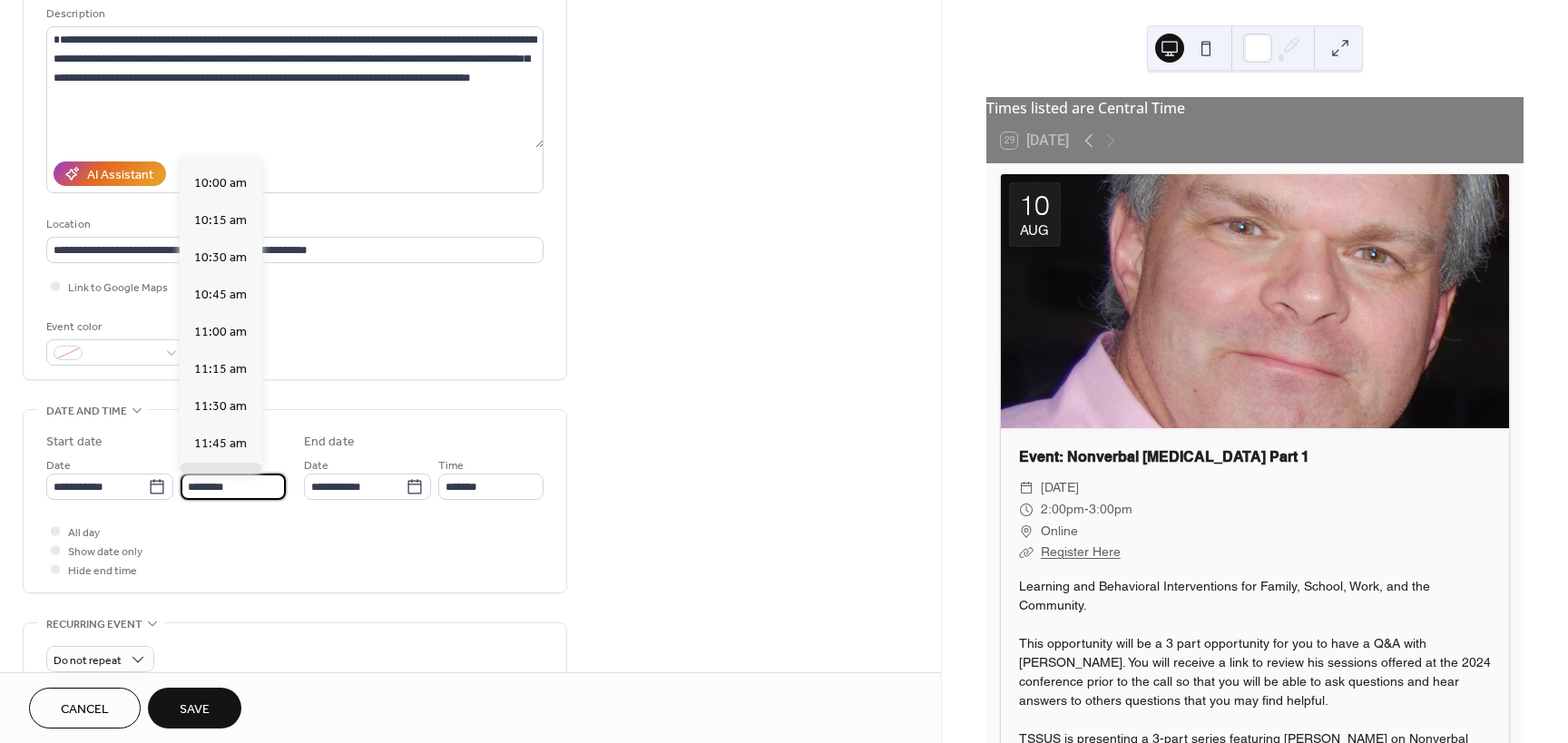 scroll, scrollTop: 1422, scrollLeft: 0, axis: vertical 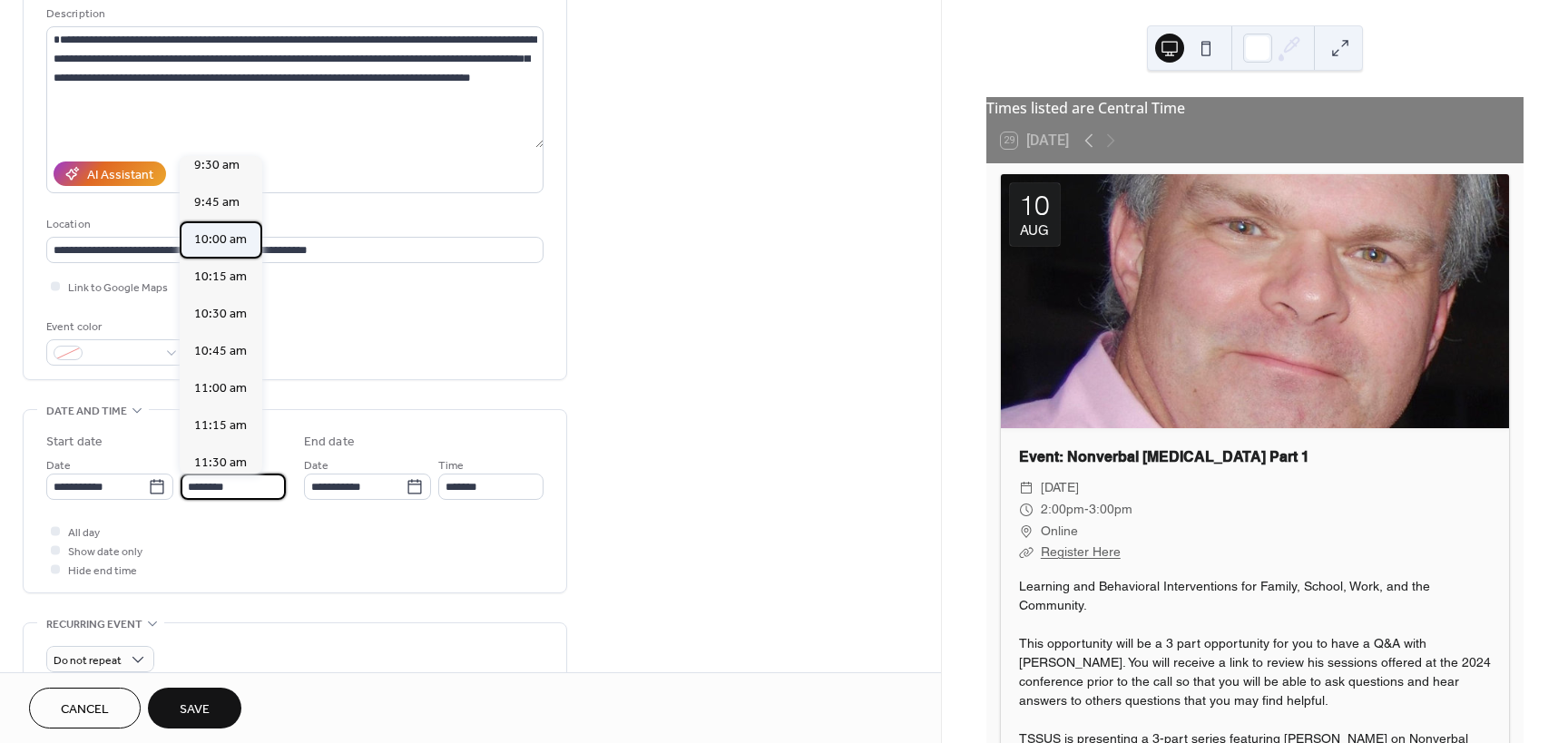 click on "10:00 am" at bounding box center (220, 240) 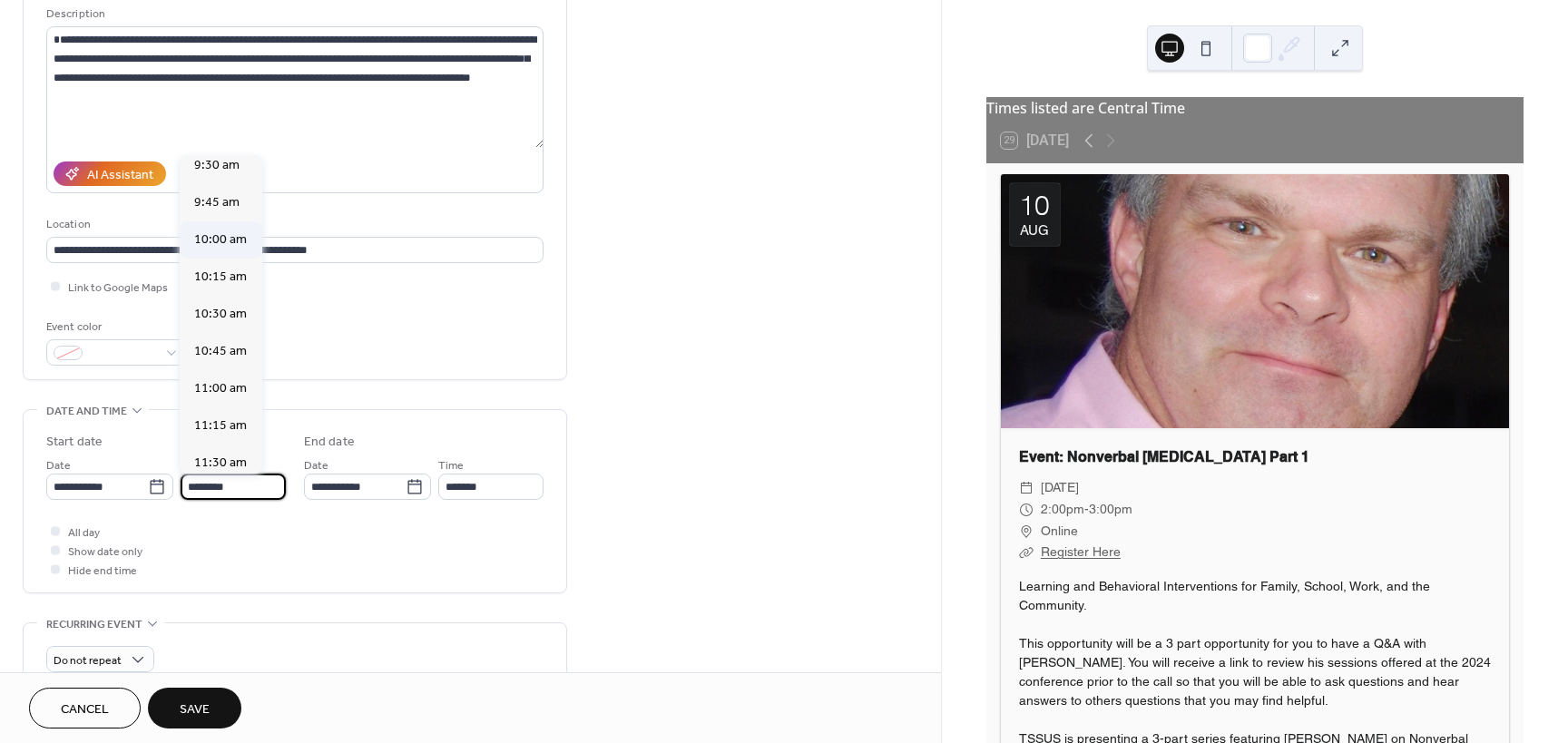 type on "********" 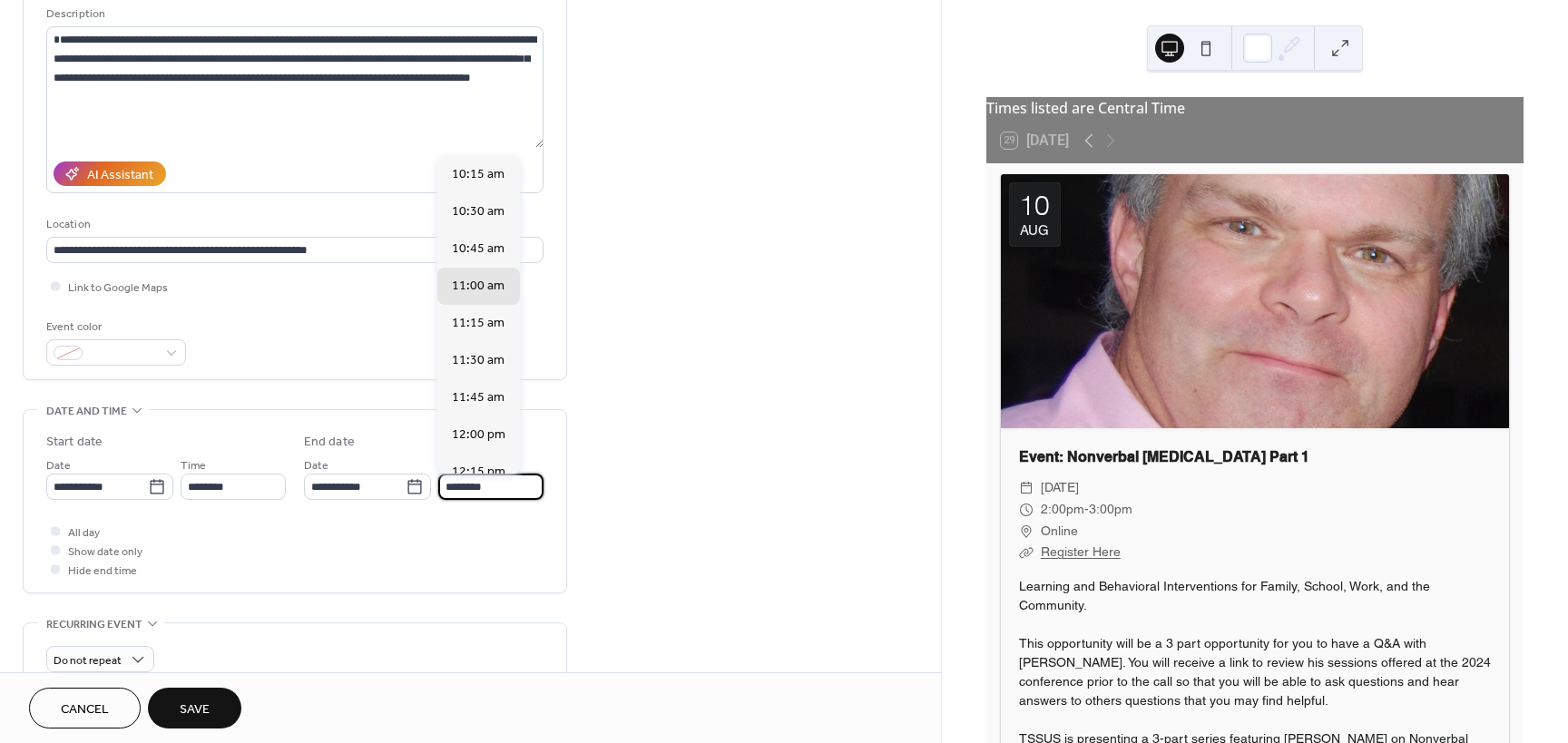 click on "********" at bounding box center (491, 486) 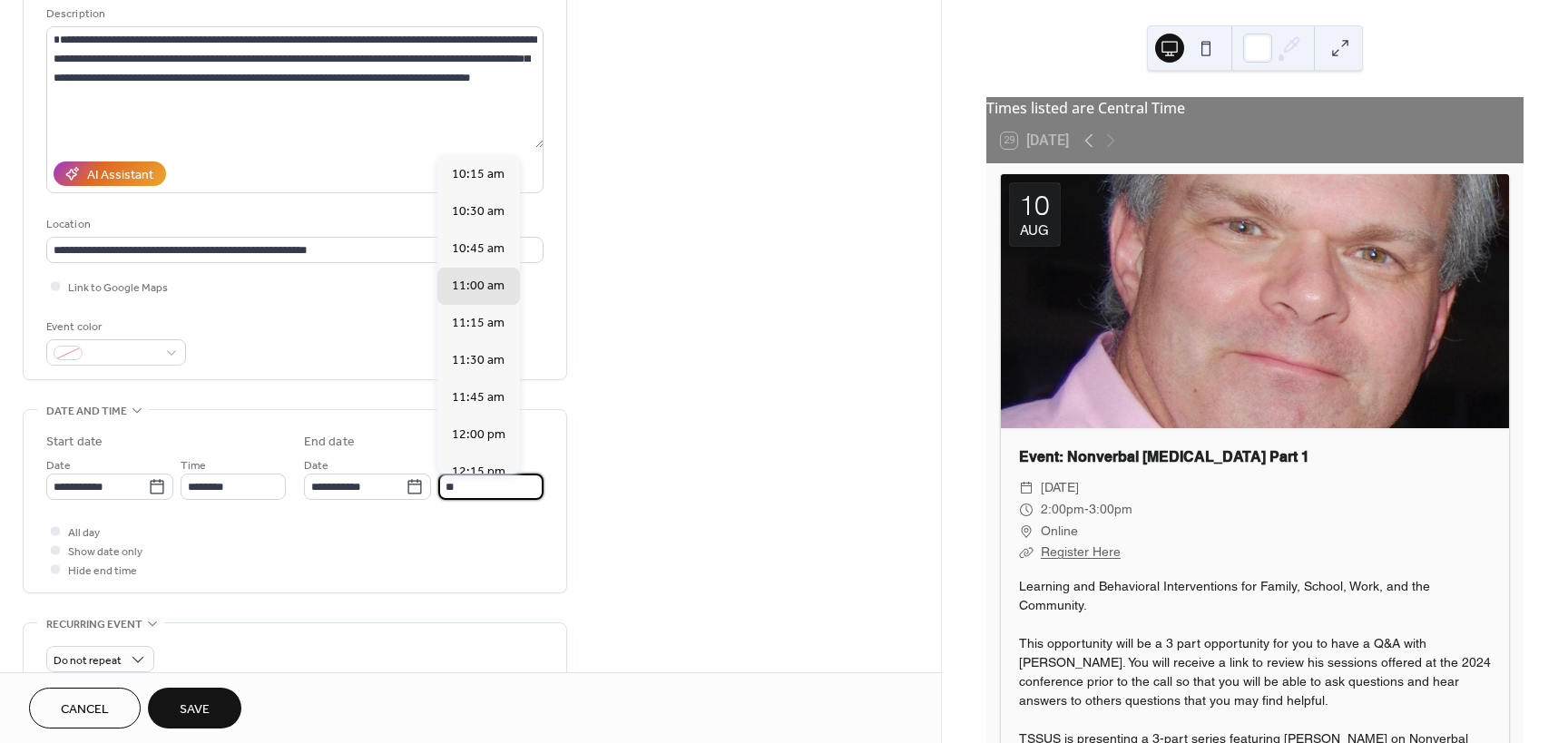 type on "*" 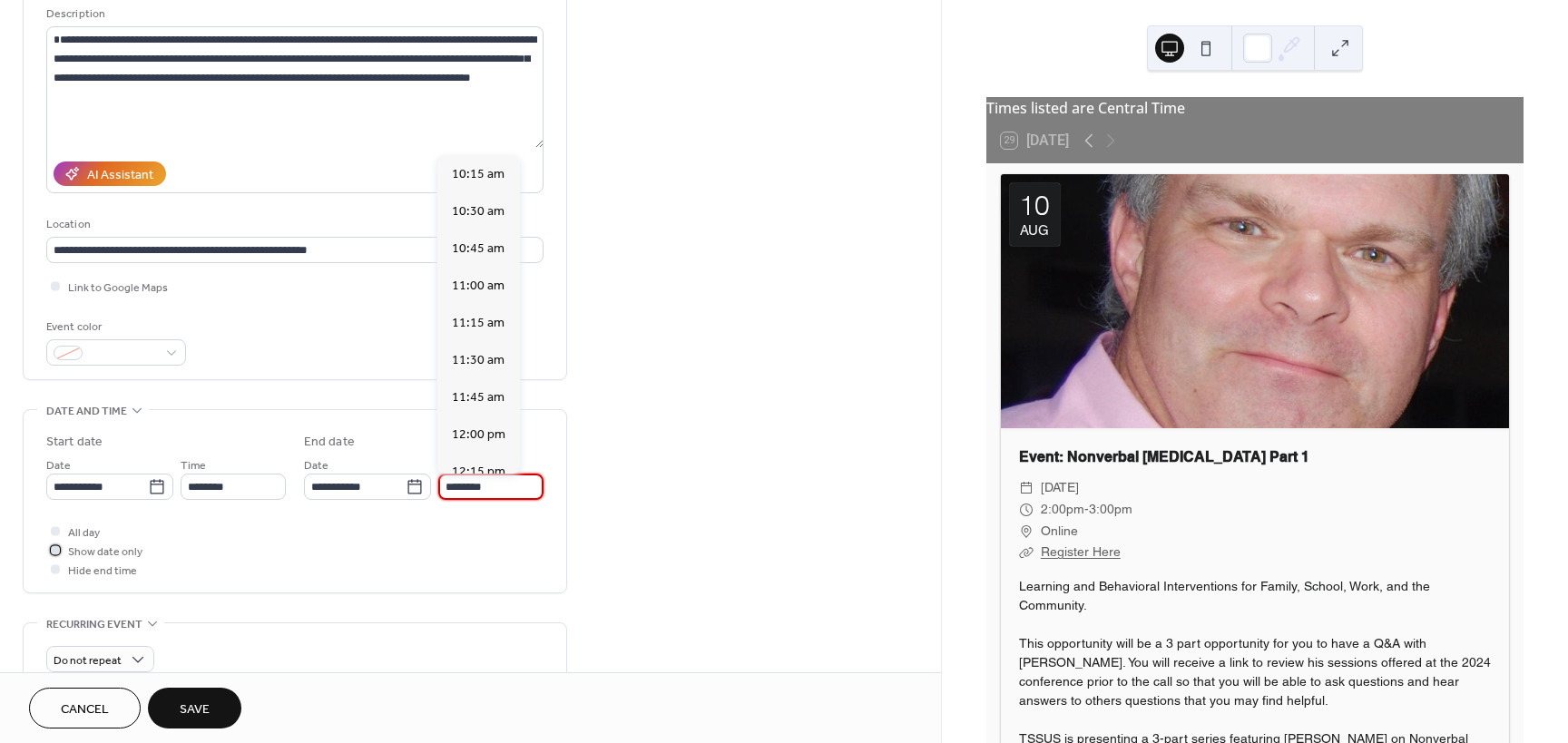 click at bounding box center [55, 550] 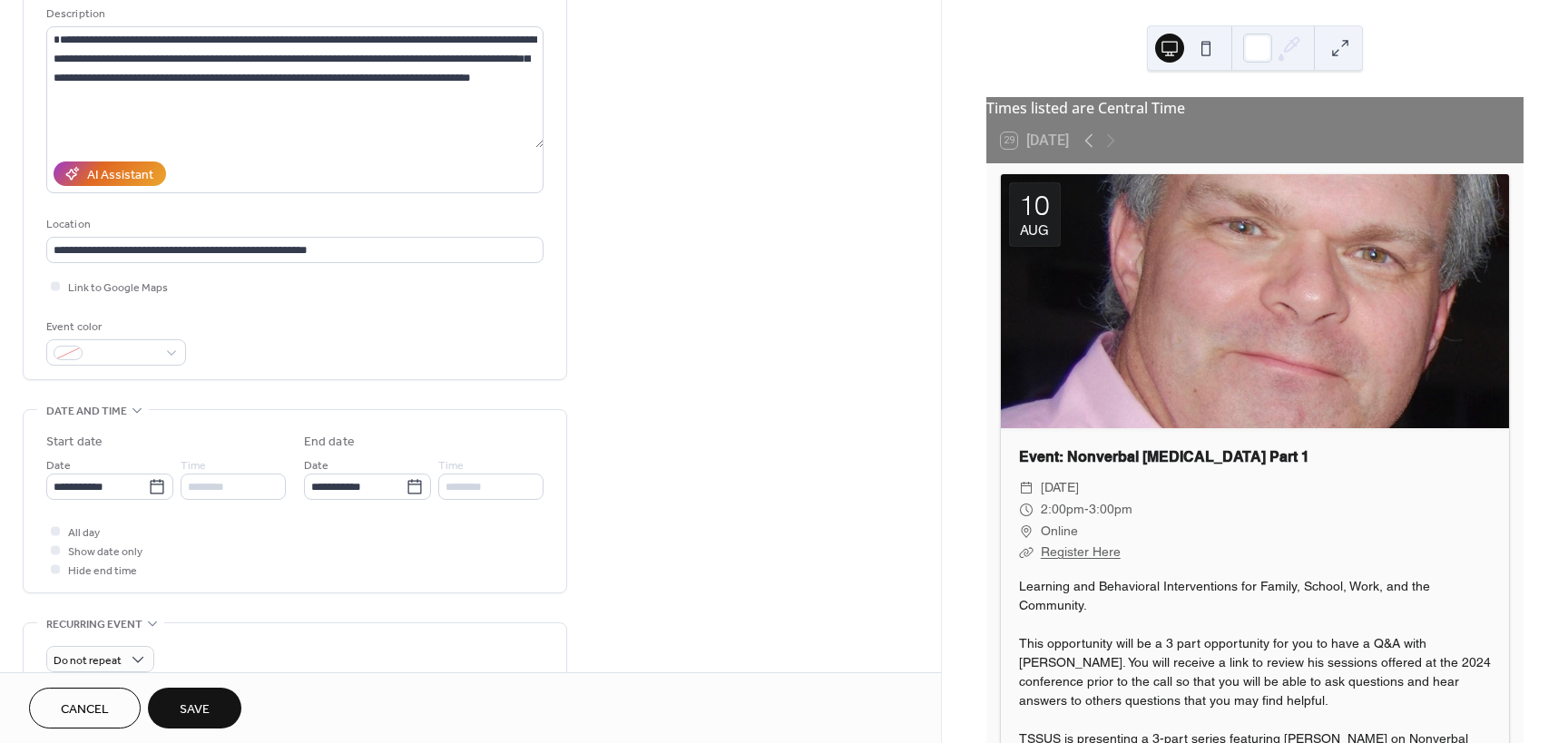 click on "********" at bounding box center (233, 486) 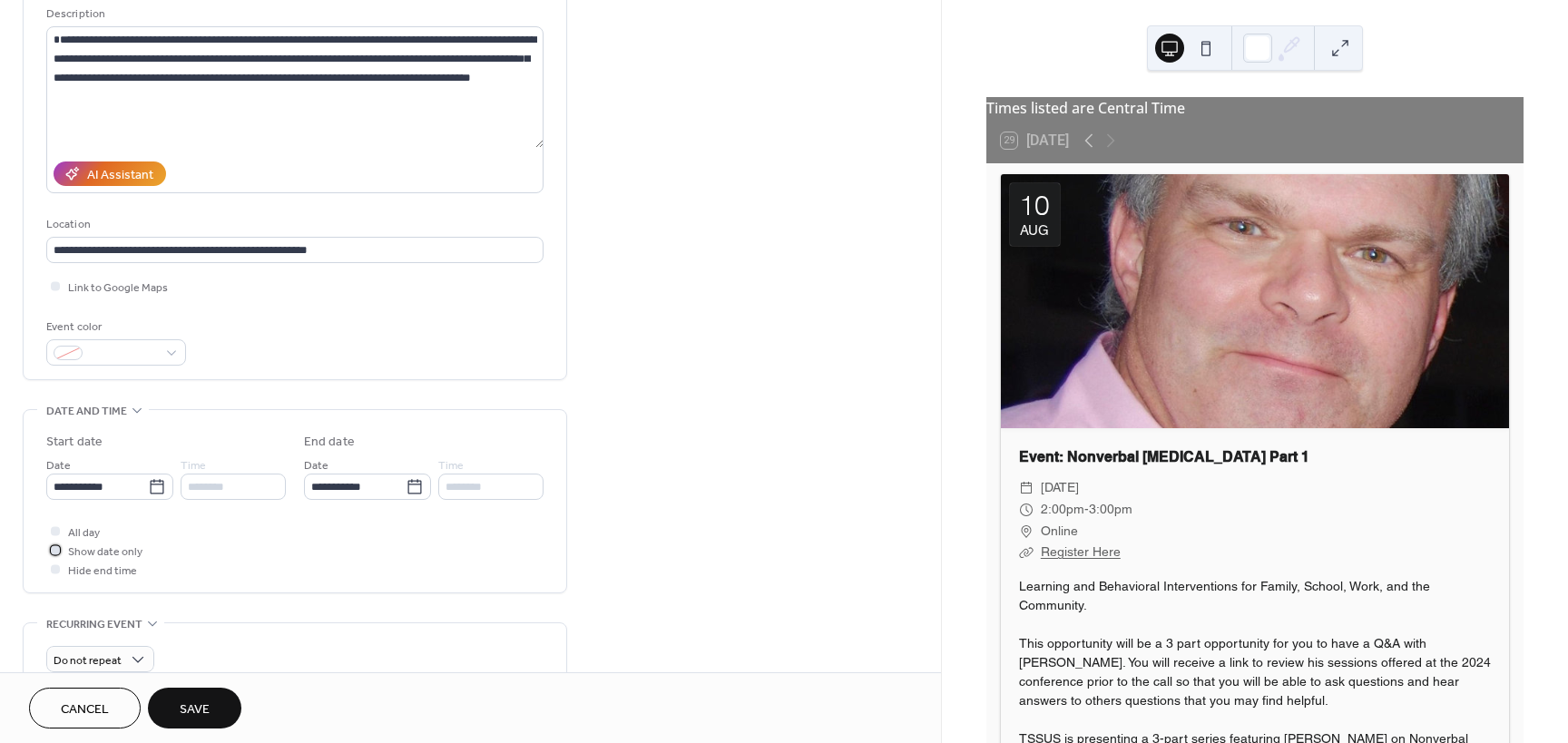 click at bounding box center [55, 550] 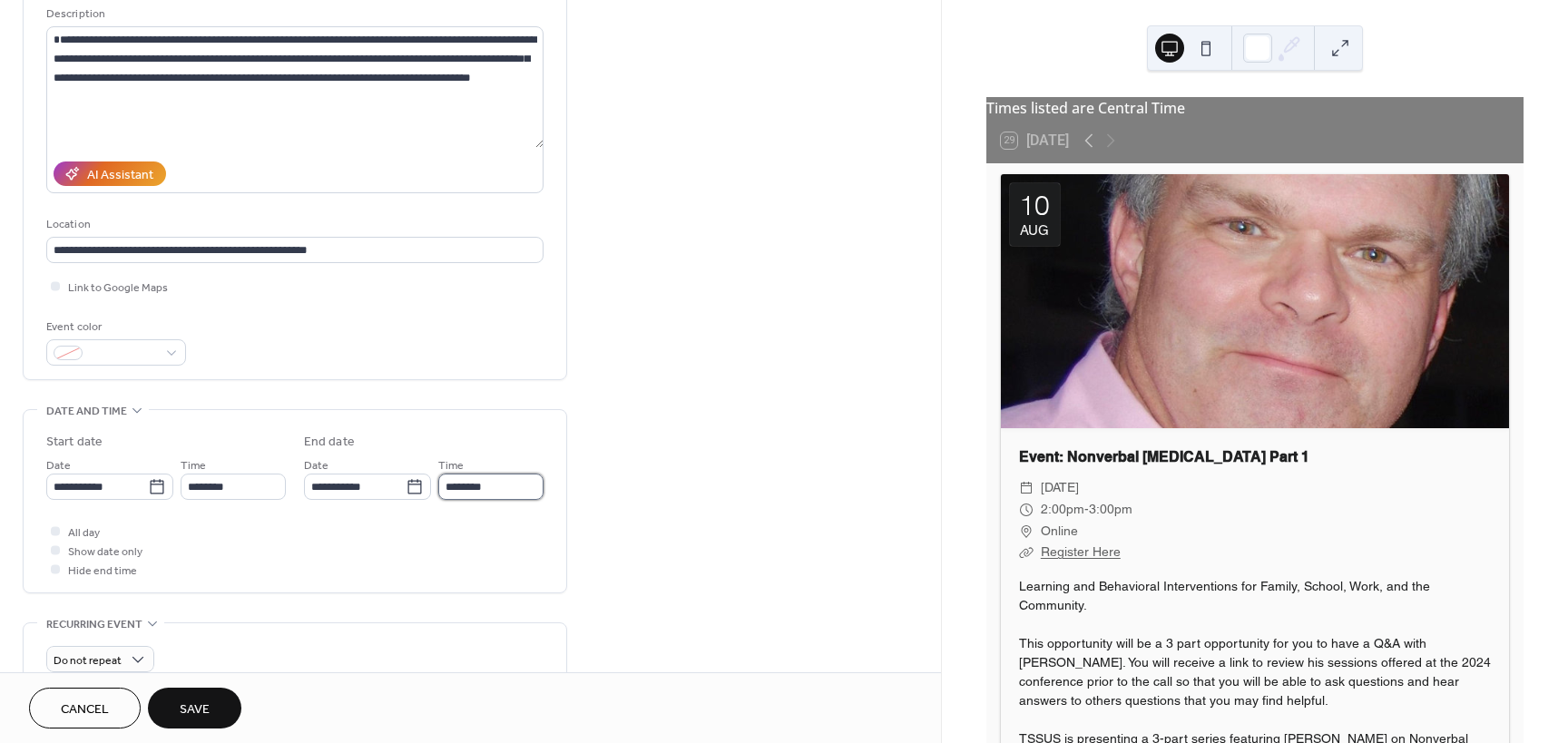 click on "********" at bounding box center [491, 486] 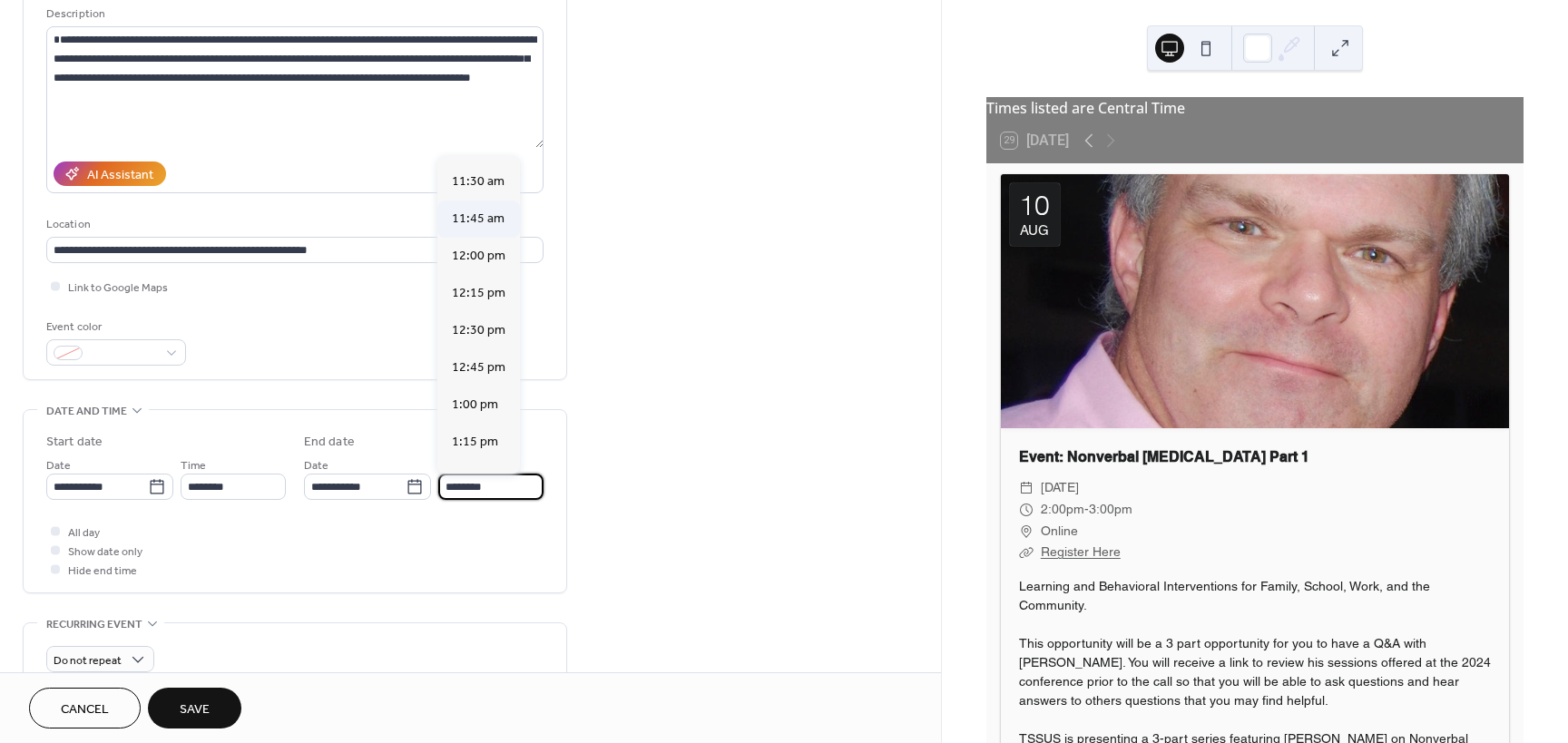 scroll, scrollTop: 181, scrollLeft: 0, axis: vertical 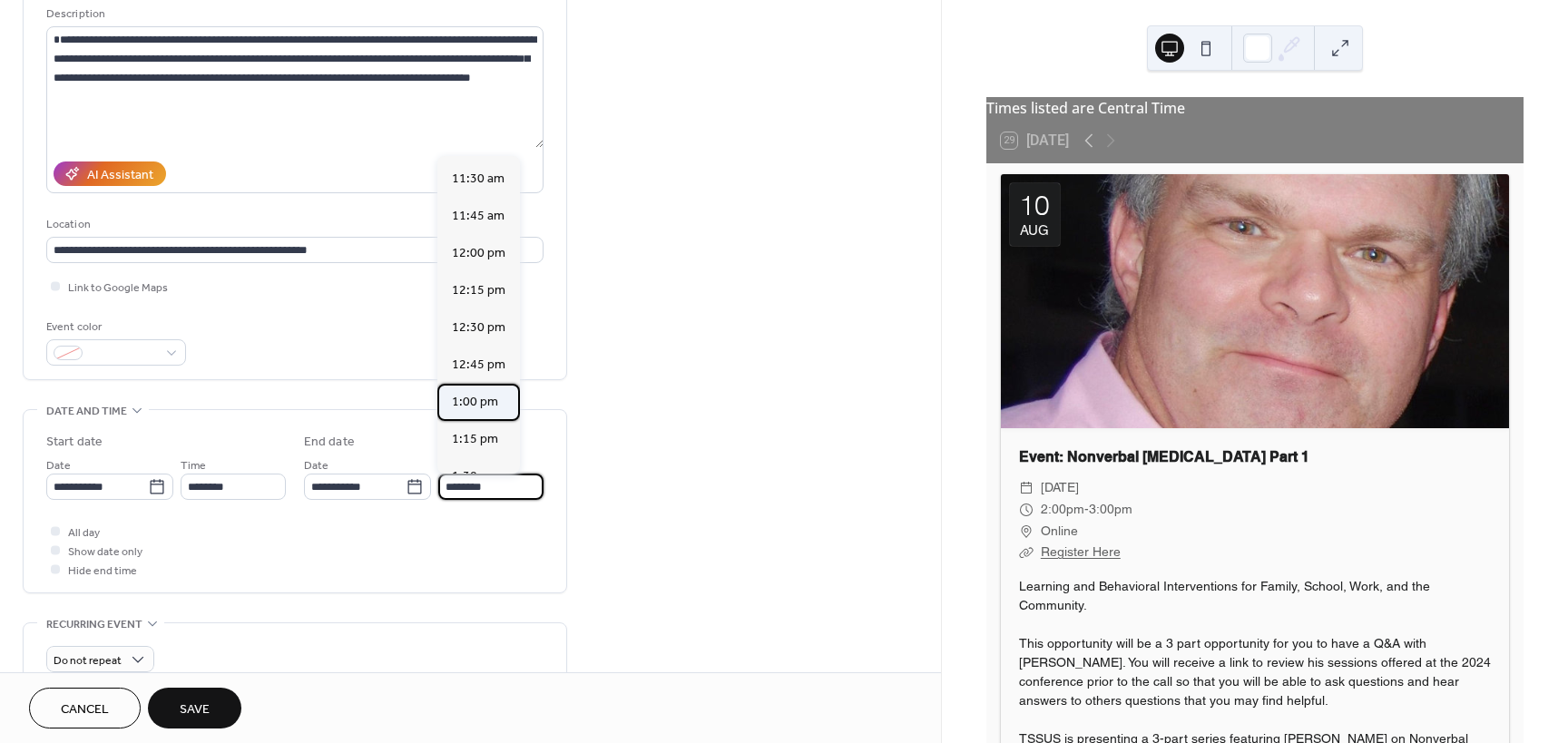 click on "1:00 pm" at bounding box center (475, 402) 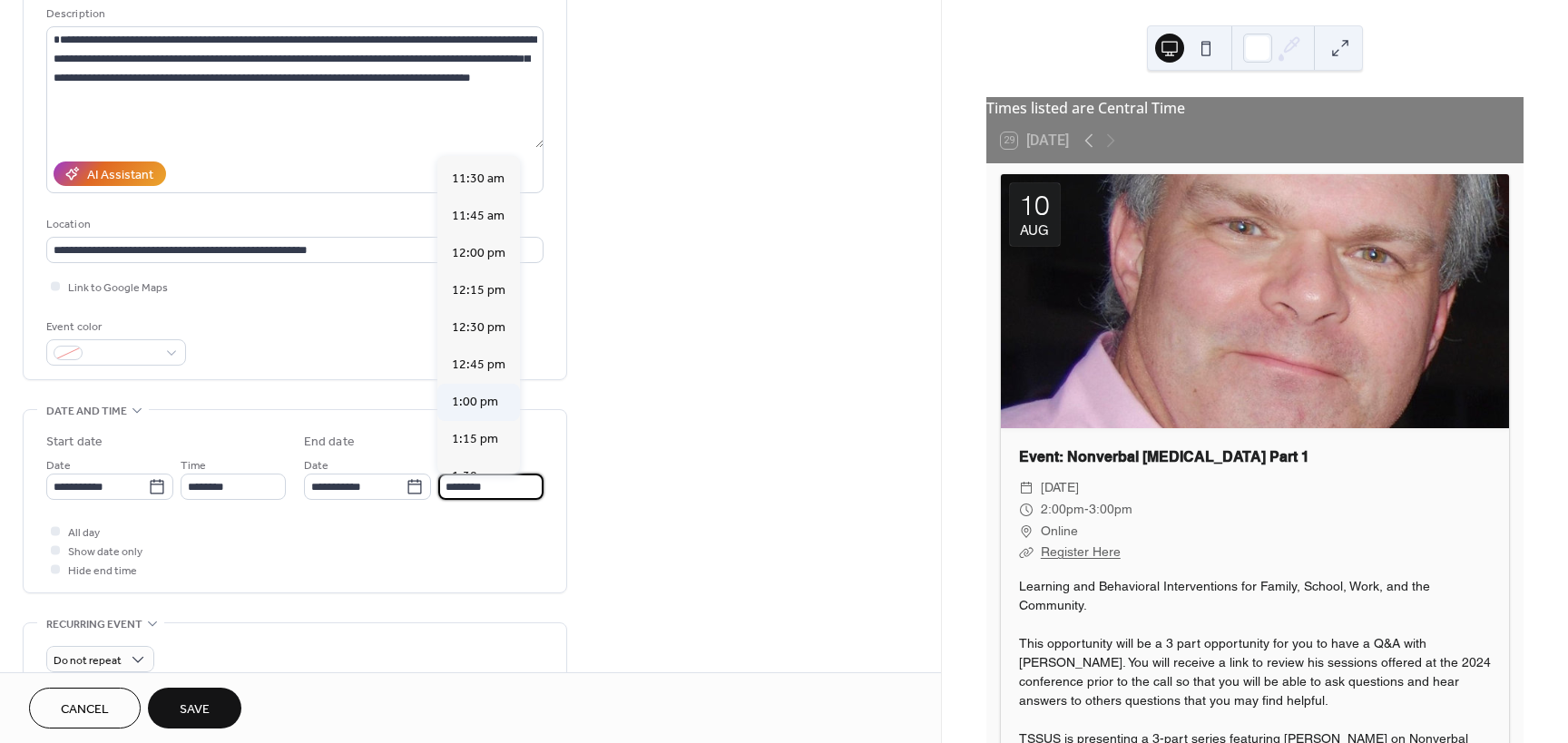 type on "*******" 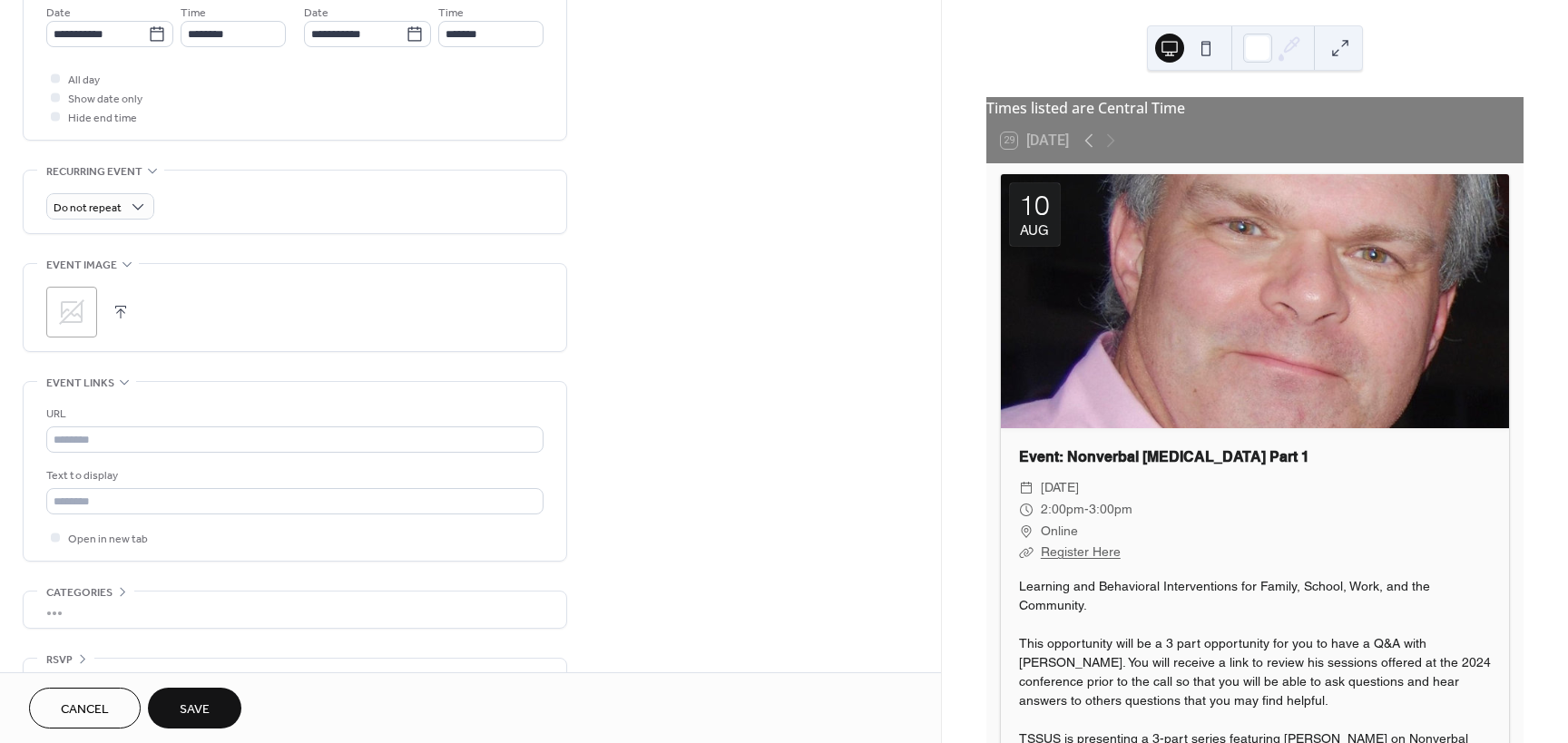 scroll, scrollTop: 635, scrollLeft: 0, axis: vertical 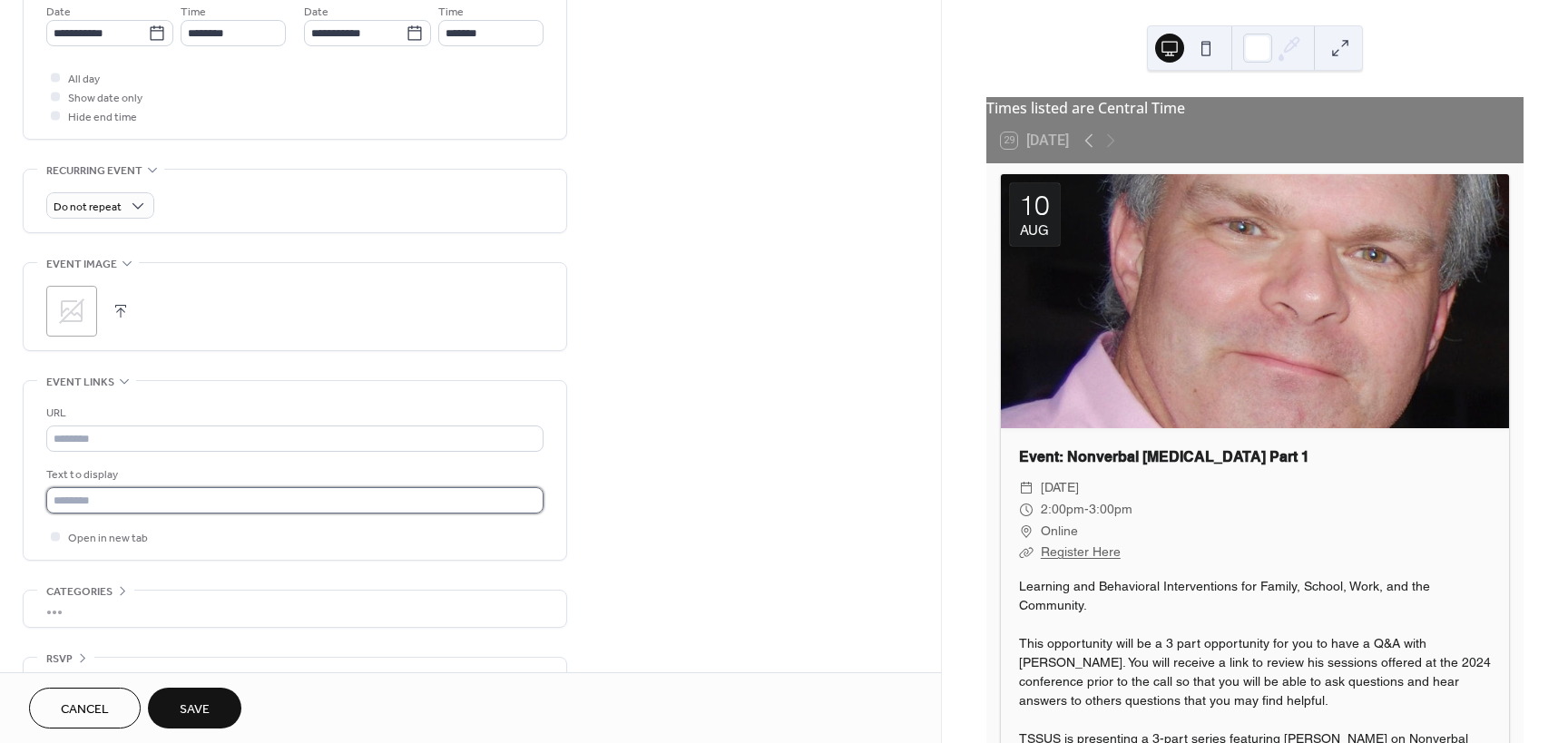 click at bounding box center (295, 500) 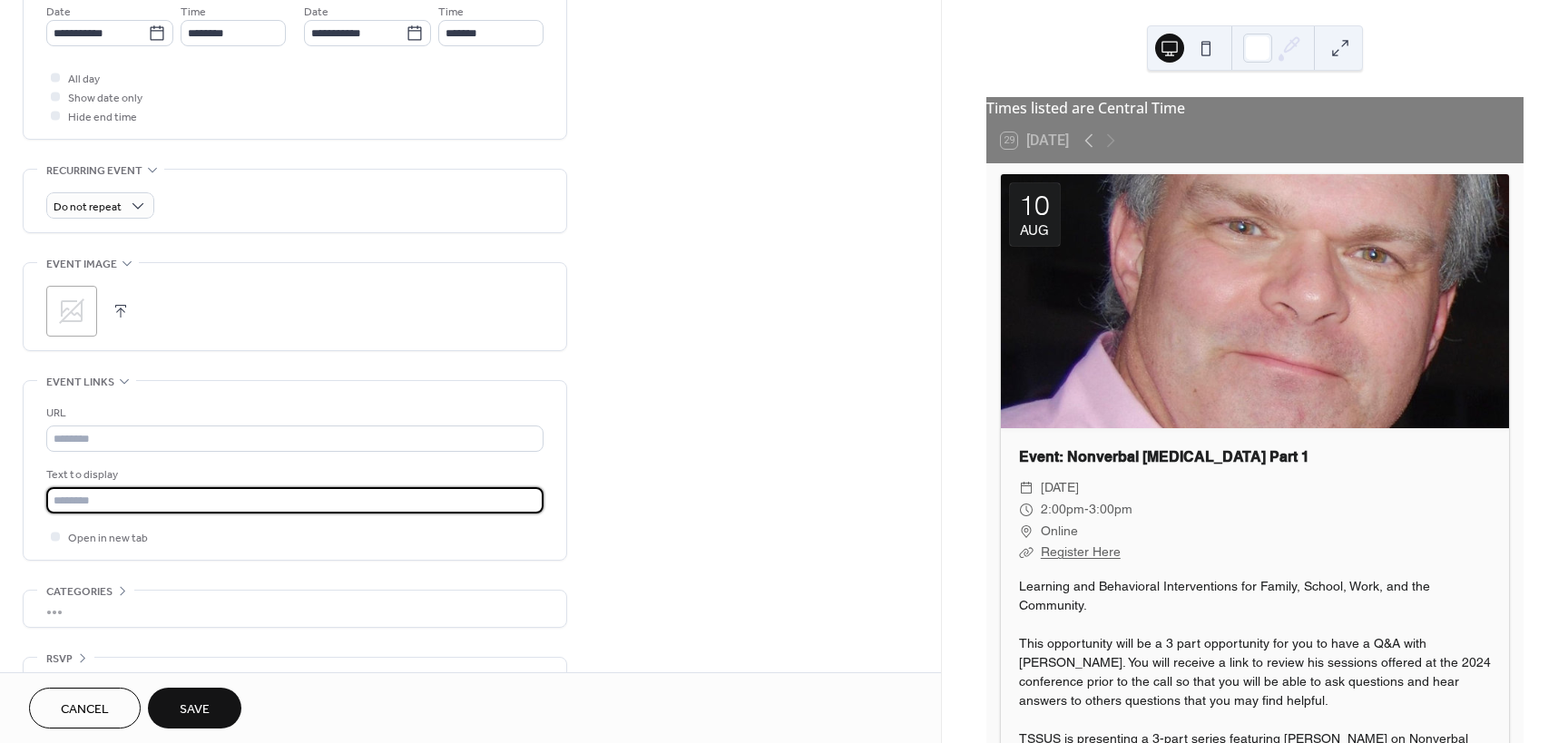 type on "**********" 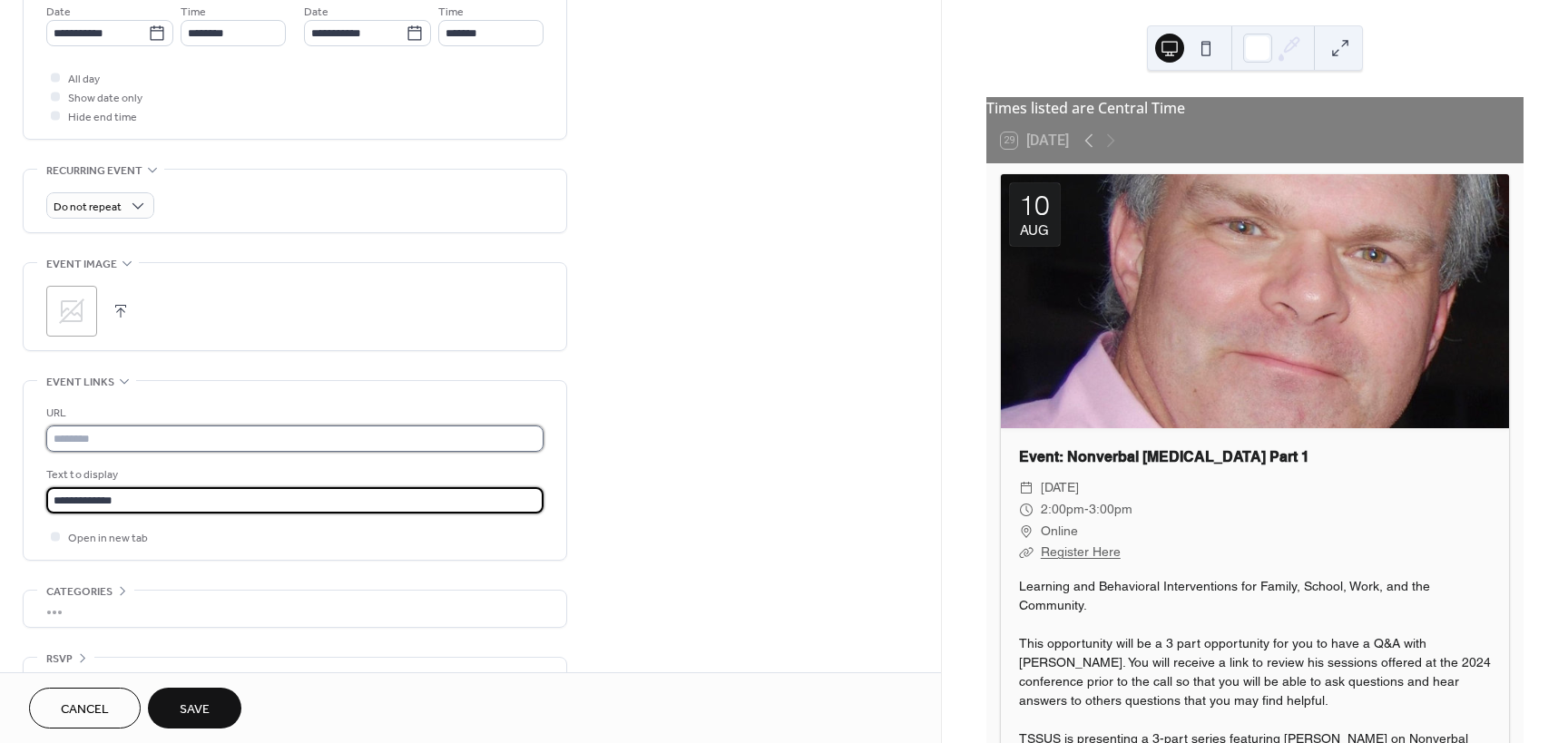 click at bounding box center [295, 438] 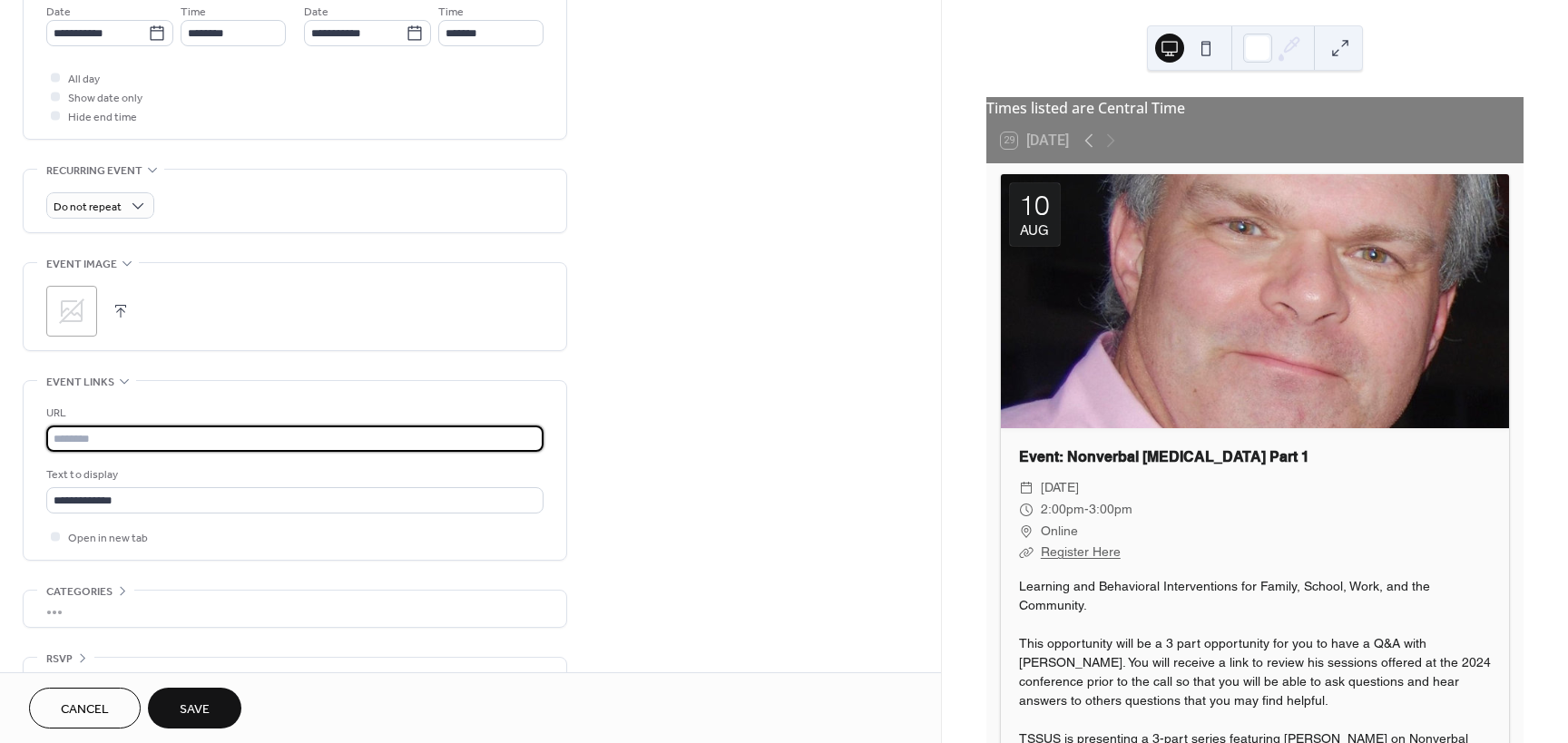paste on "**********" 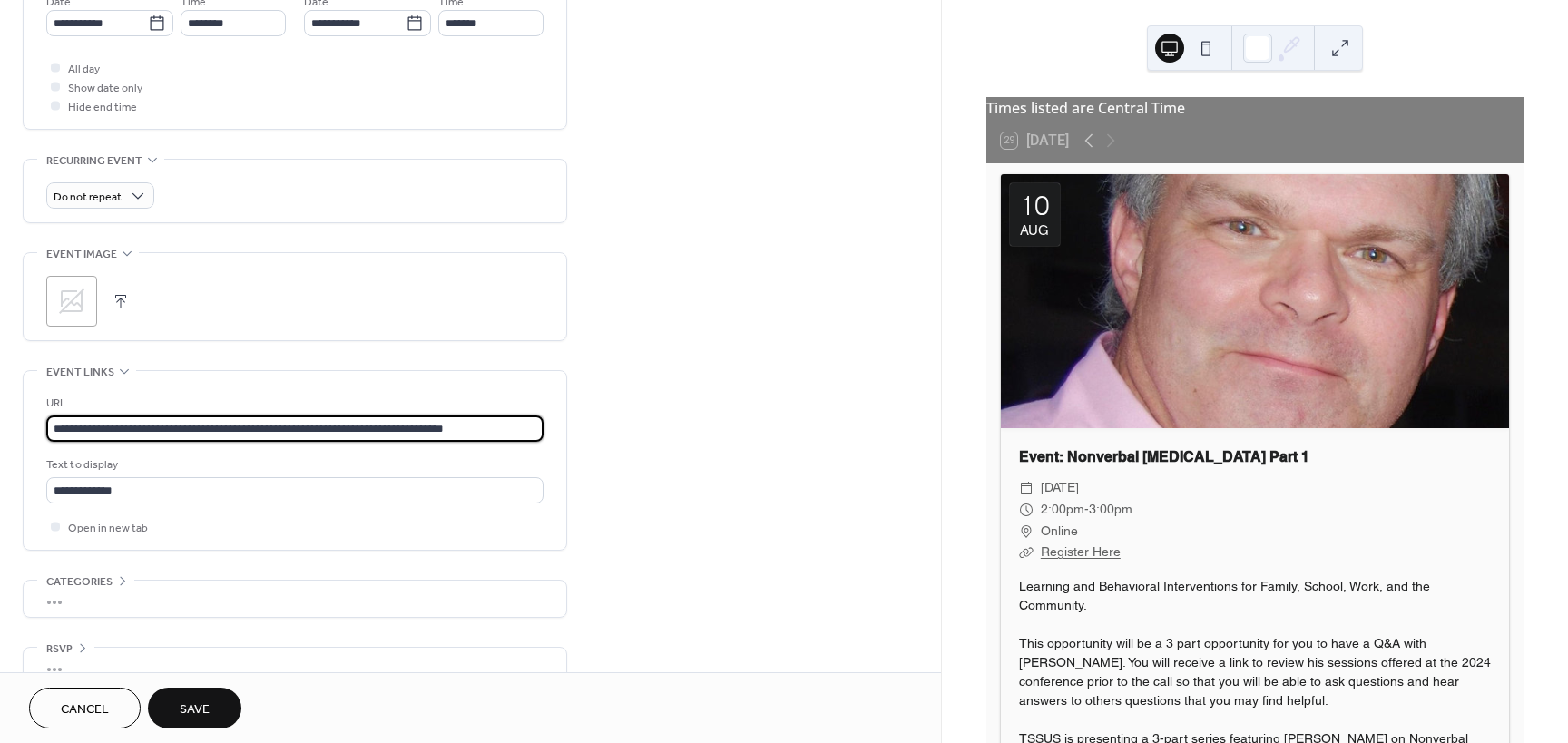 scroll, scrollTop: 676, scrollLeft: 0, axis: vertical 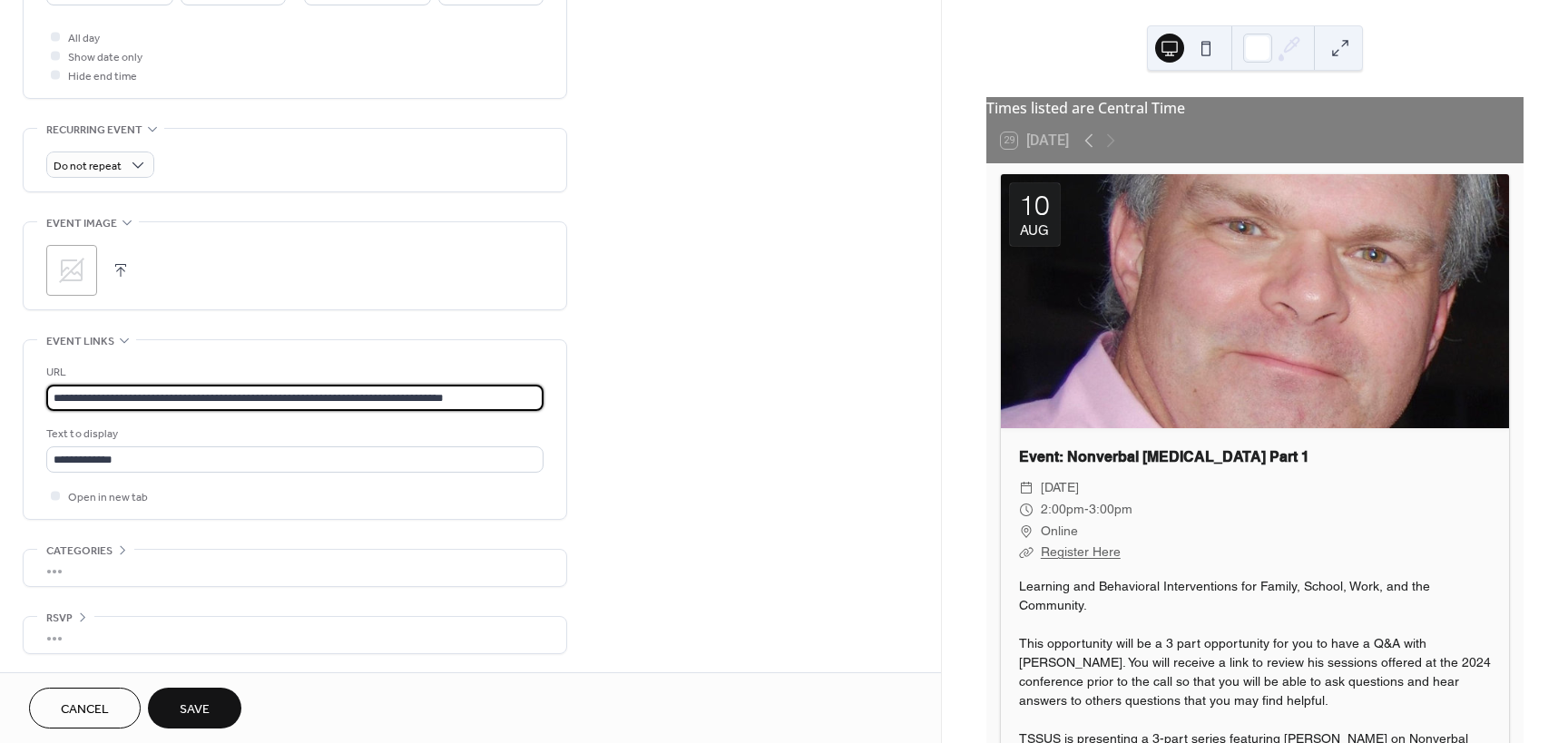 type on "**********" 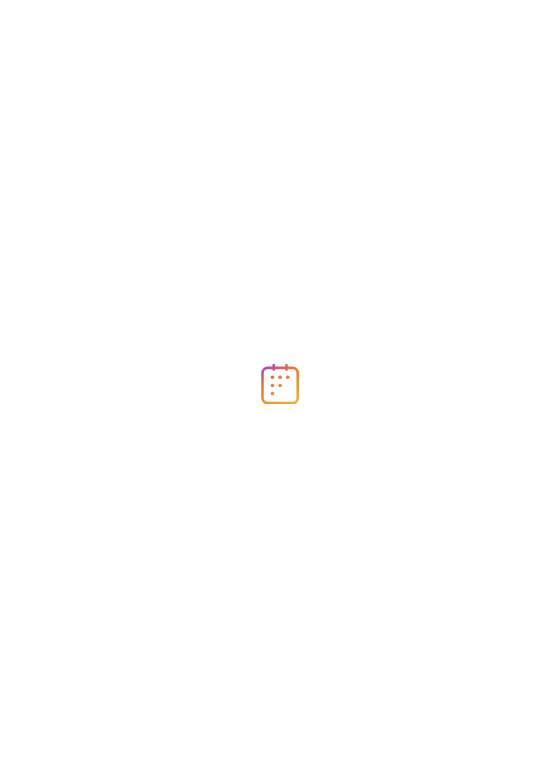 scroll, scrollTop: 0, scrollLeft: 0, axis: both 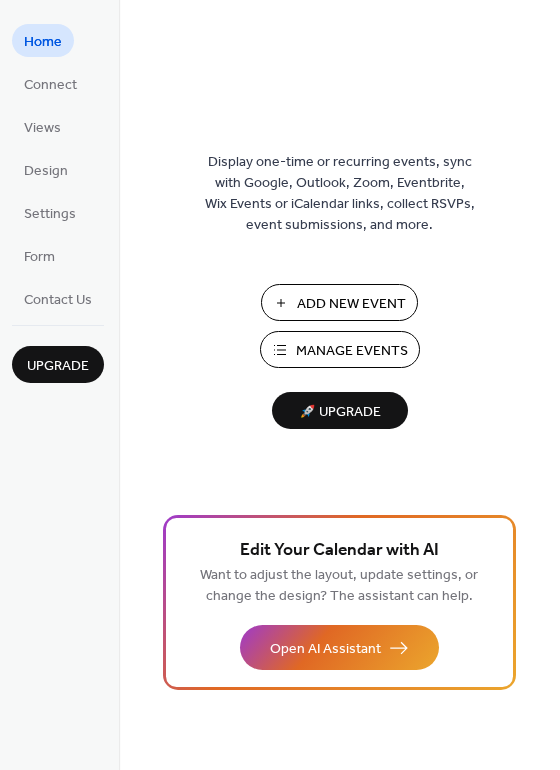 click on "Manage Events" at bounding box center [352, 351] 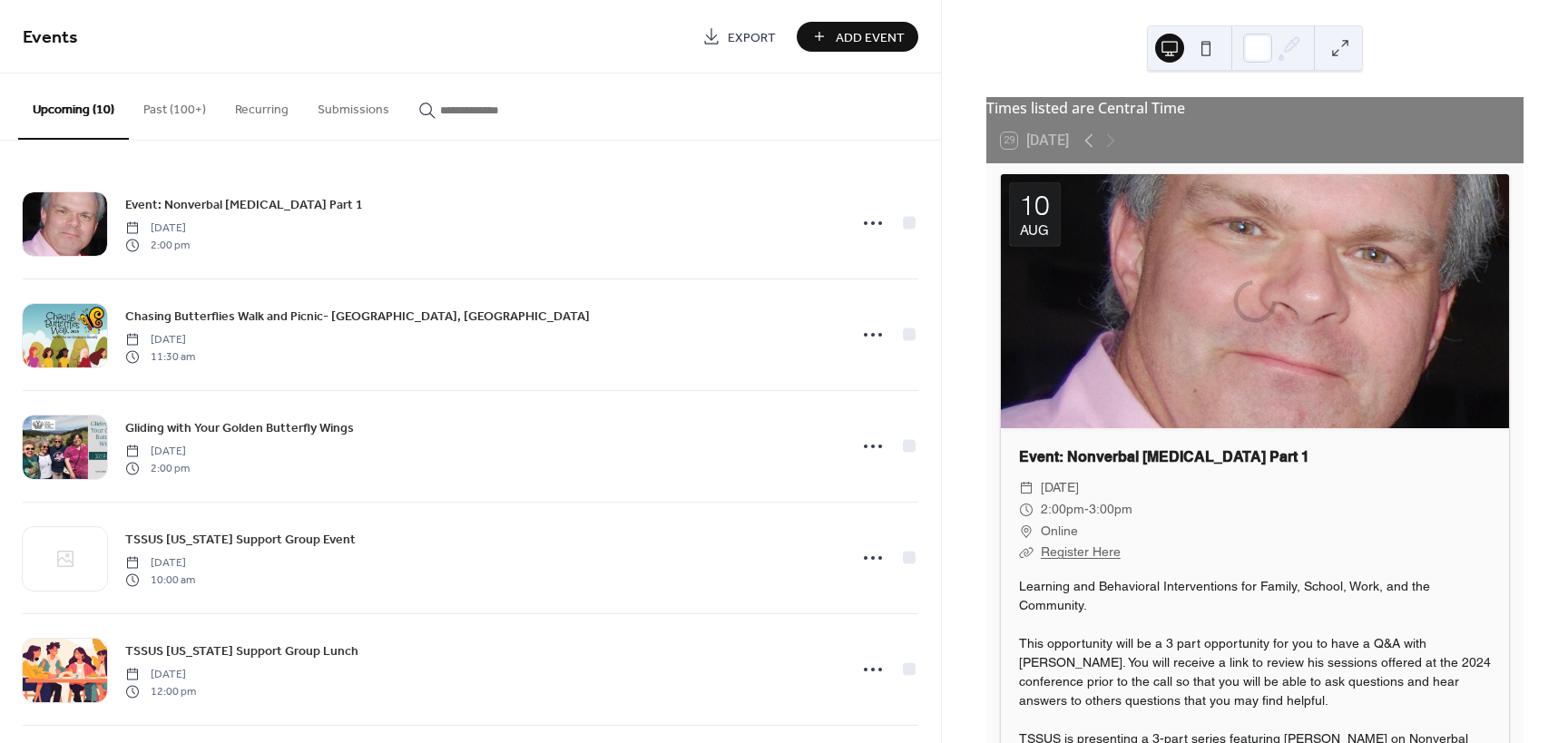 scroll, scrollTop: 0, scrollLeft: 0, axis: both 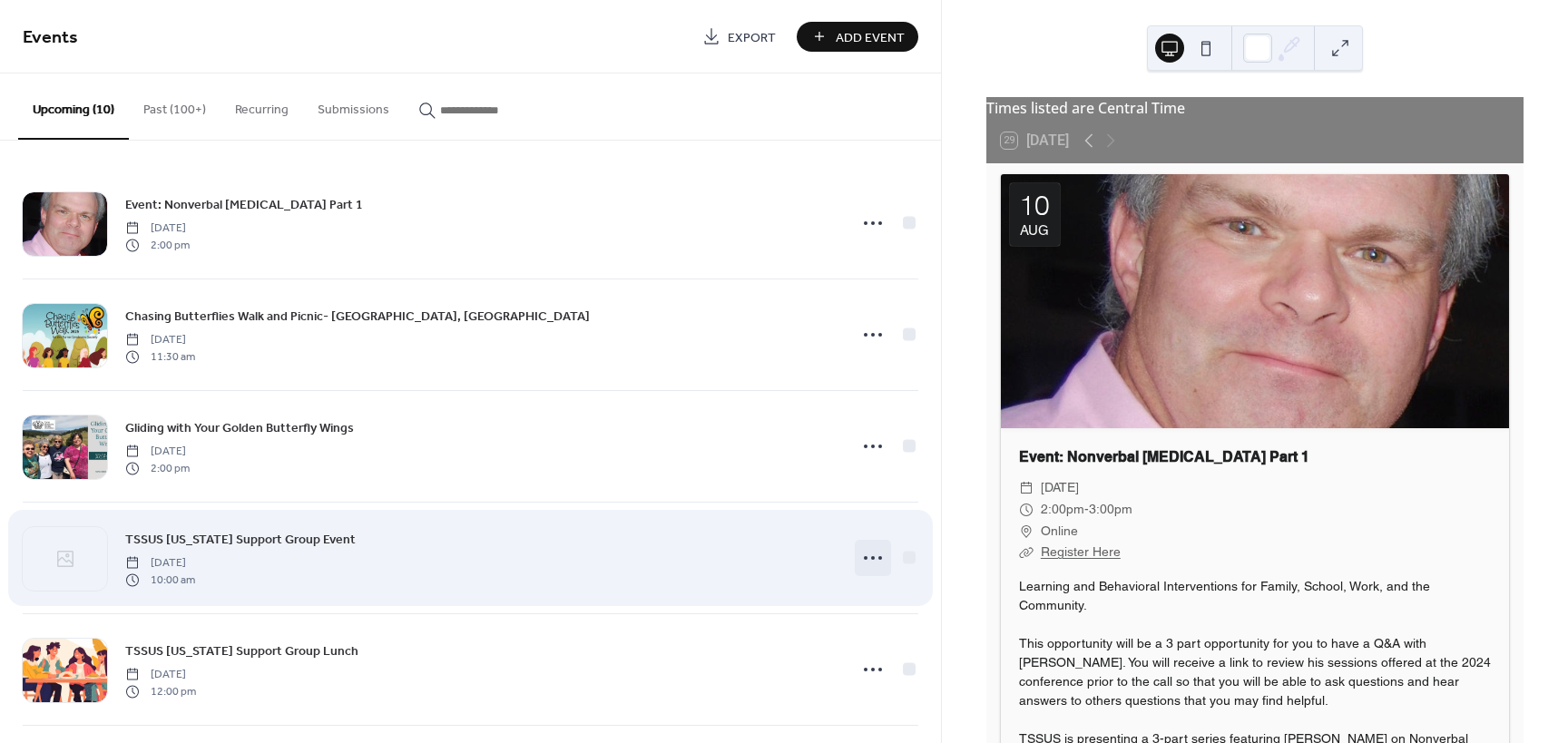 click 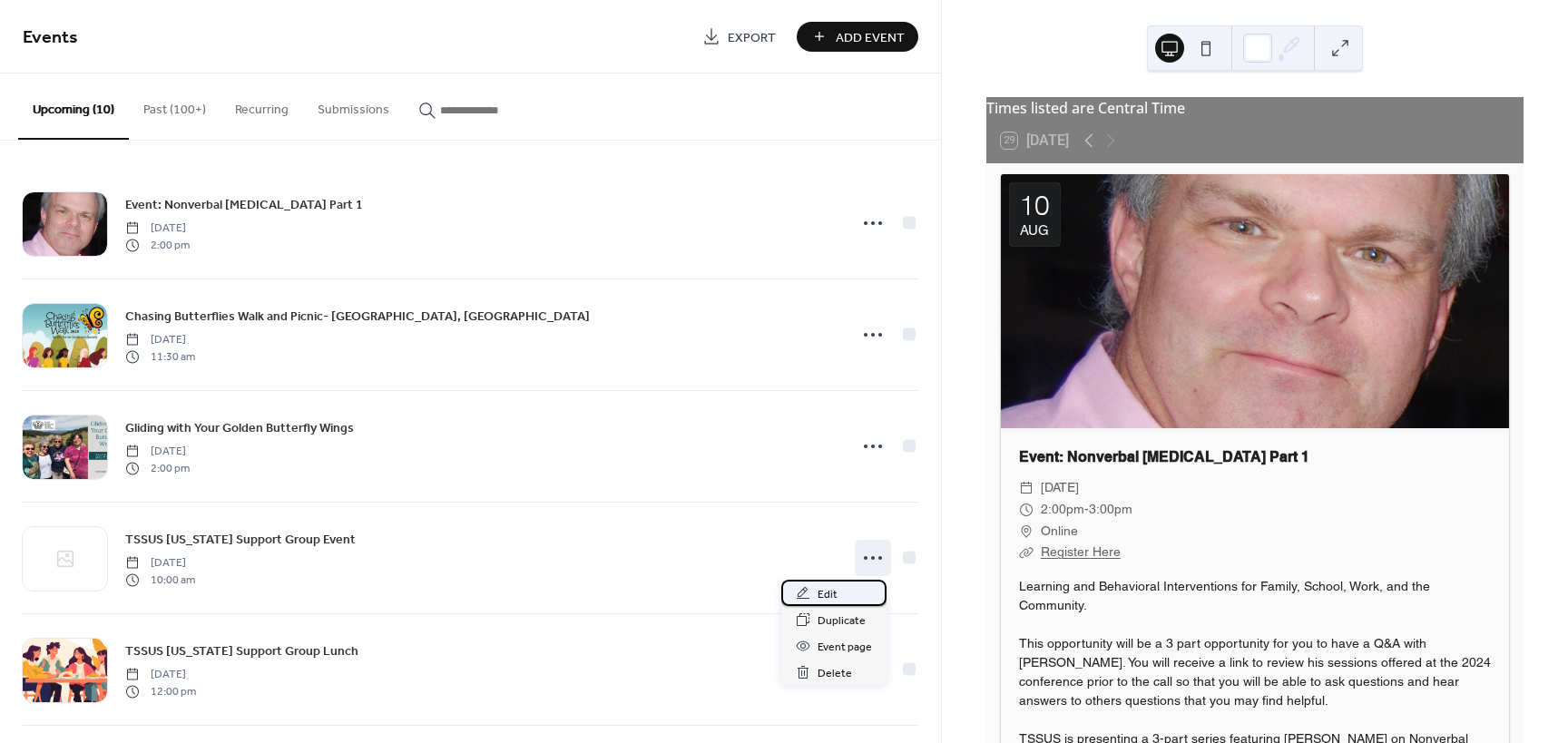 click on "Edit" at bounding box center (828, 594) 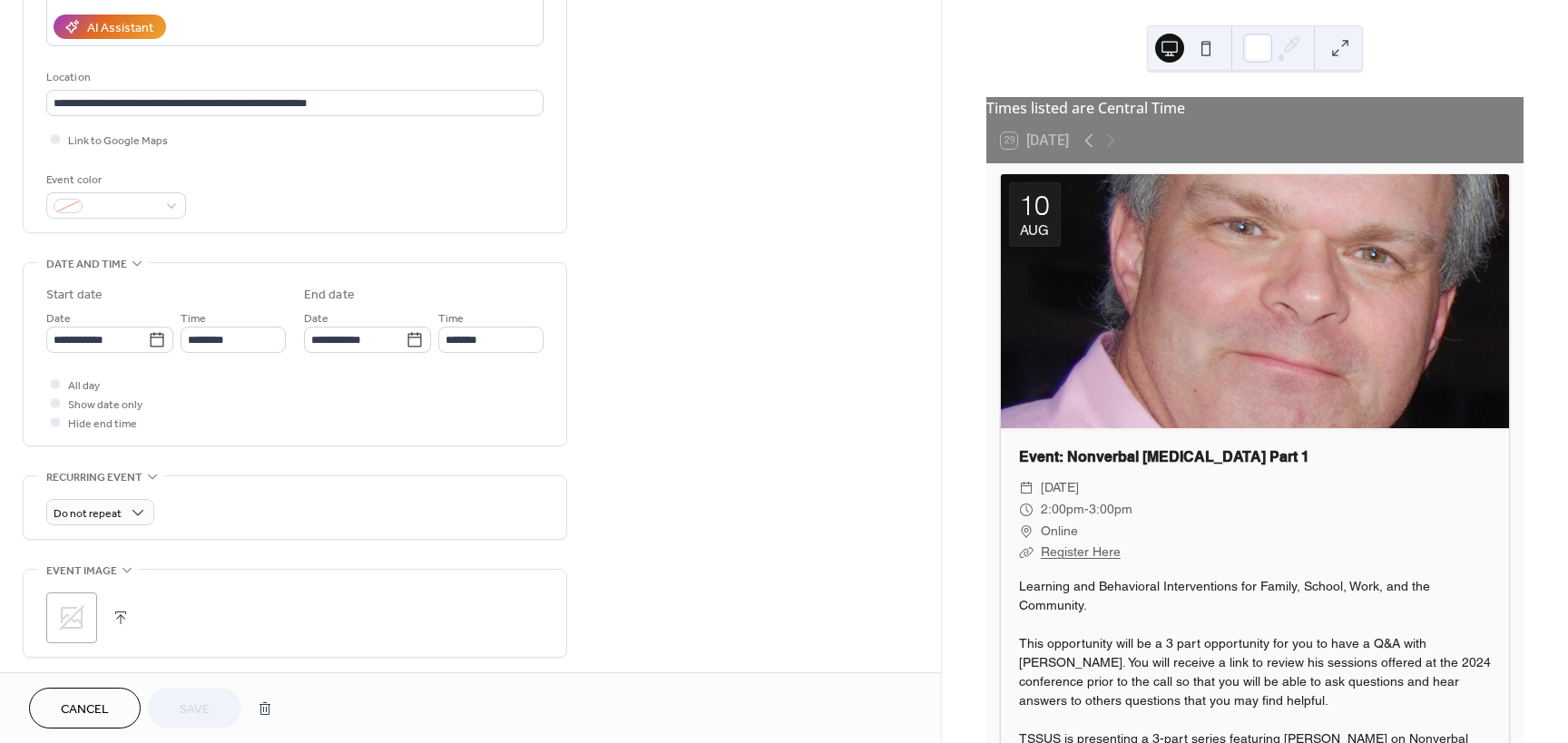 scroll, scrollTop: 454, scrollLeft: 0, axis: vertical 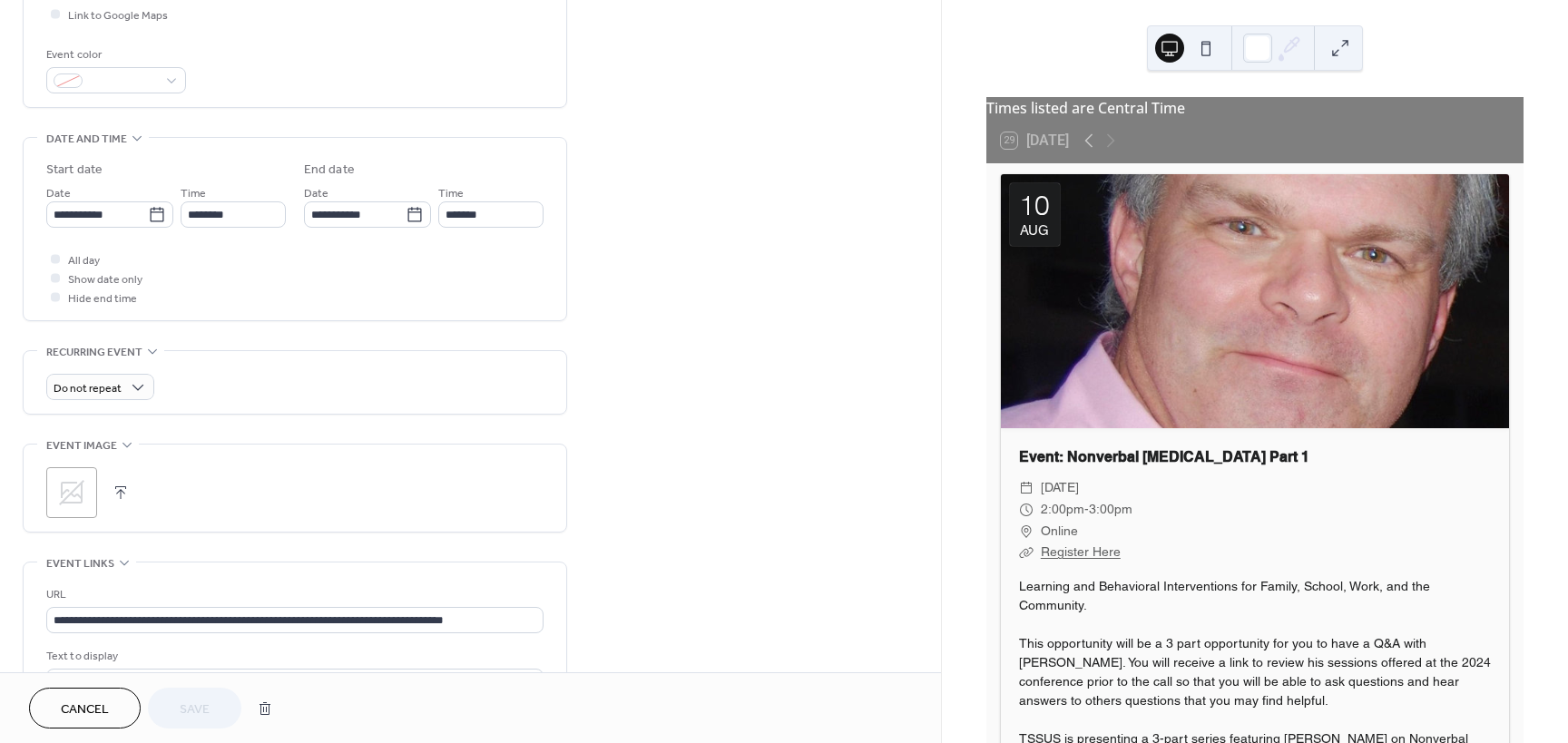 click at bounding box center (121, 493) 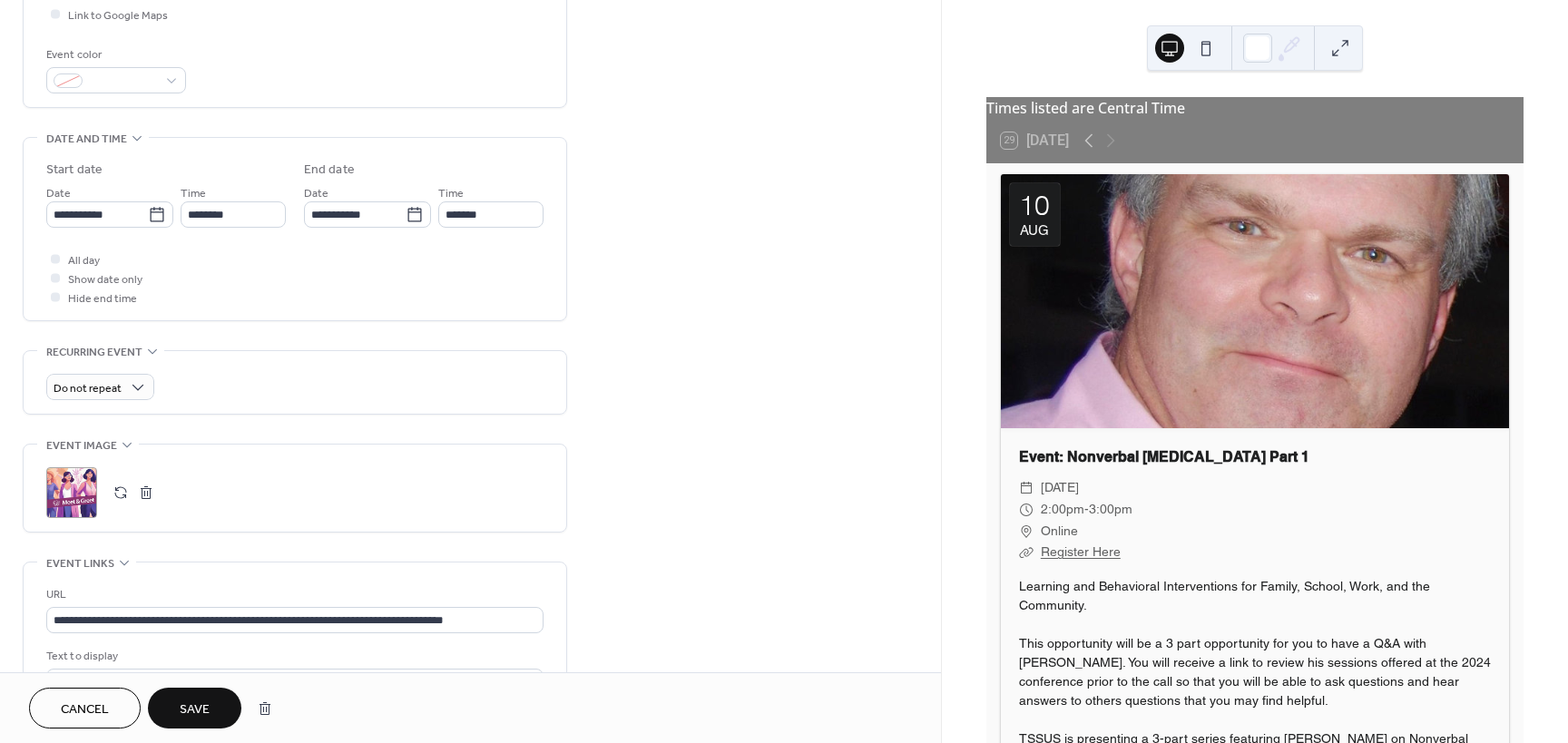 click on "Save" at bounding box center (194, 709) 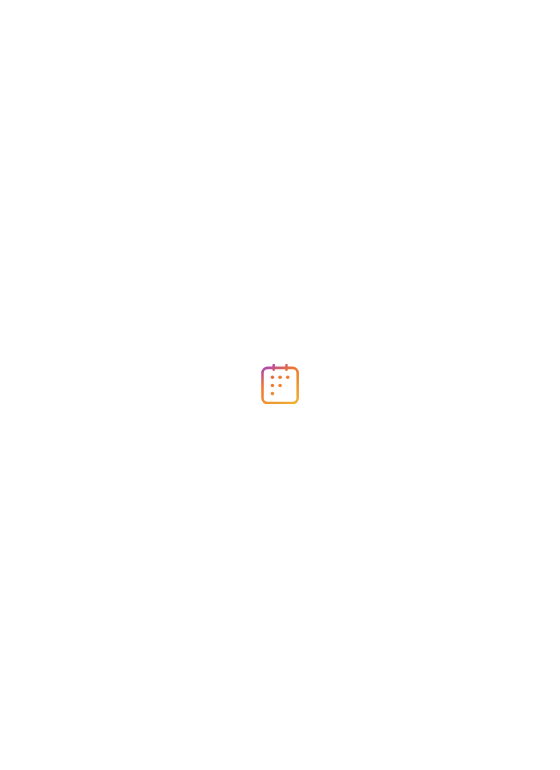 scroll, scrollTop: 0, scrollLeft: 0, axis: both 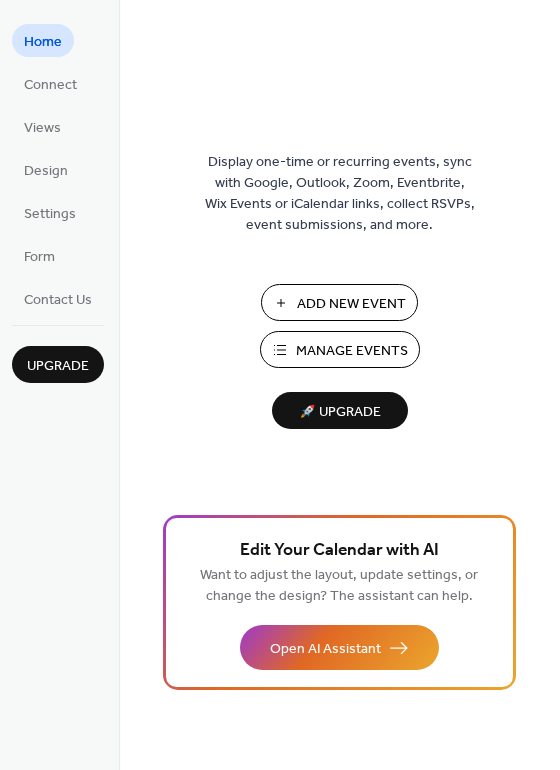 click on "Manage Events" at bounding box center [352, 351] 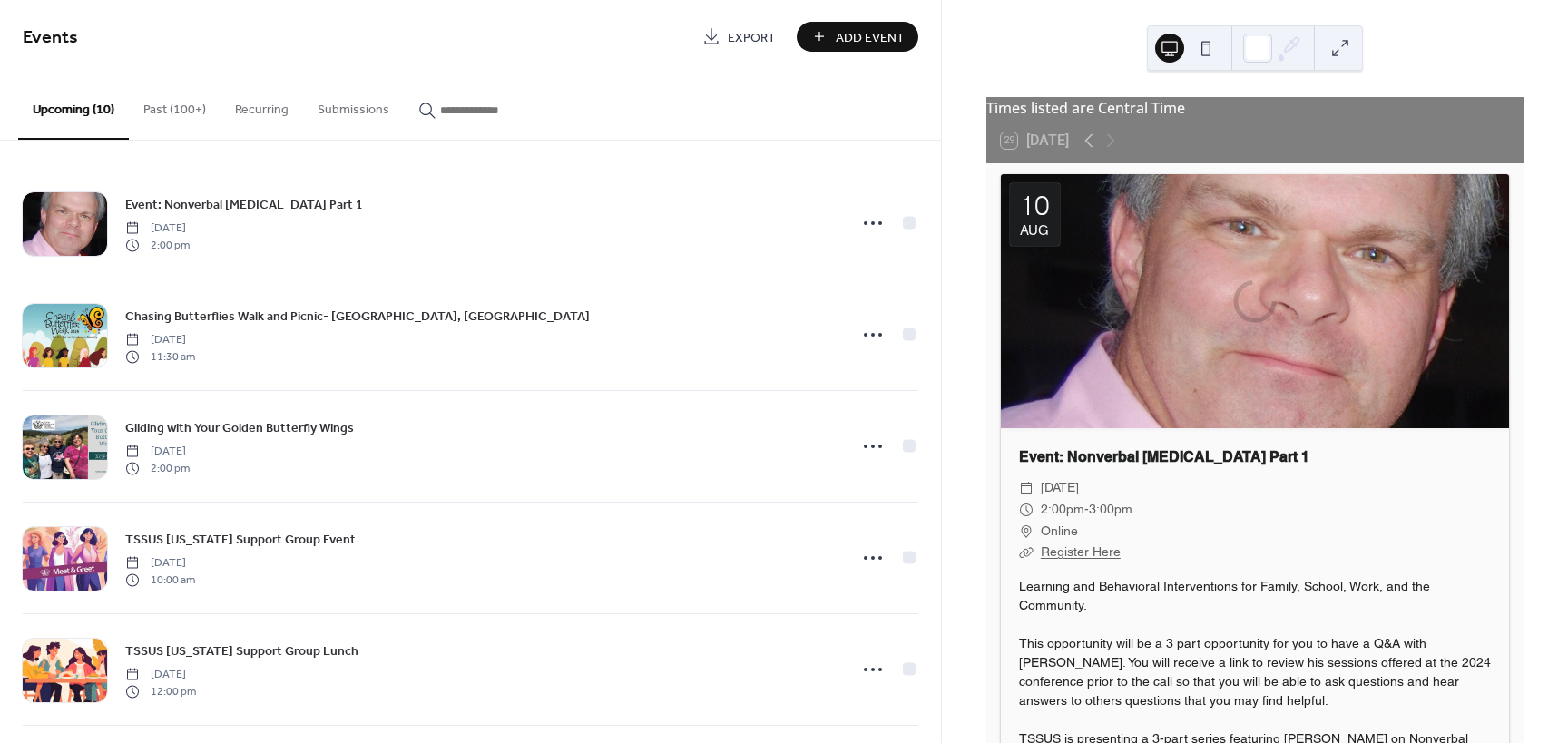 scroll, scrollTop: 0, scrollLeft: 0, axis: both 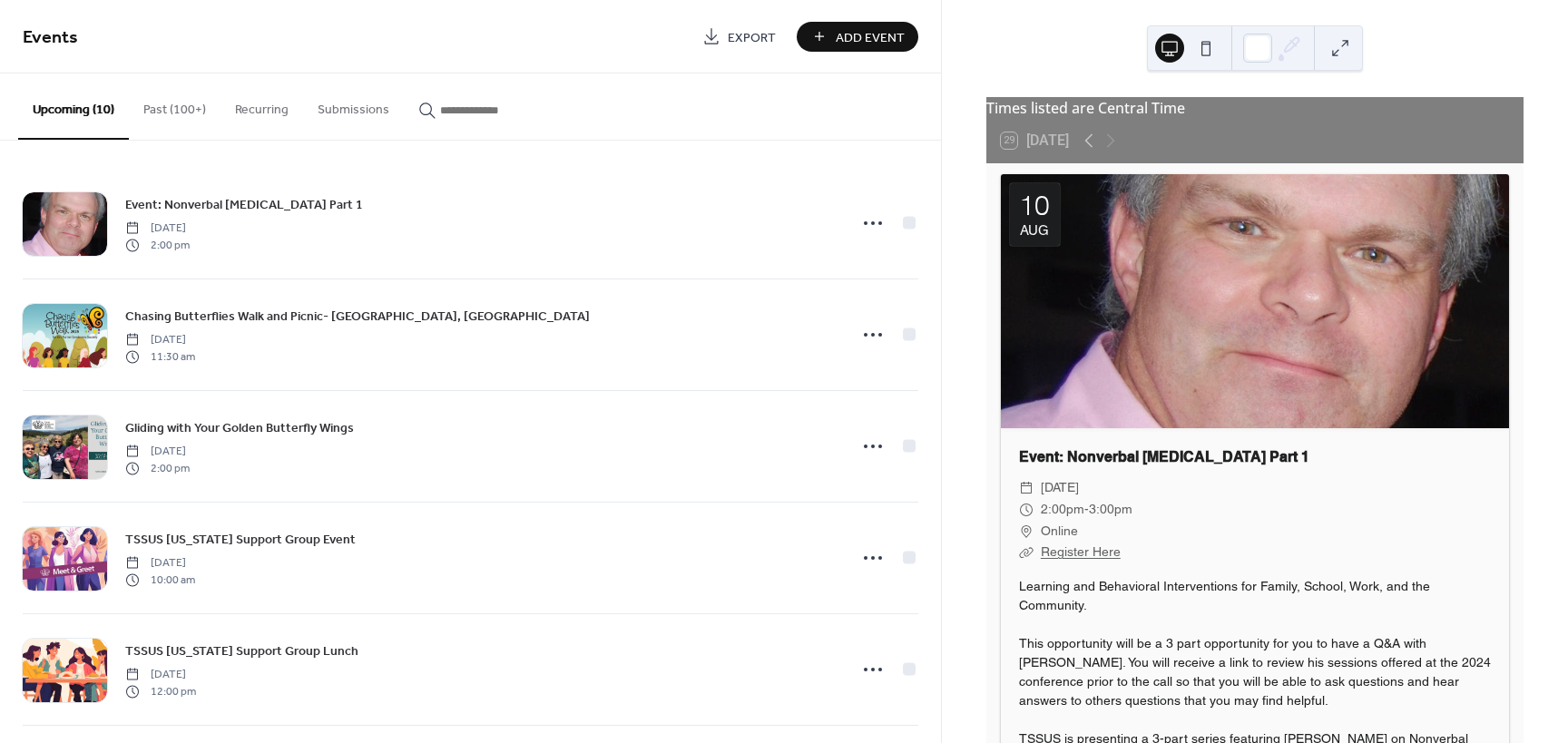 click on "Add Event" at bounding box center (870, 37) 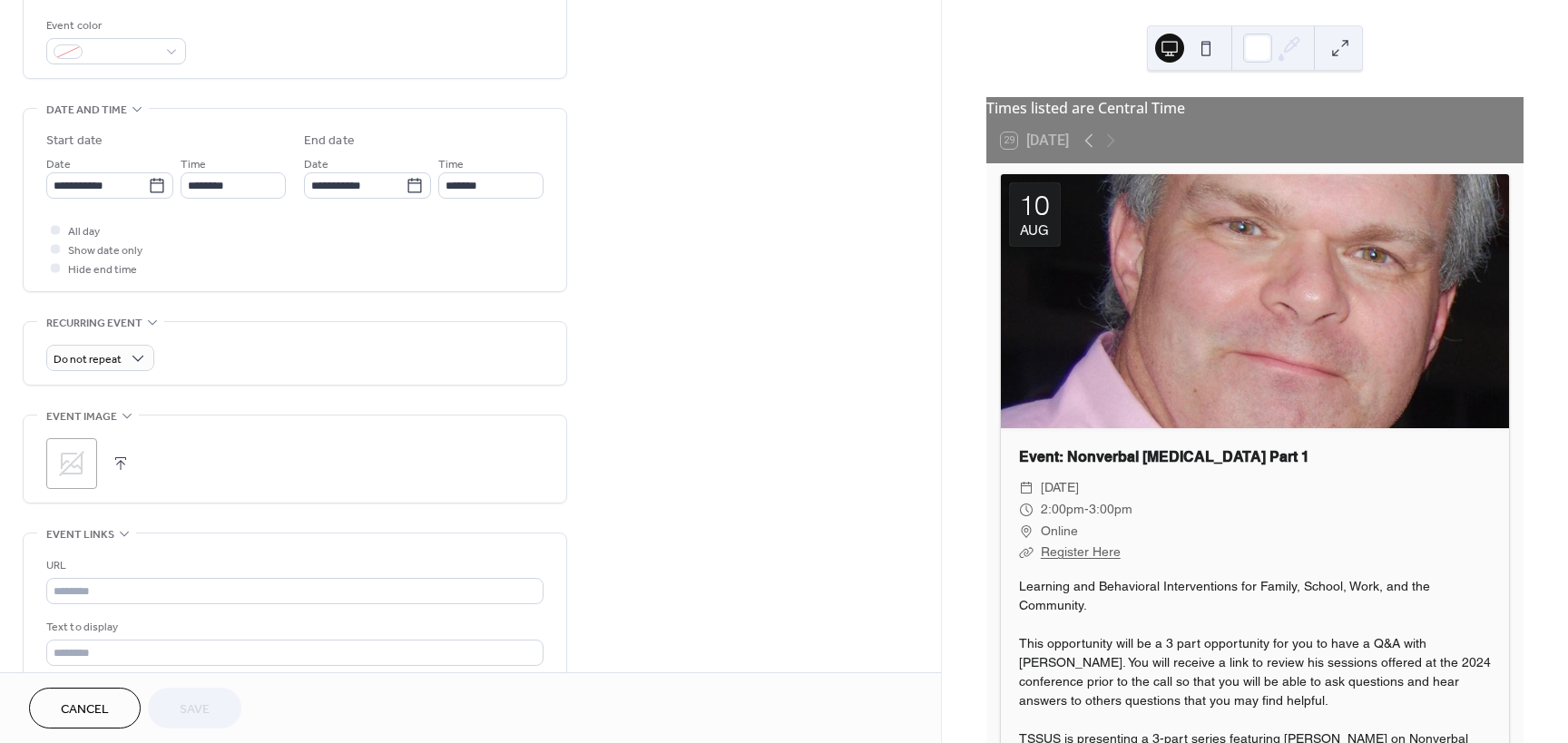 scroll, scrollTop: 544, scrollLeft: 0, axis: vertical 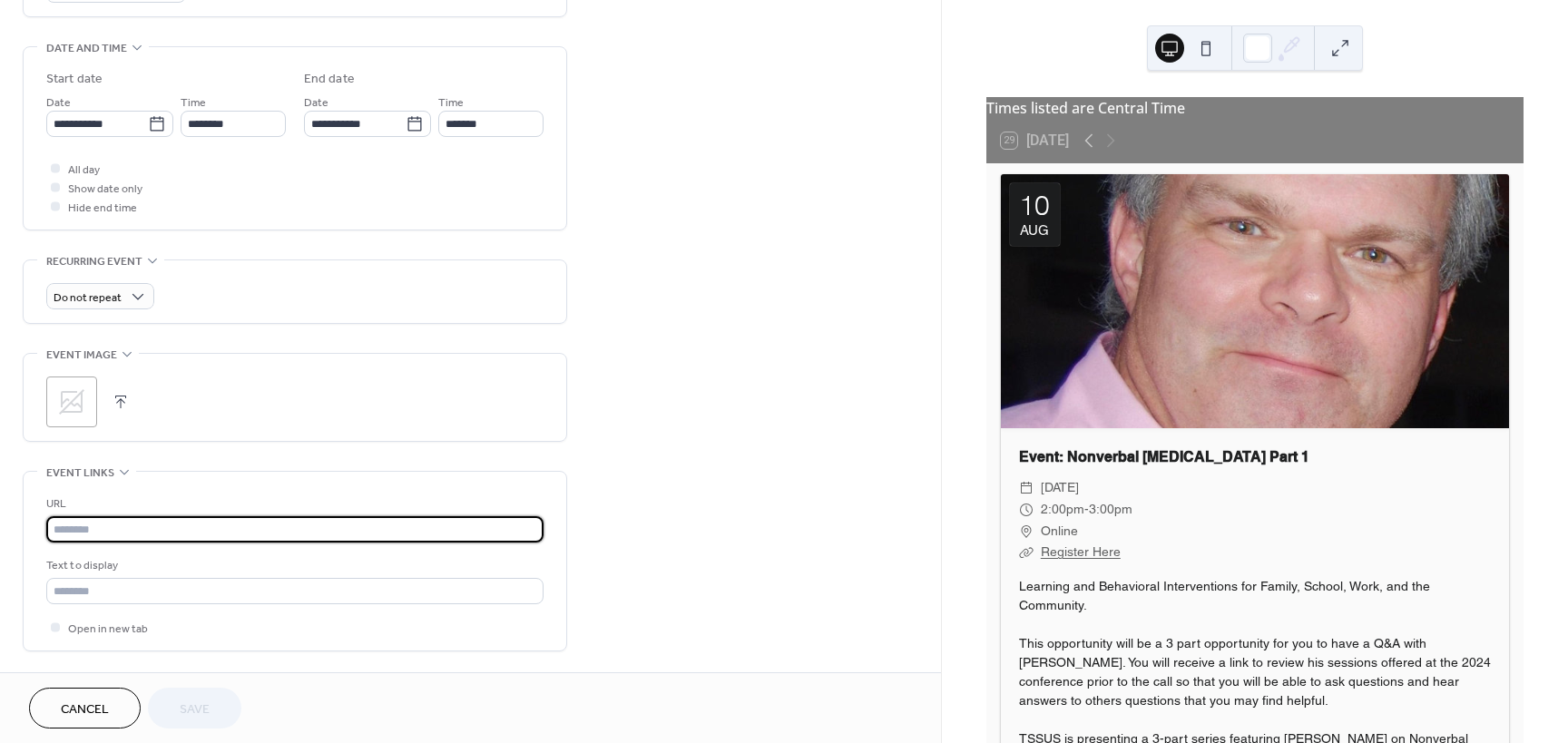 paste on "**********" 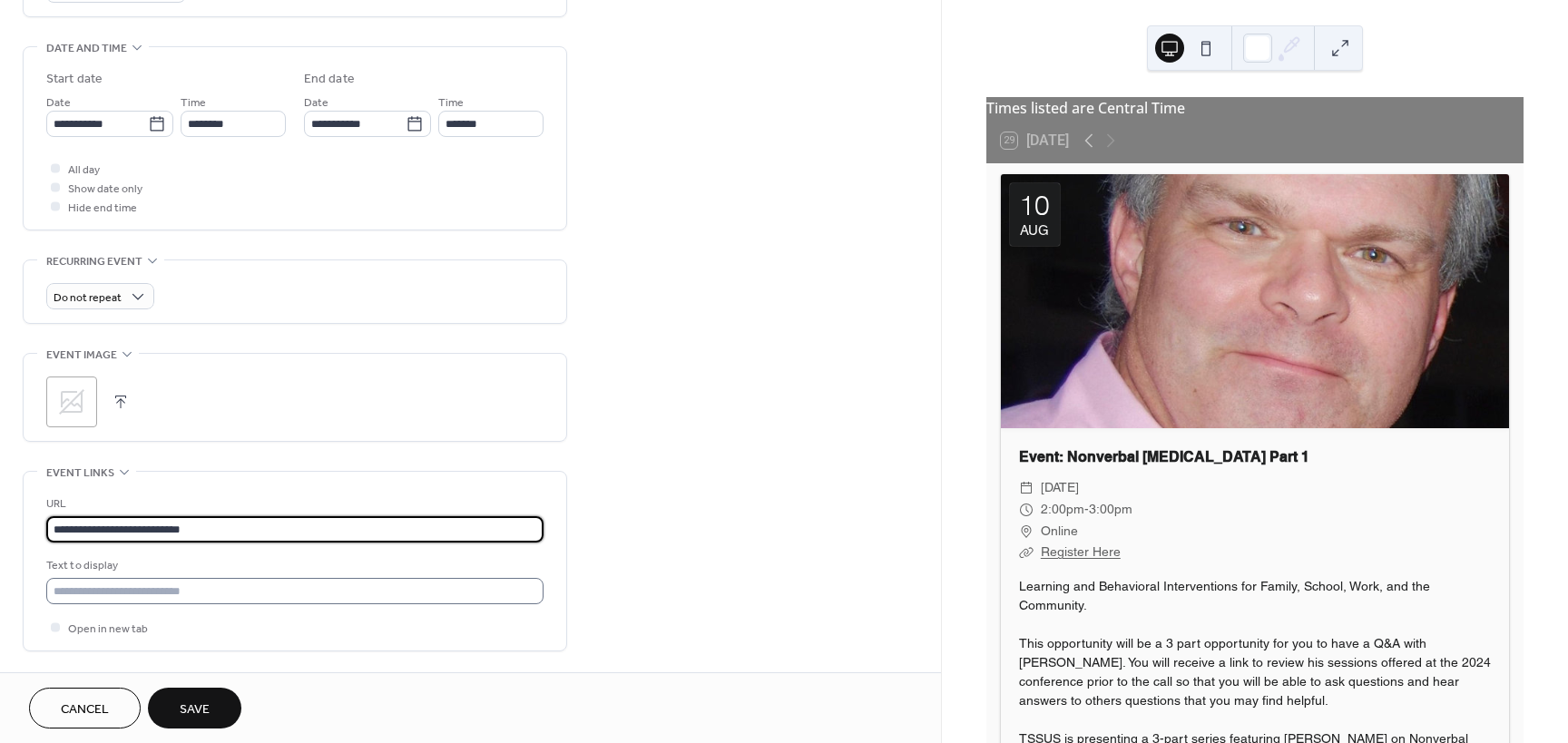 type on "**********" 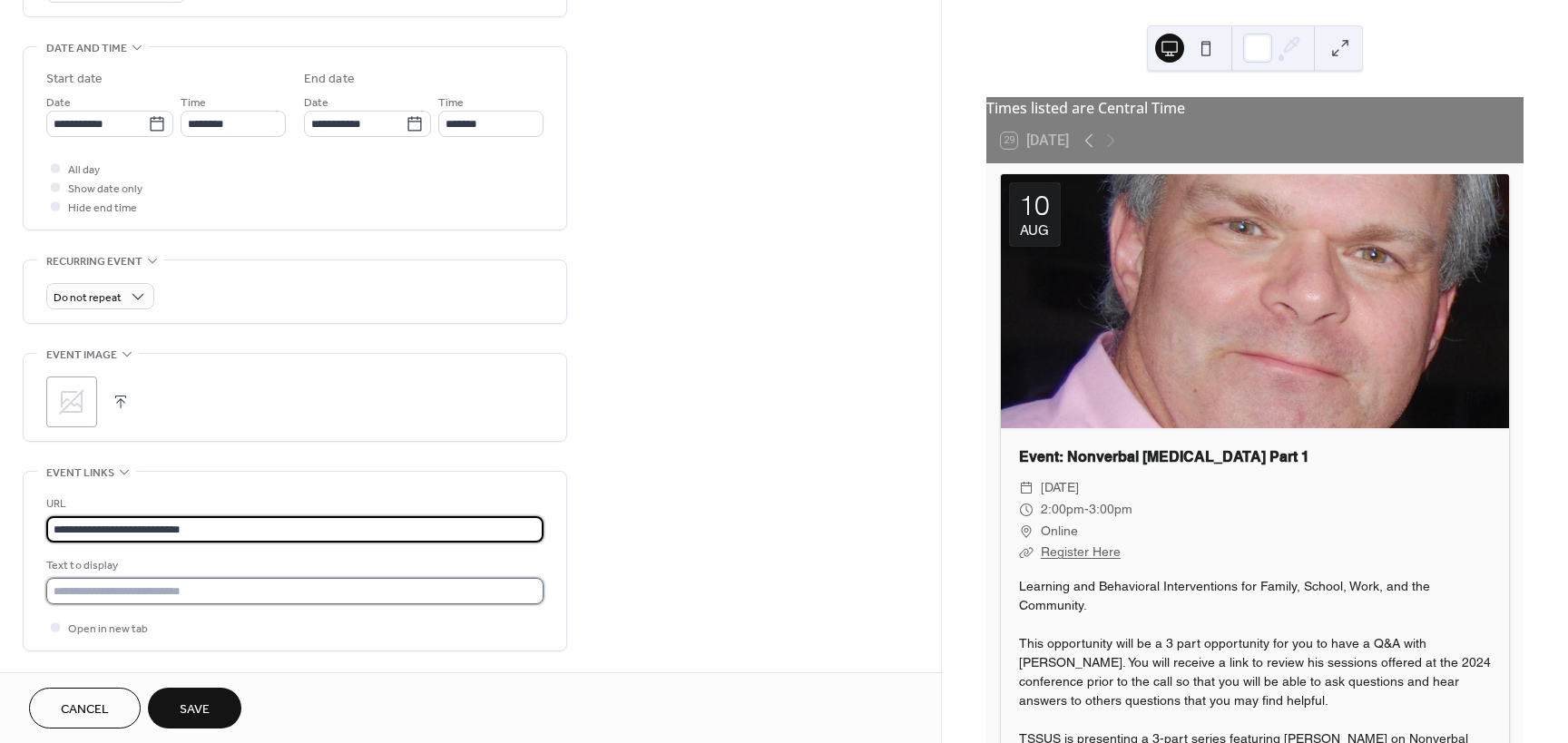 click at bounding box center [295, 591] 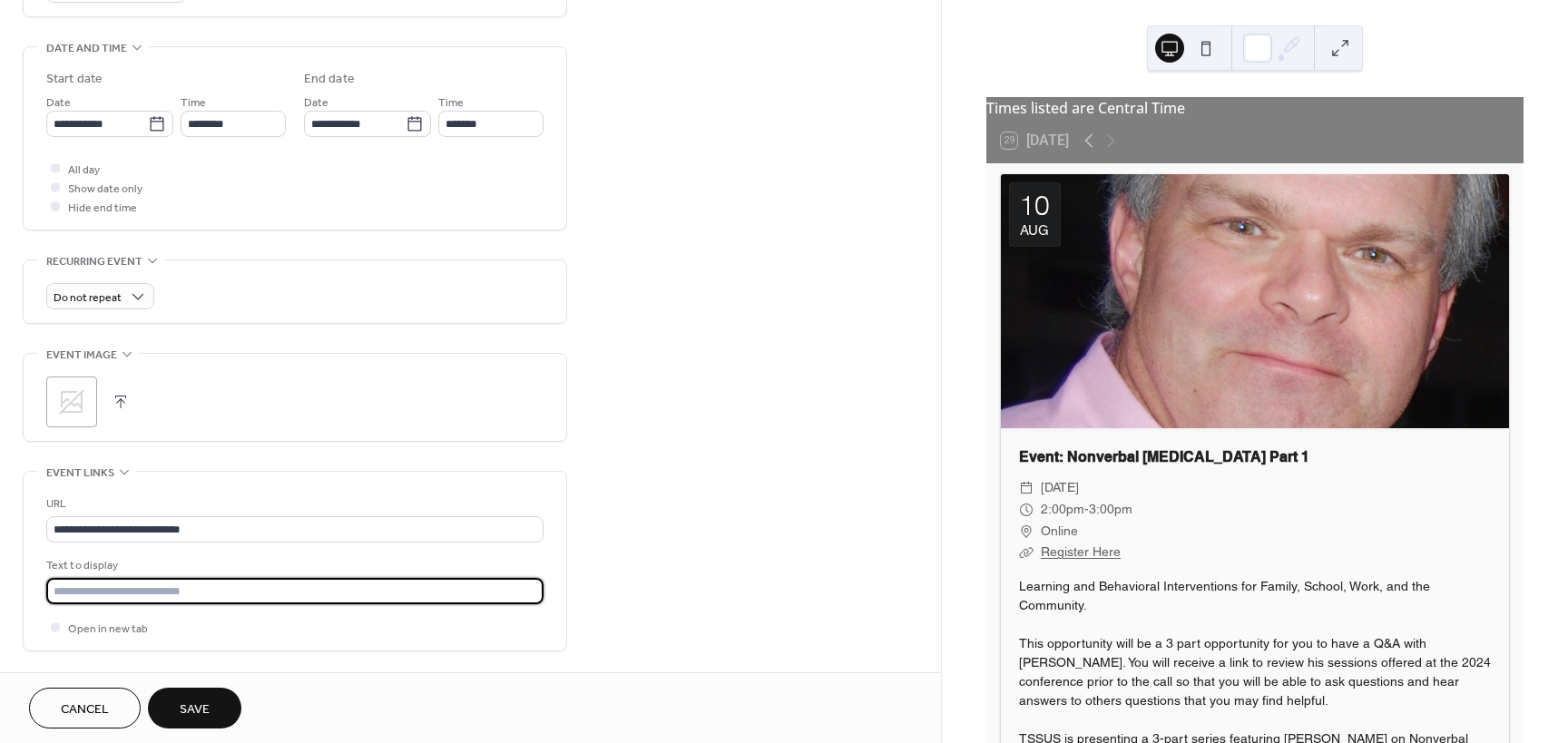 type on "**********" 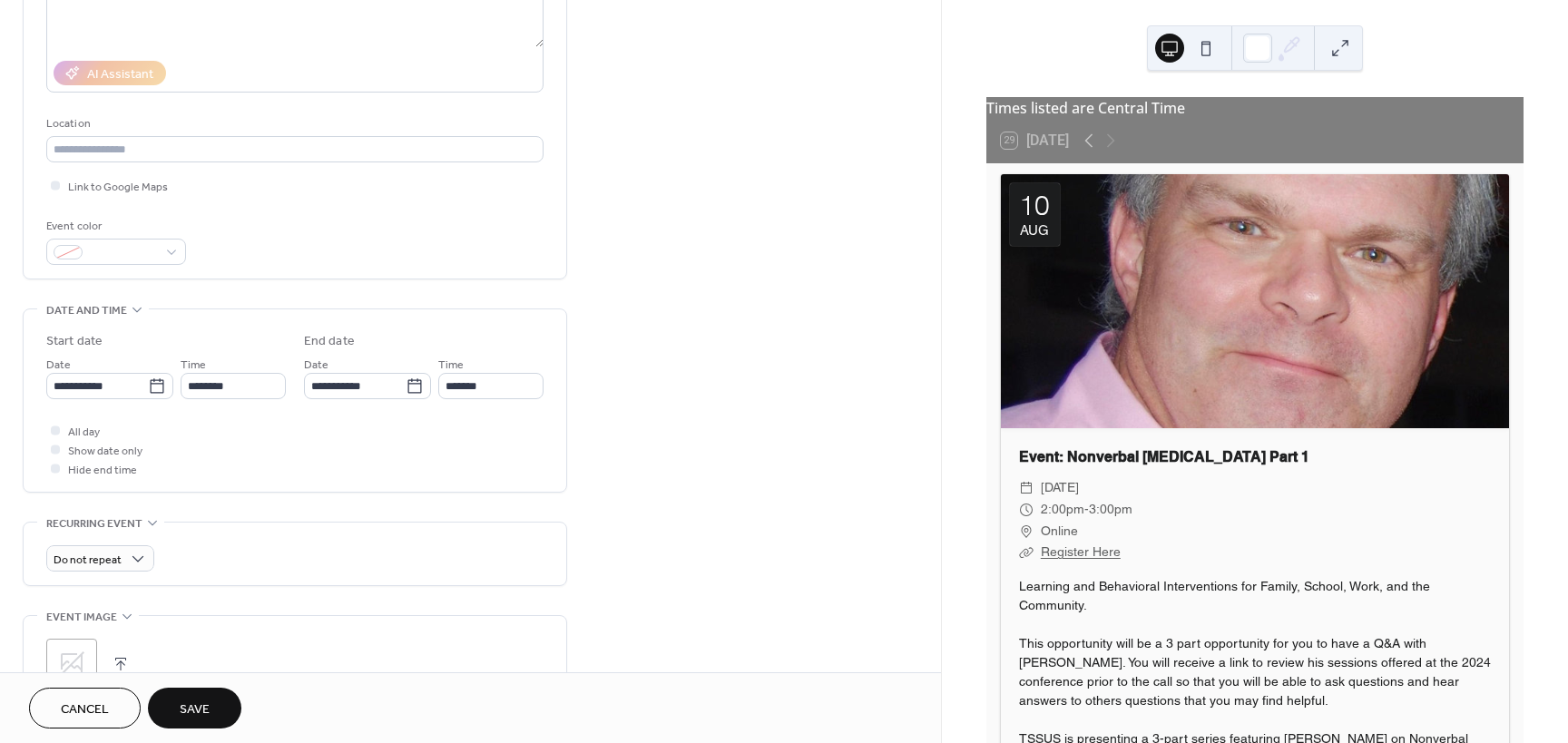 scroll, scrollTop: 272, scrollLeft: 0, axis: vertical 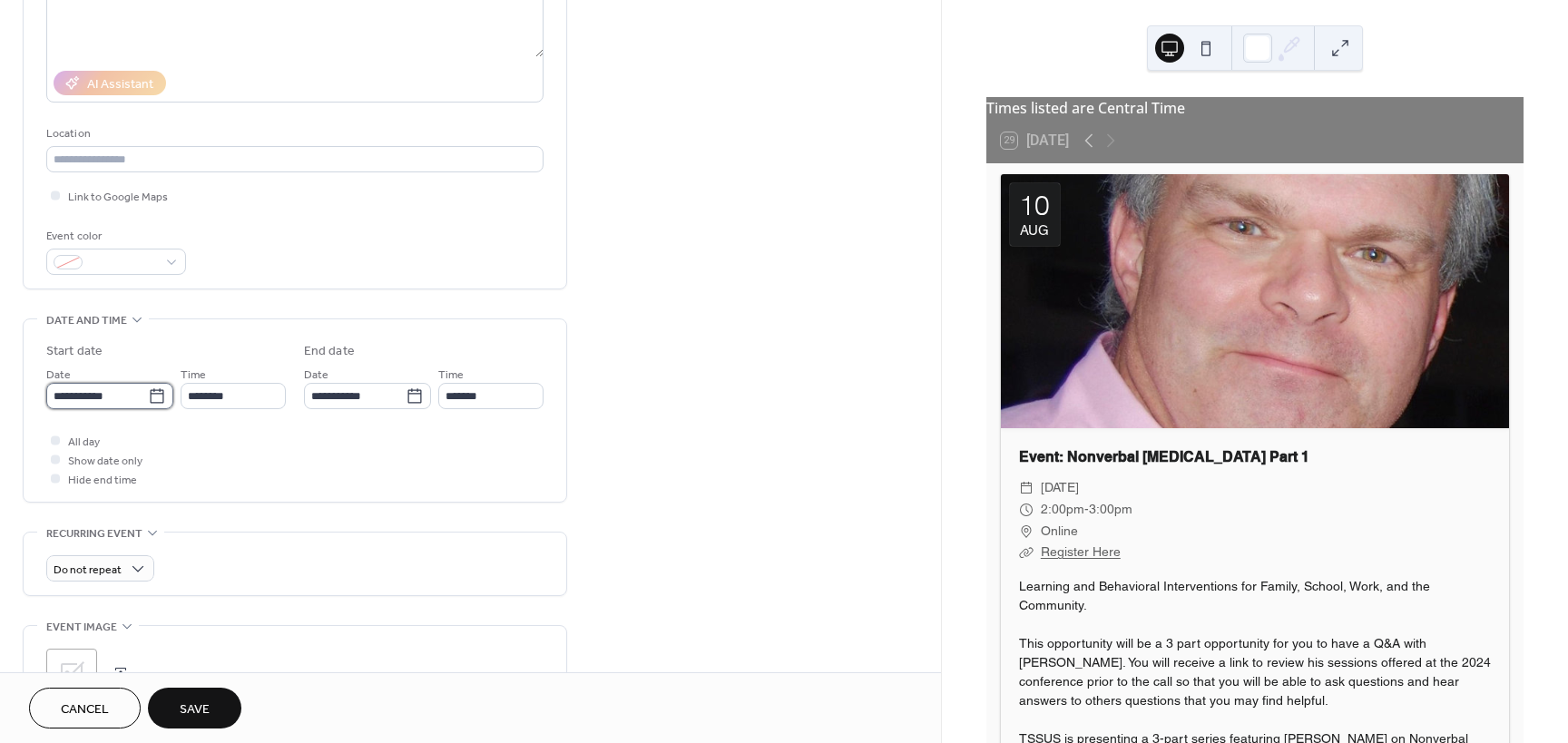 click on "**********" at bounding box center (97, 396) 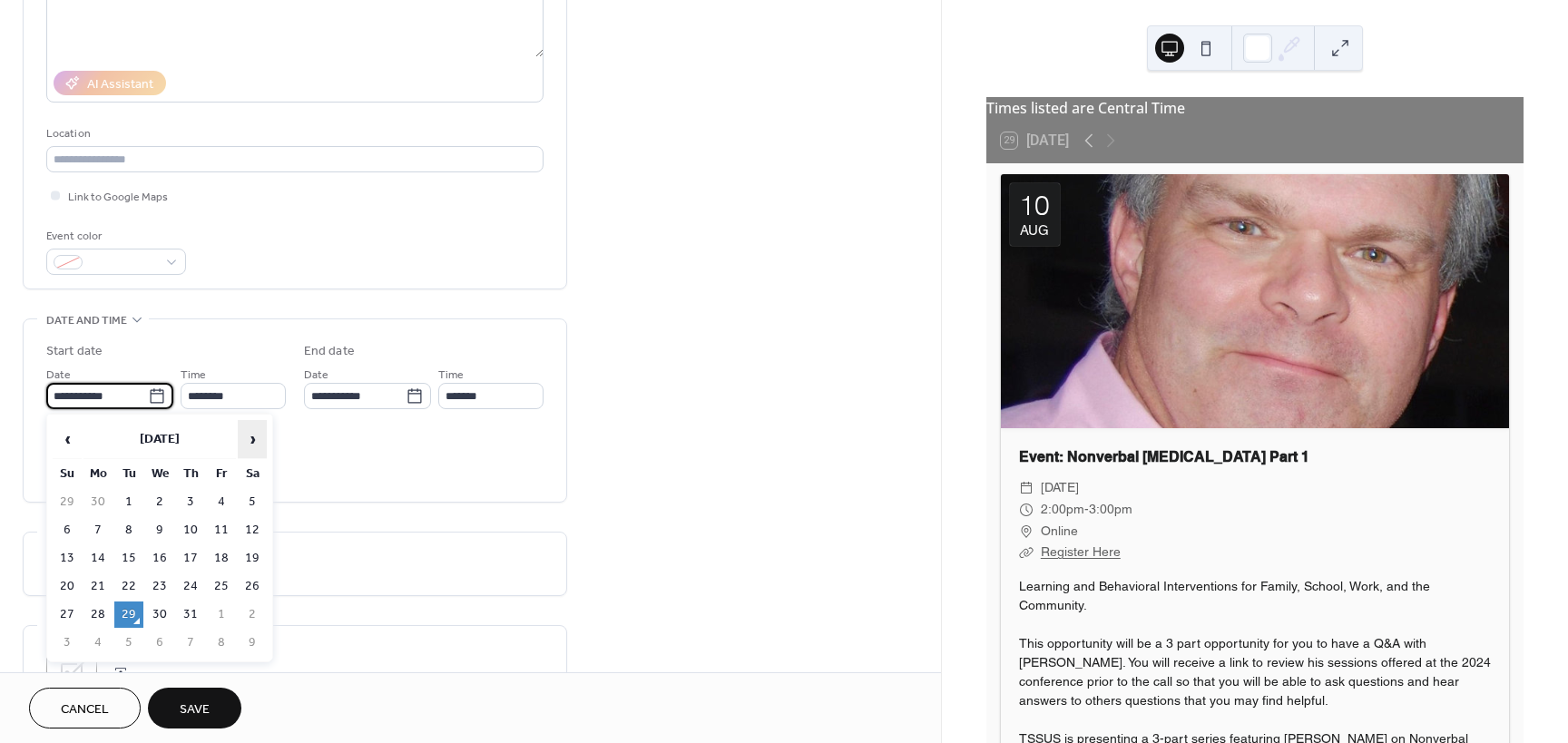 click on "›" at bounding box center (252, 439) 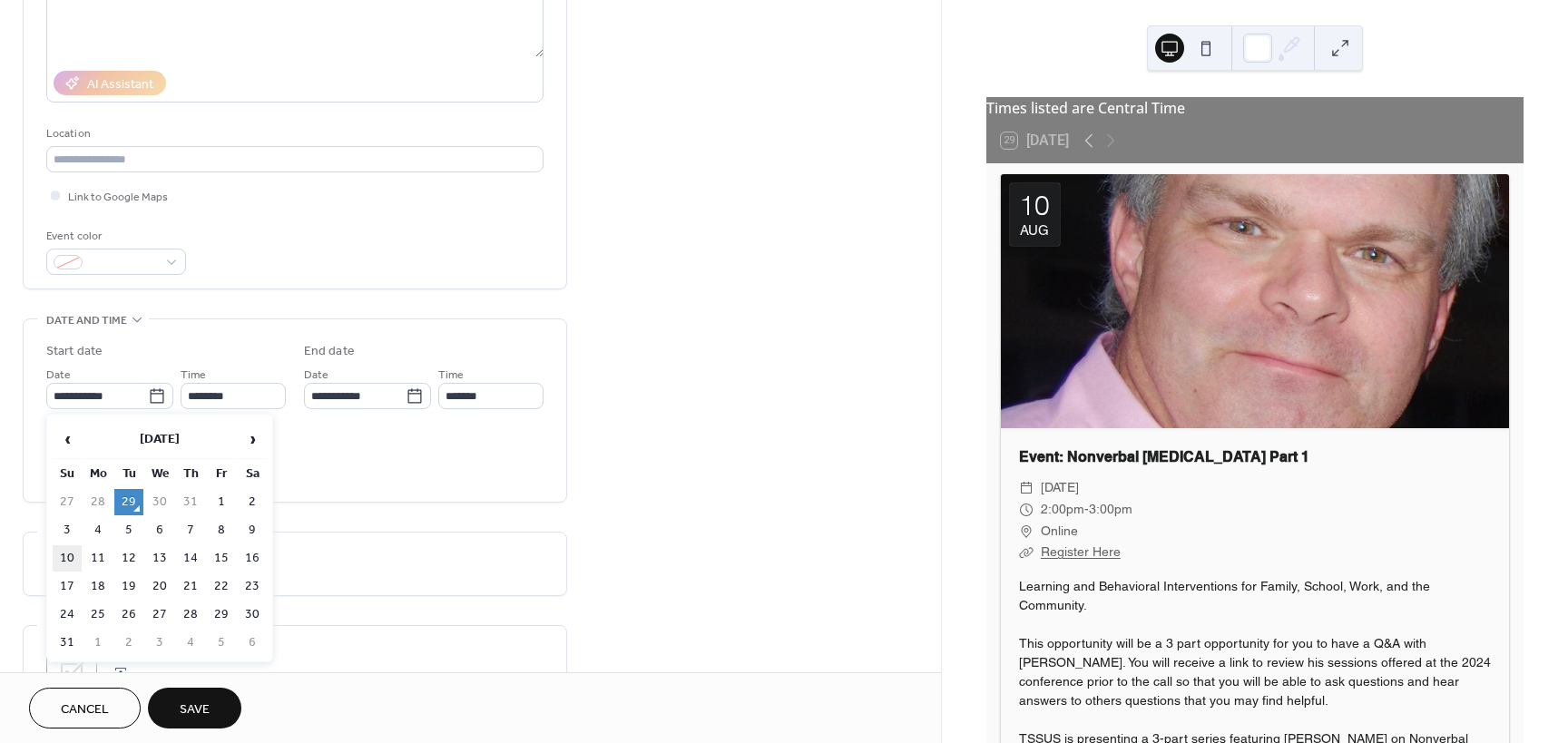 click on "10" at bounding box center [67, 558] 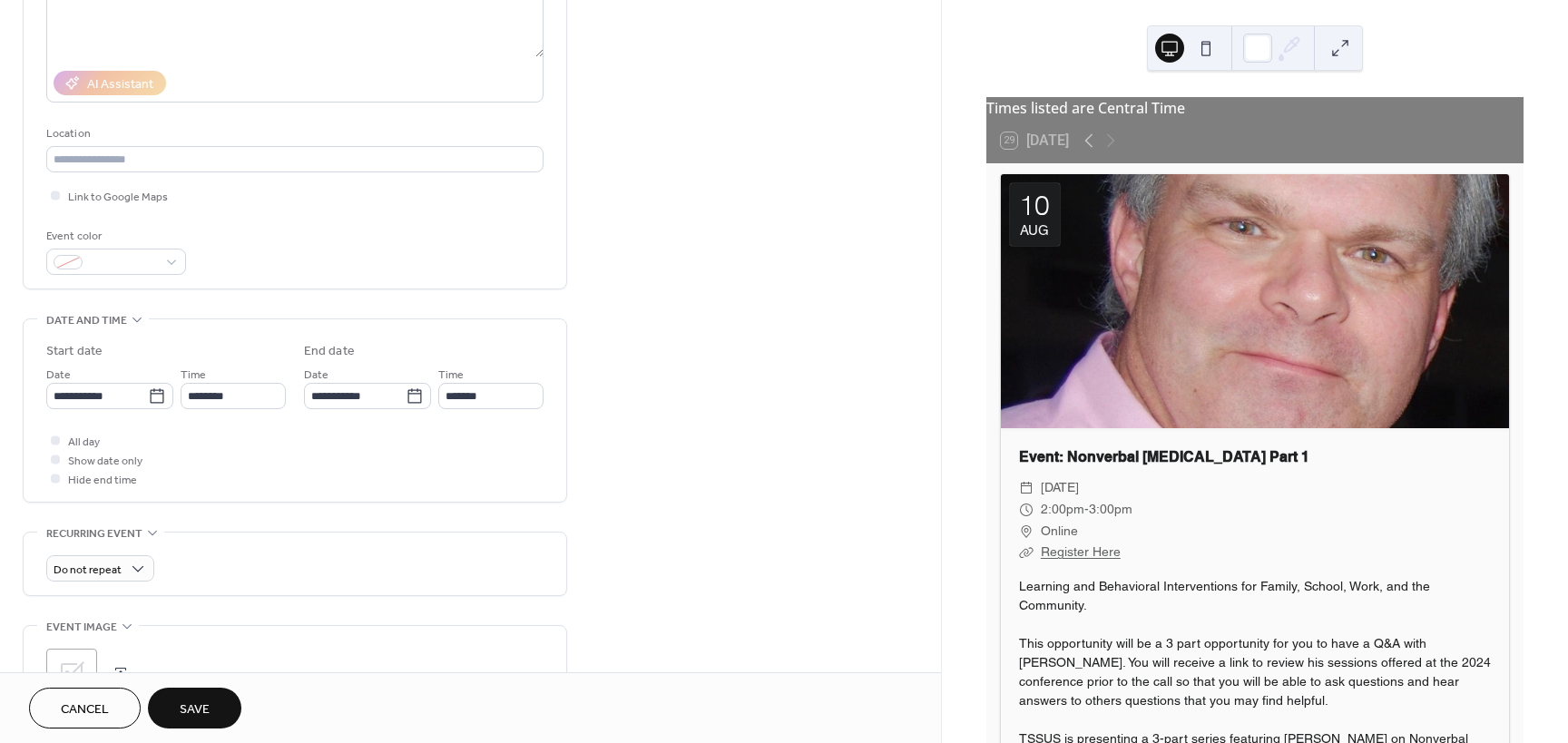type on "**********" 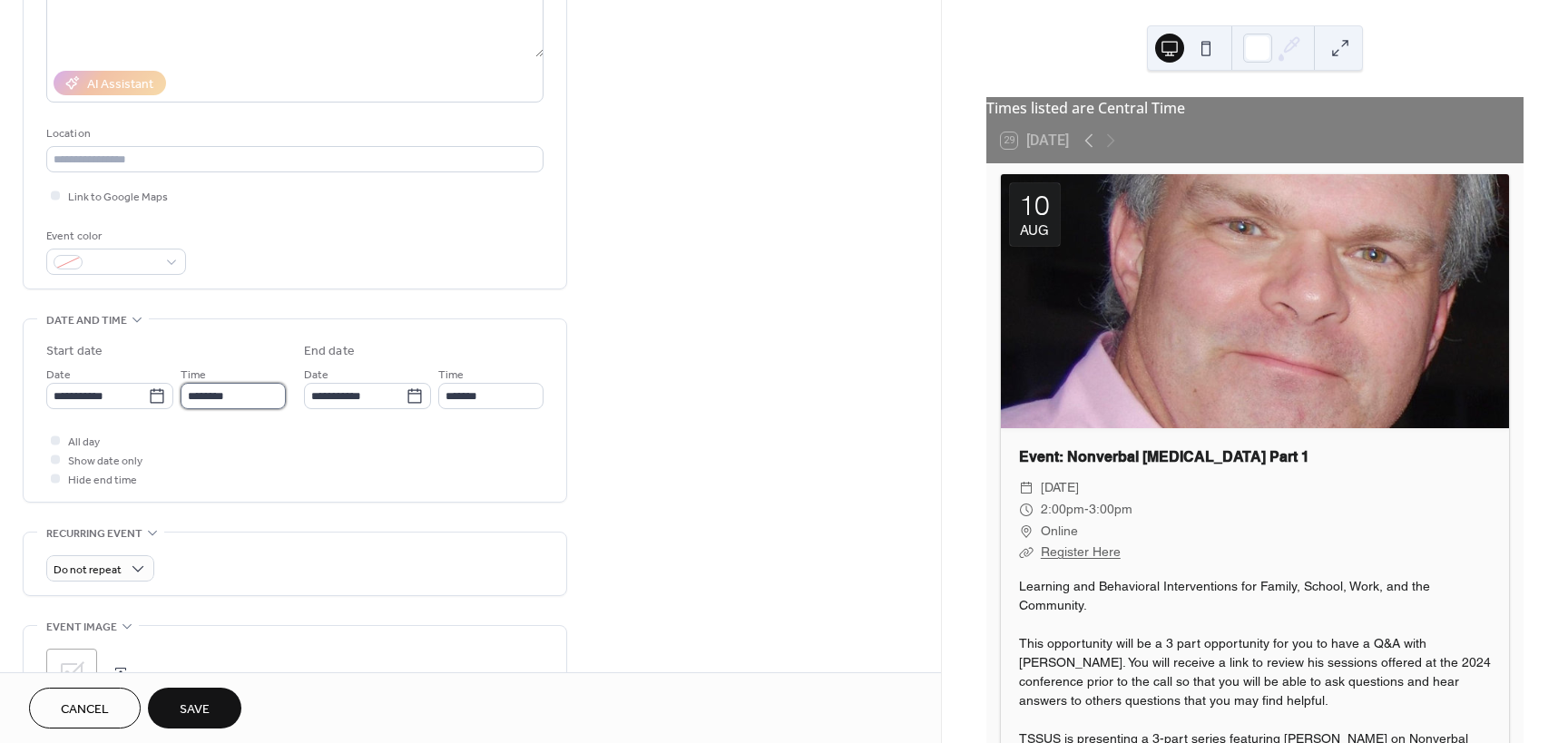 click on "********" at bounding box center (233, 396) 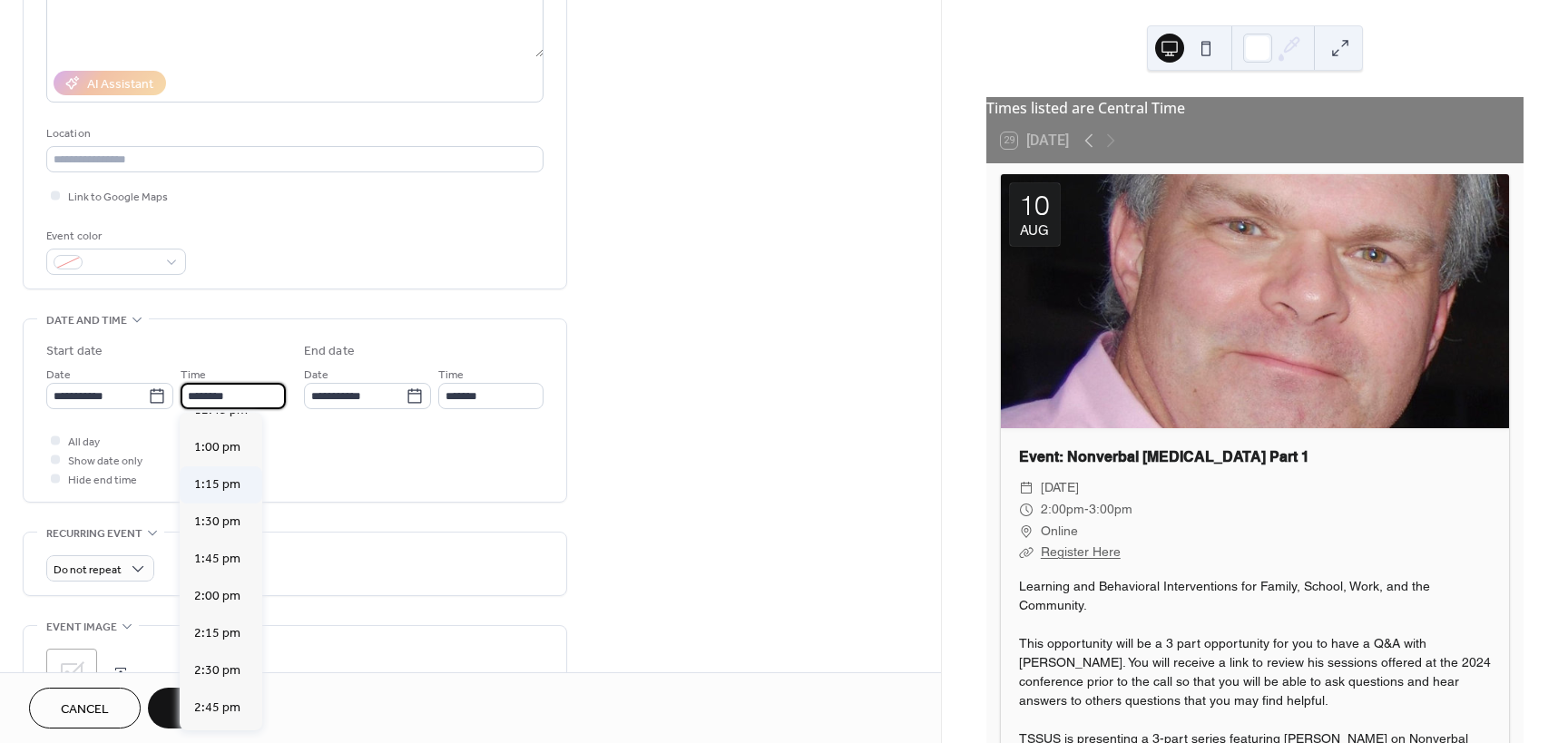 scroll, scrollTop: 1967, scrollLeft: 0, axis: vertical 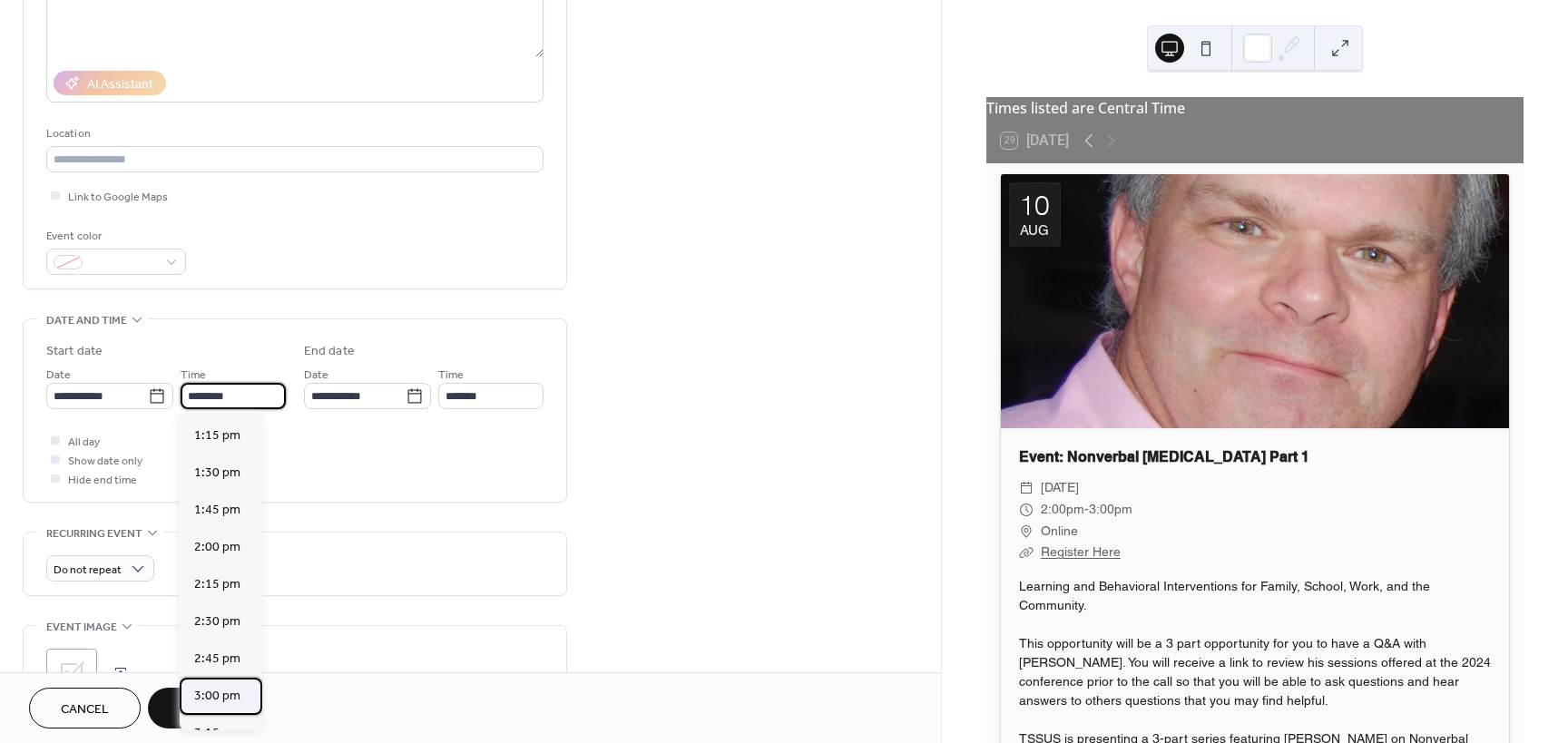 click on "3:00 pm" at bounding box center (217, 696) 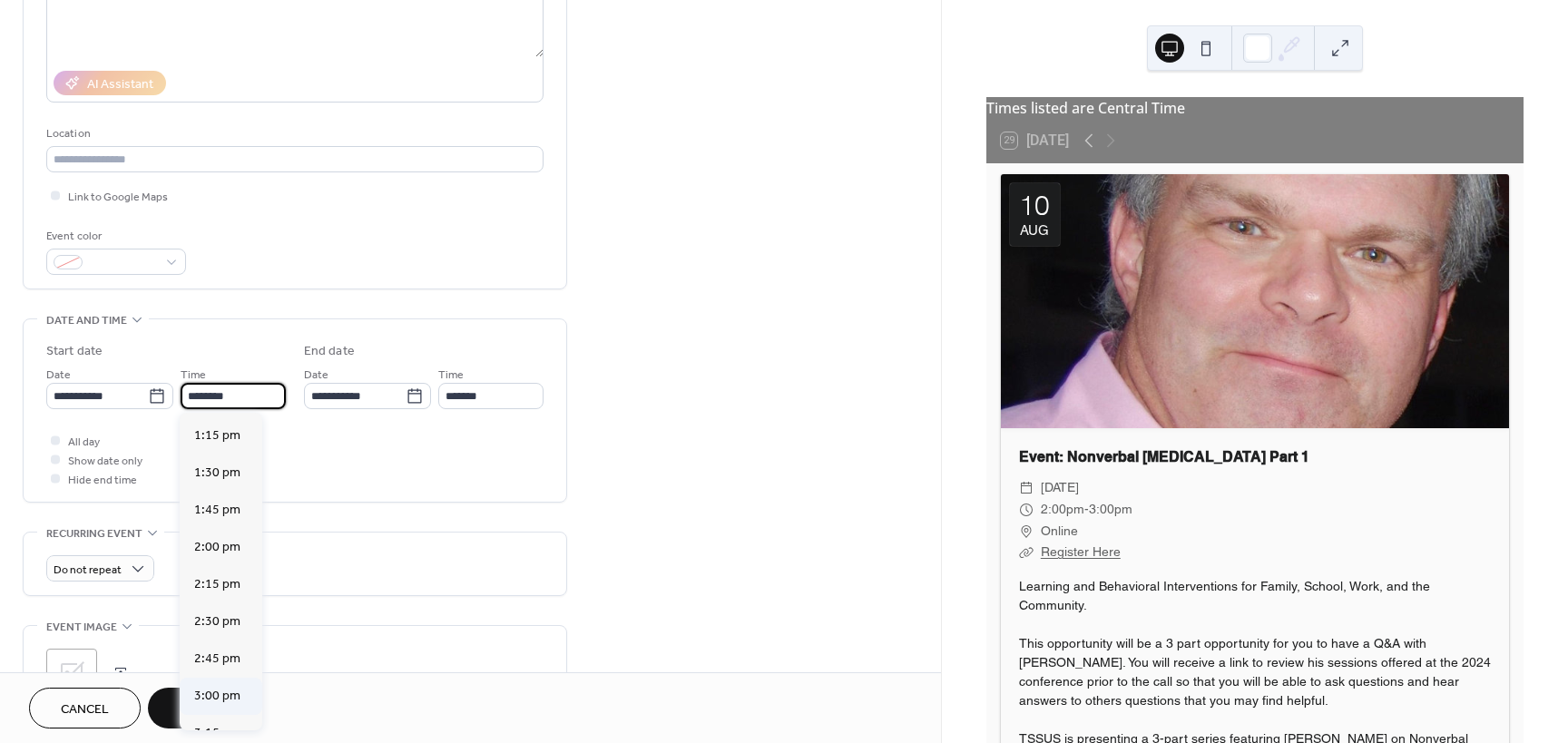 type on "*******" 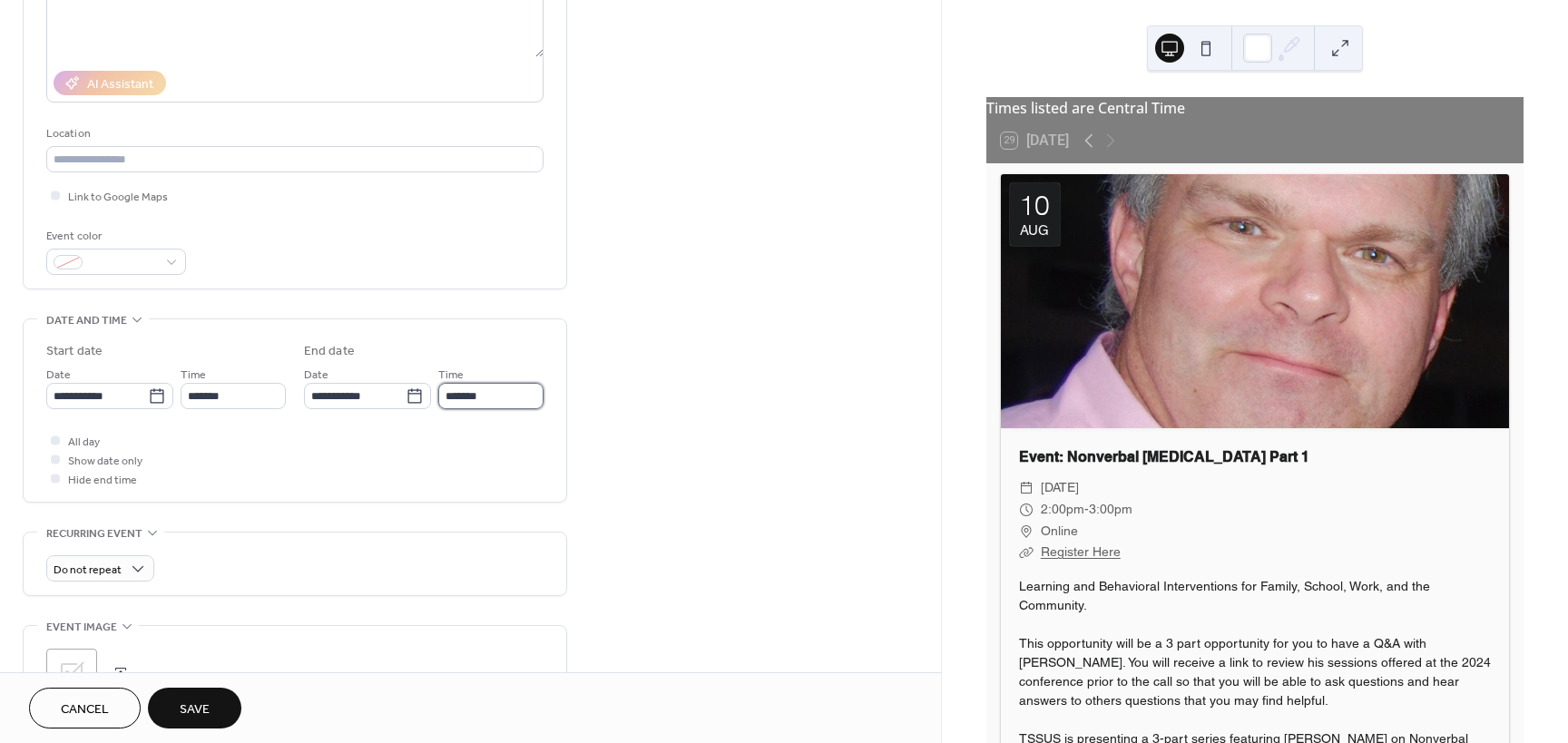 click on "*******" at bounding box center (491, 396) 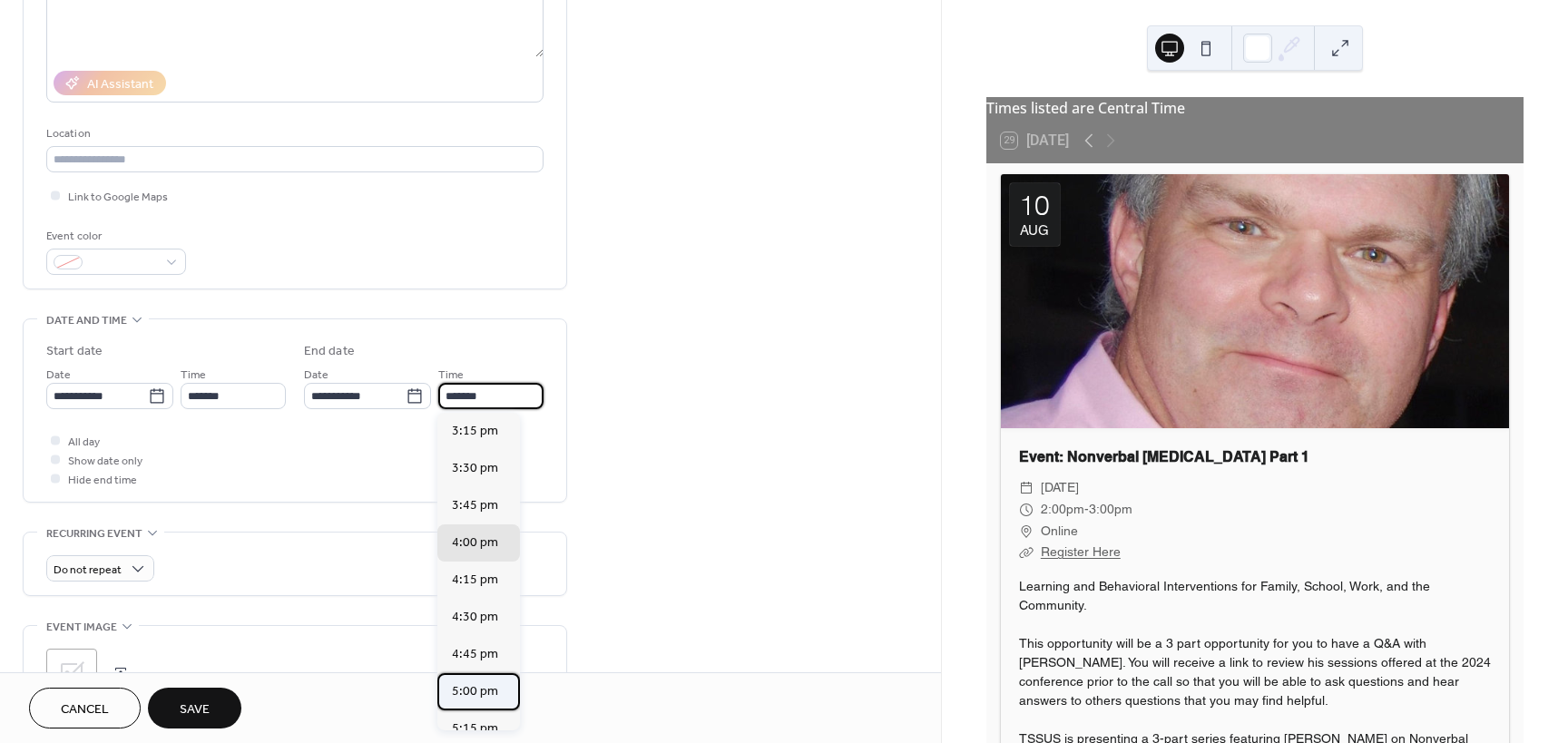 click on "5:00 pm" at bounding box center [475, 691] 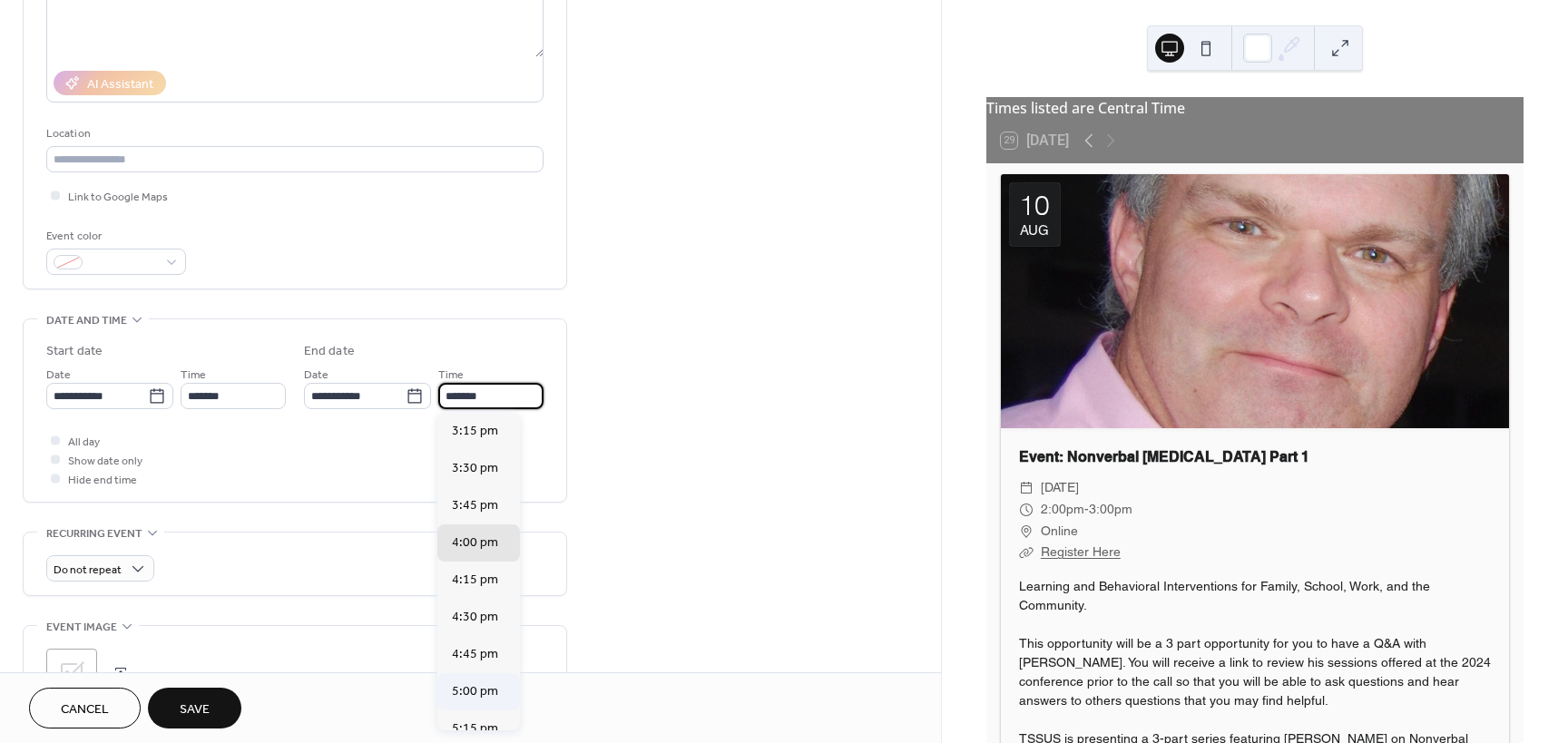 type on "*******" 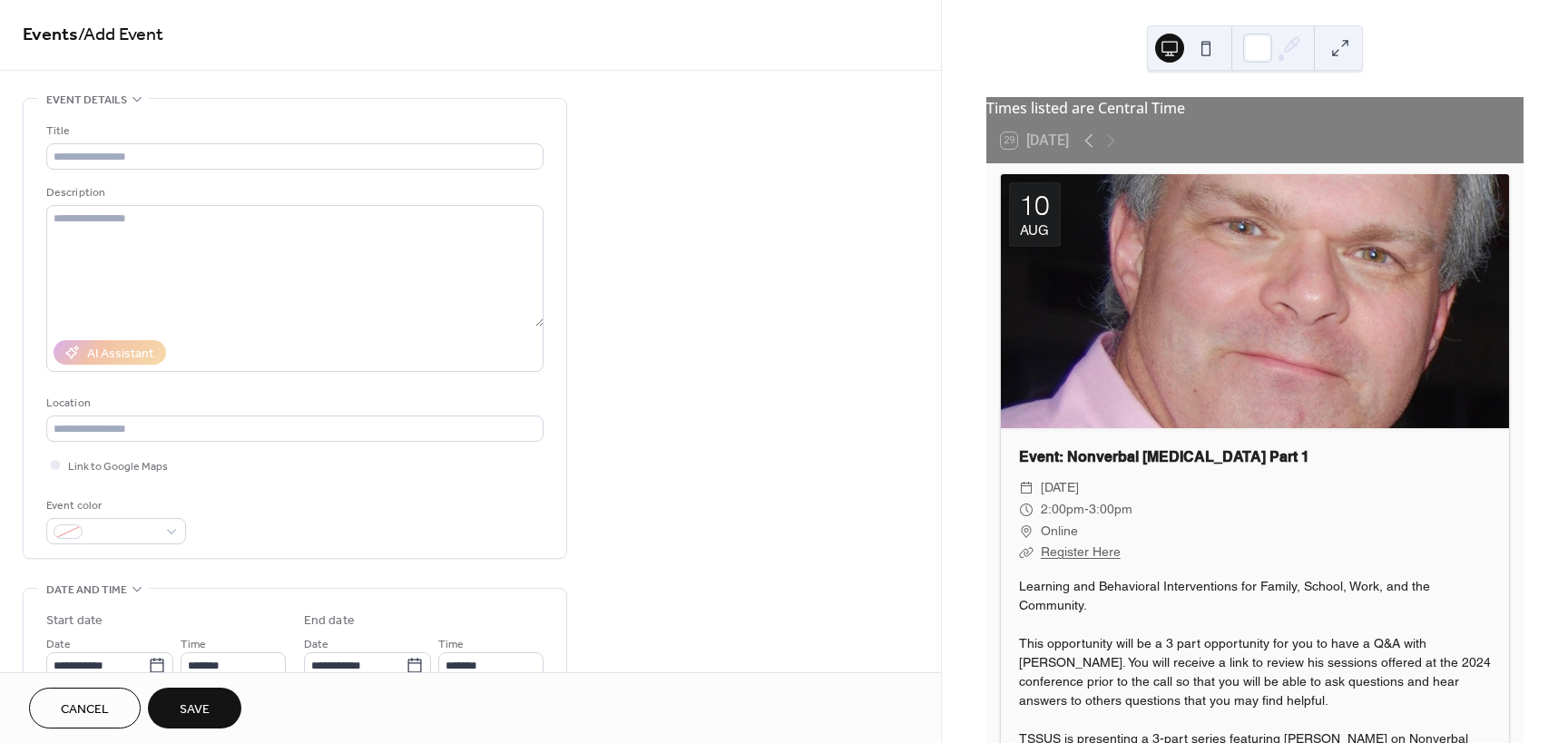 scroll, scrollTop: 0, scrollLeft: 0, axis: both 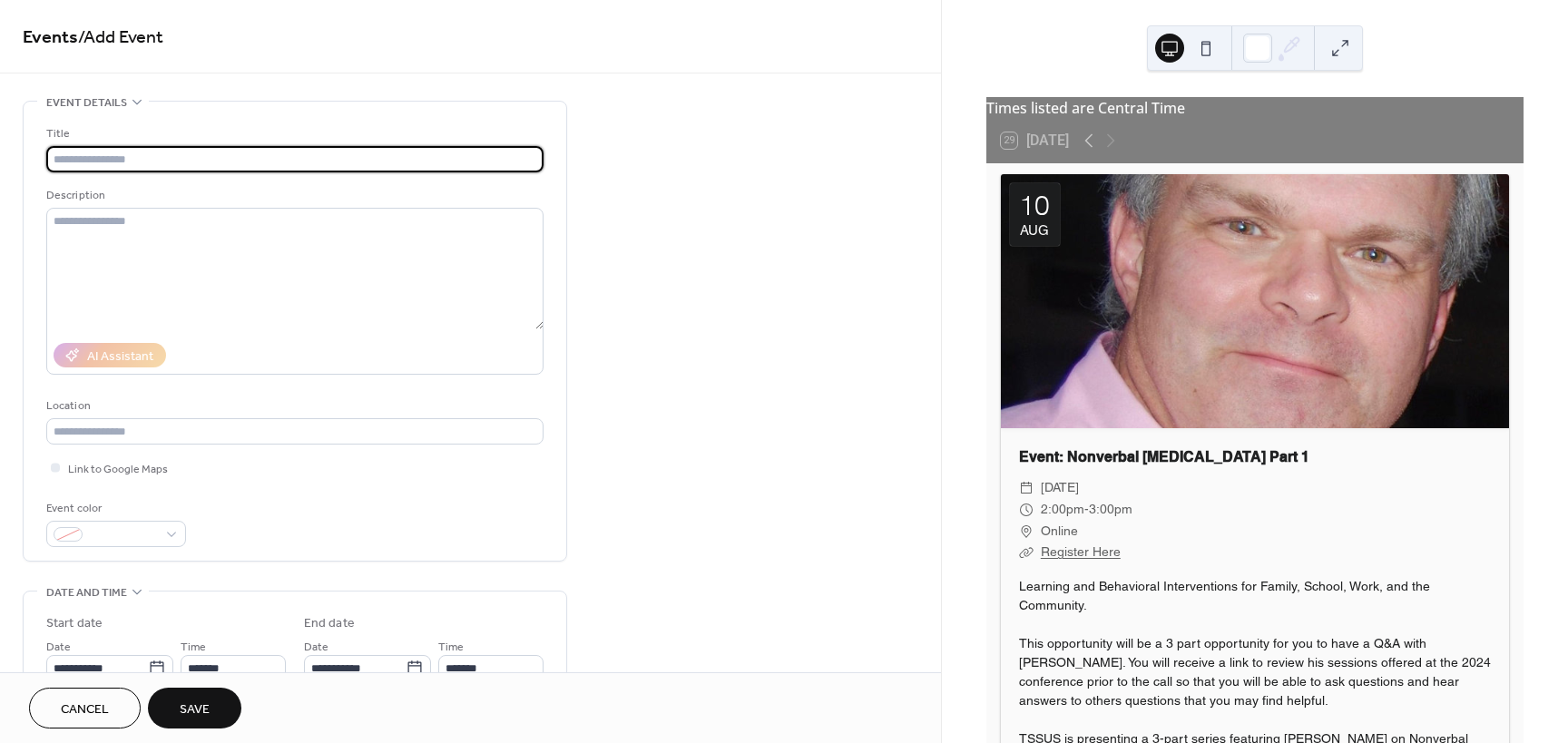 paste on "**********" 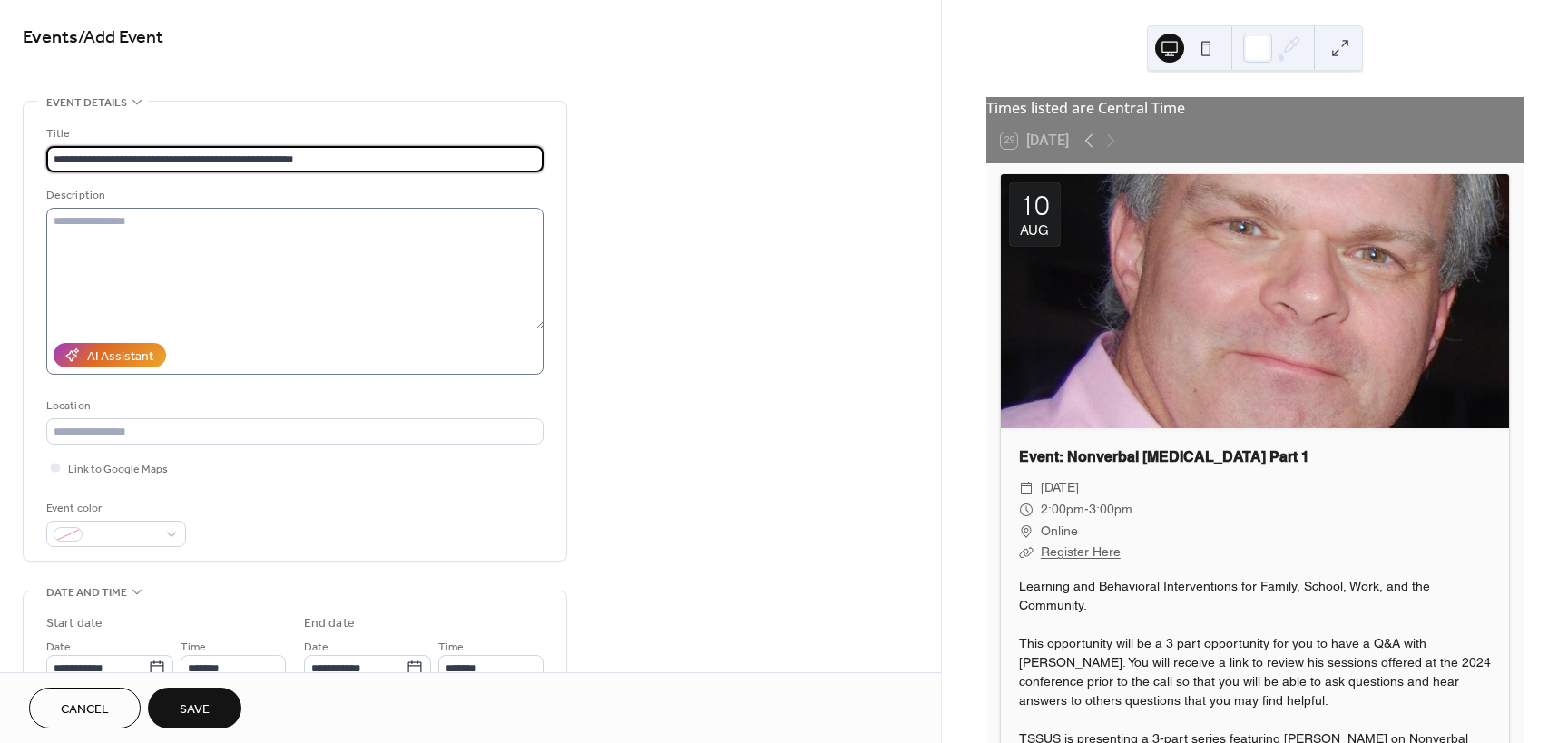 type on "**********" 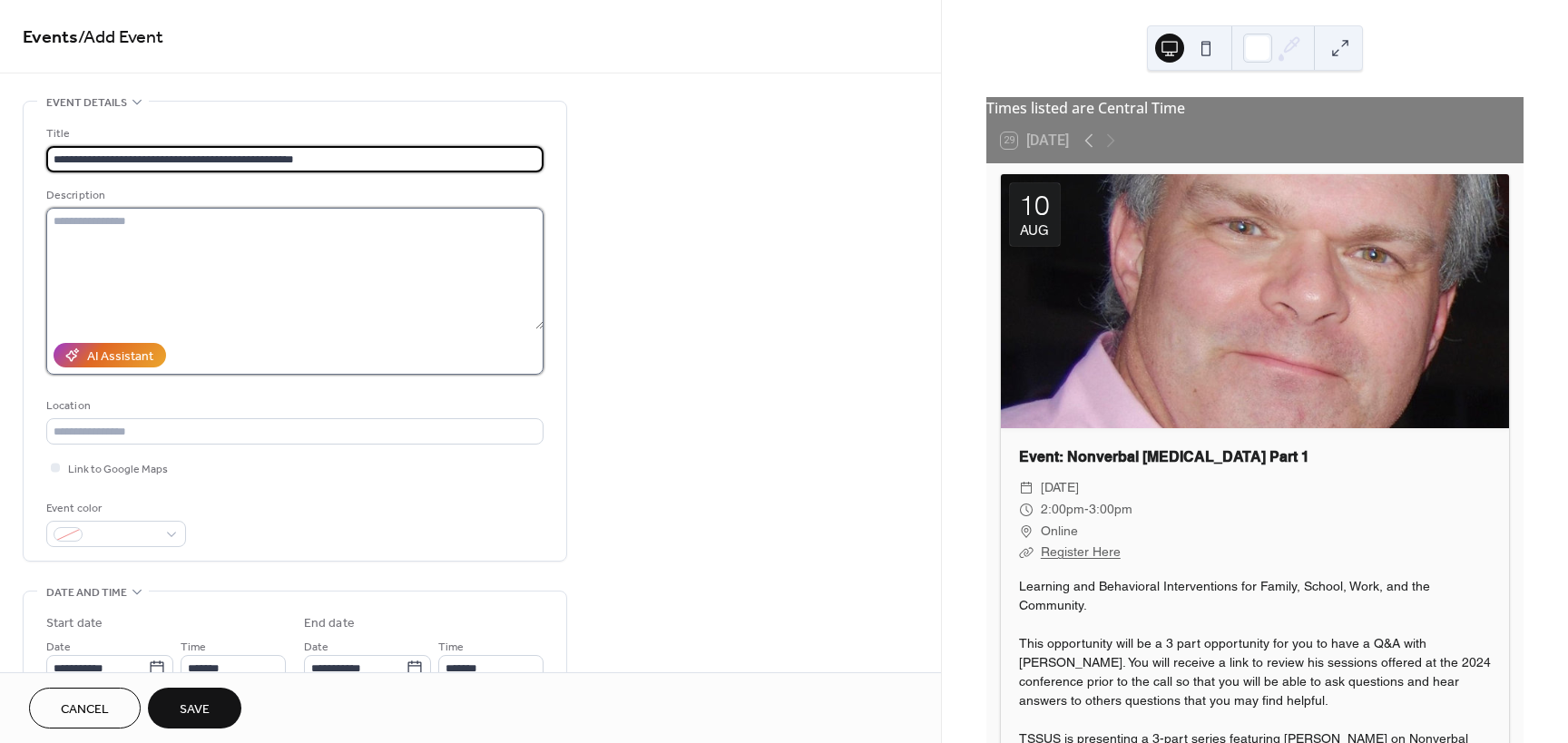 click at bounding box center [295, 269] 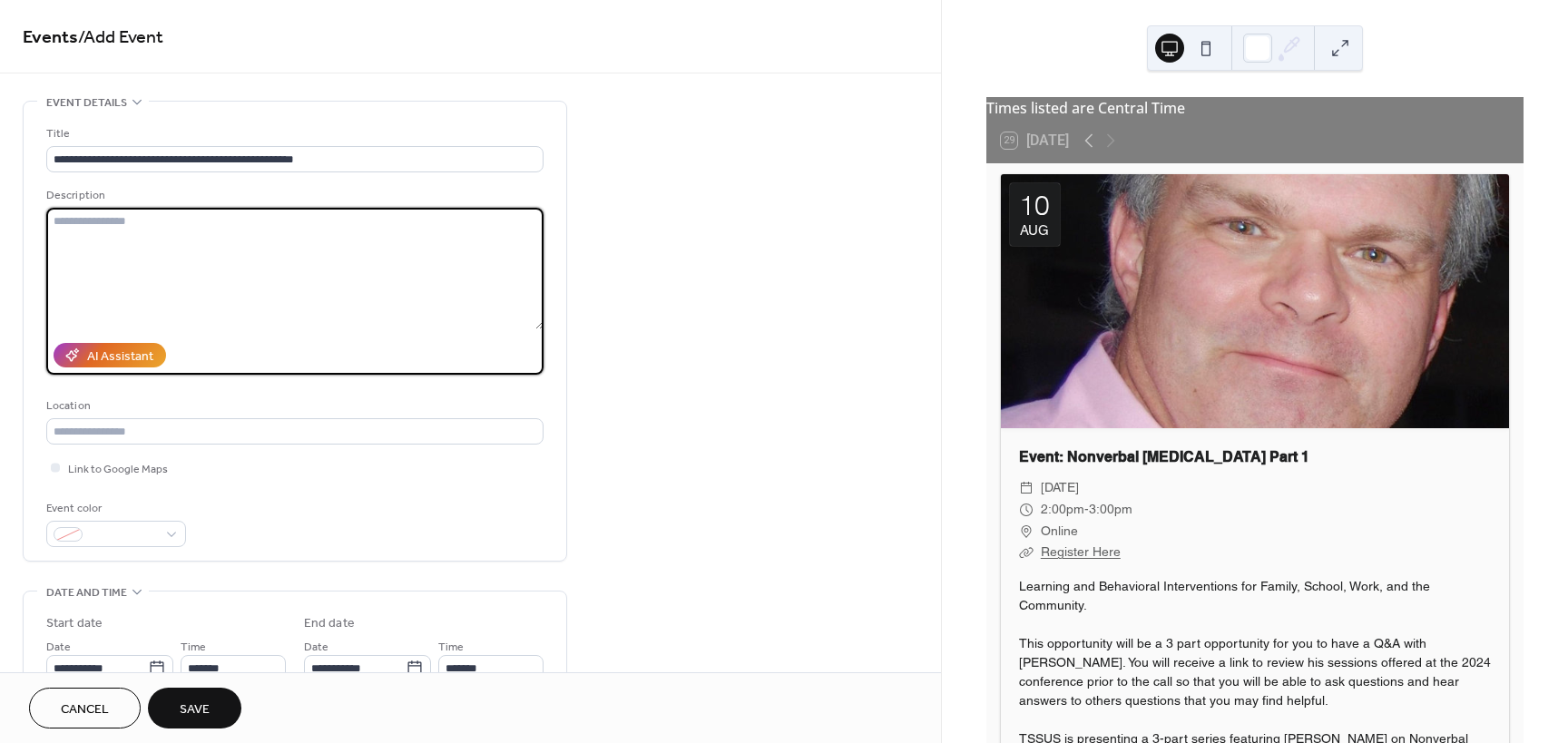 paste on "**********" 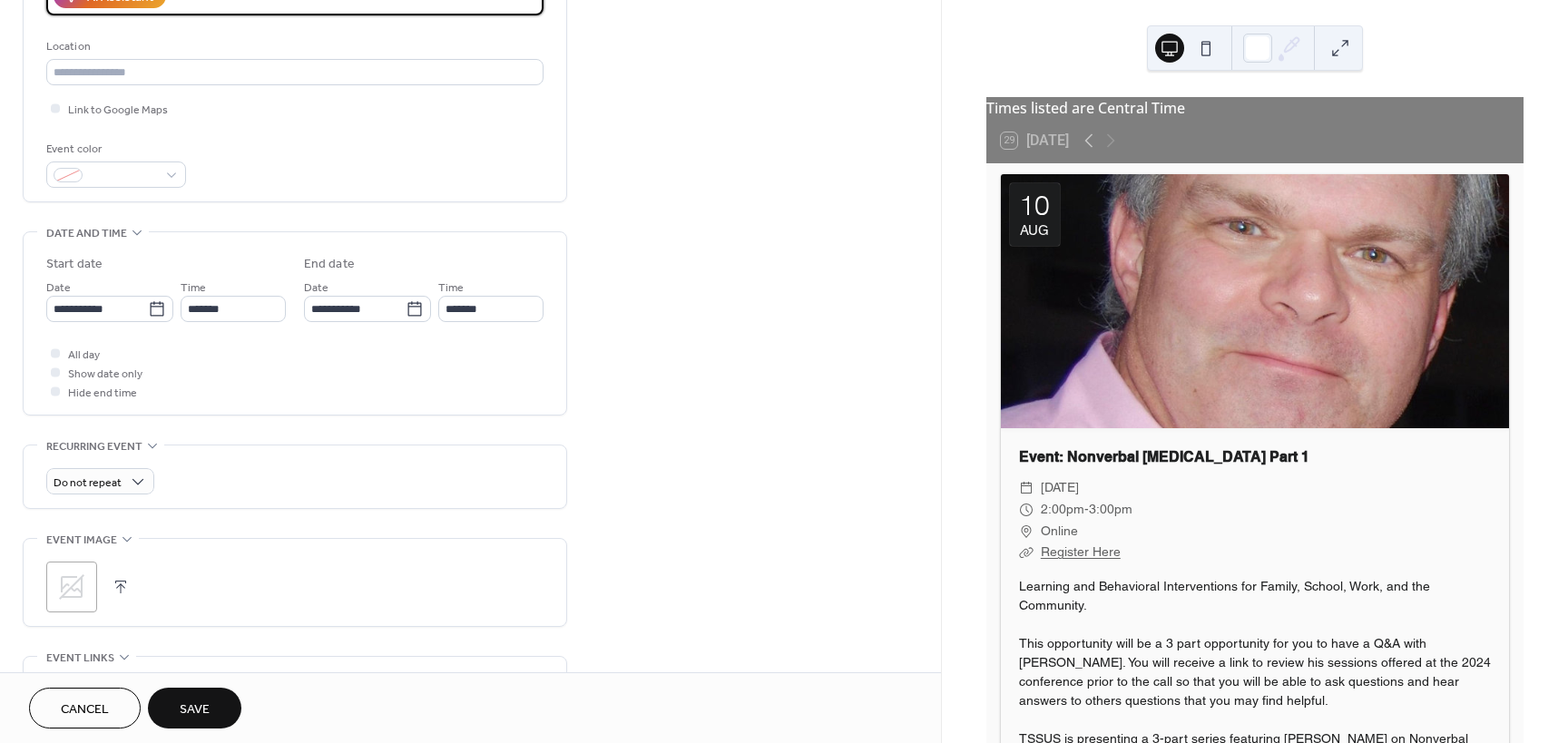 scroll, scrollTop: 363, scrollLeft: 0, axis: vertical 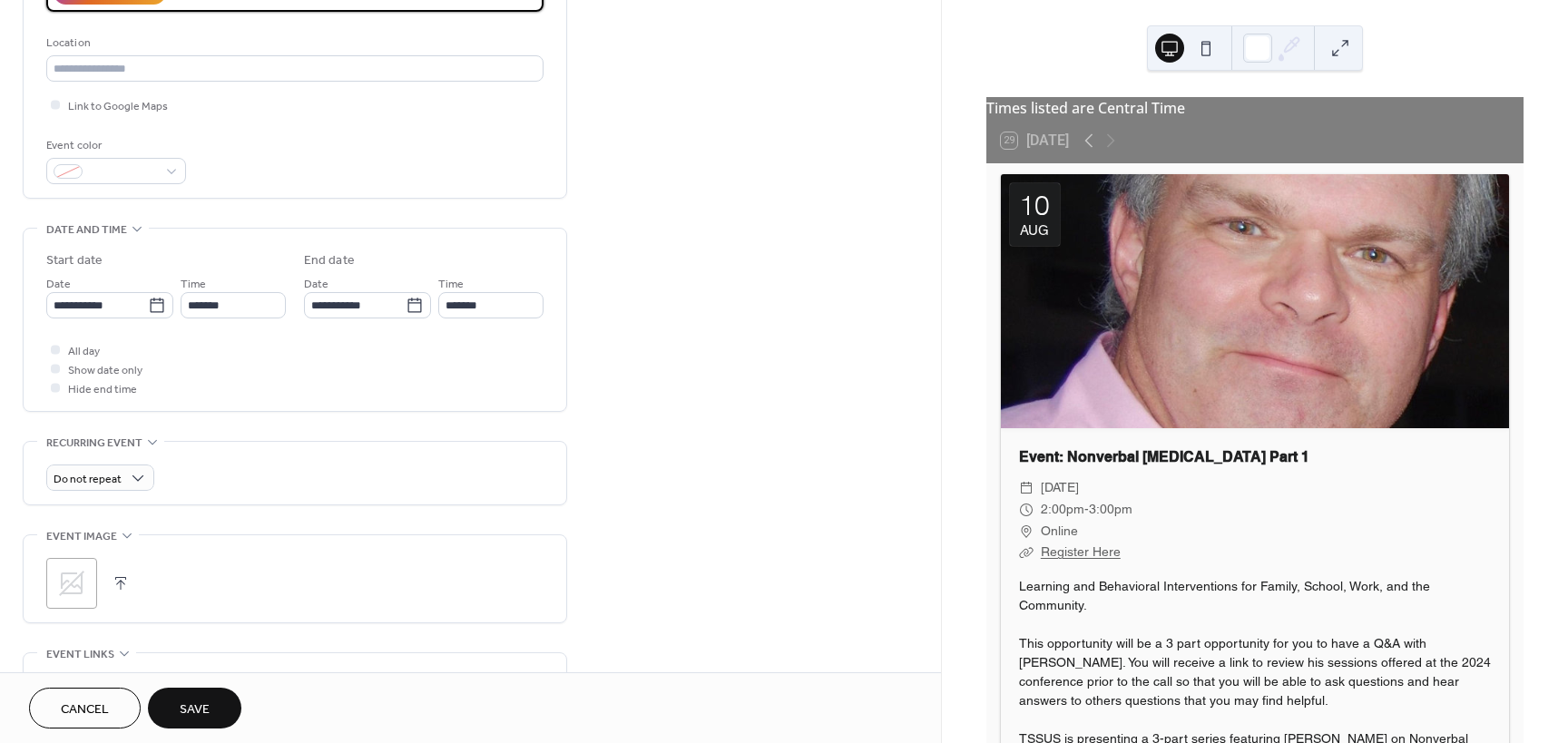 type on "**********" 